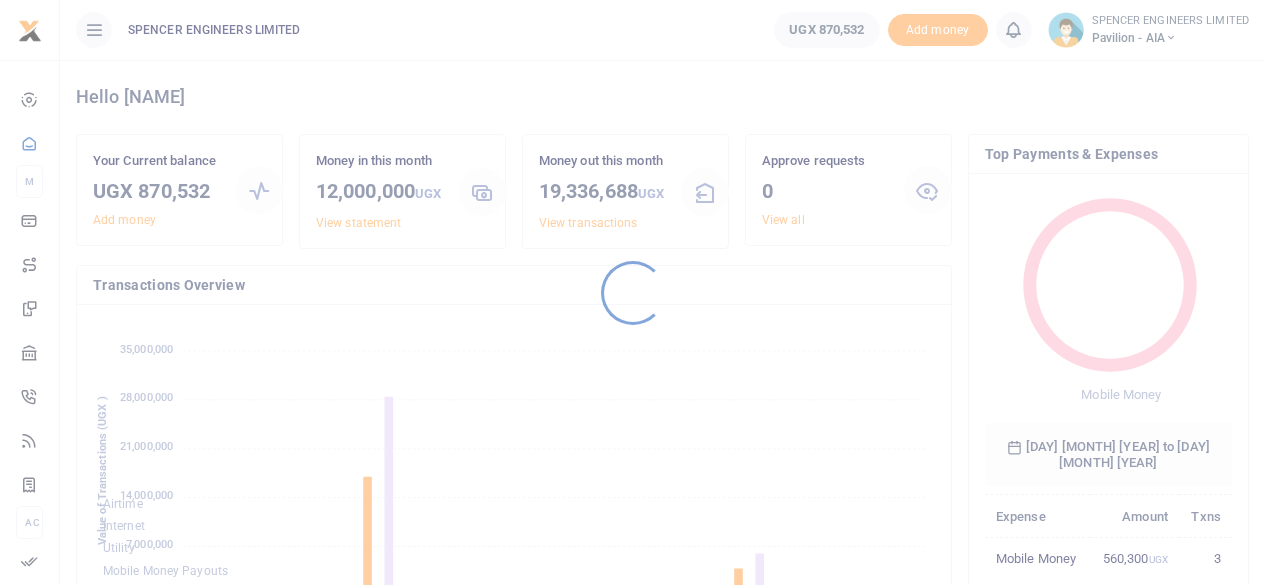 scroll, scrollTop: 0, scrollLeft: 0, axis: both 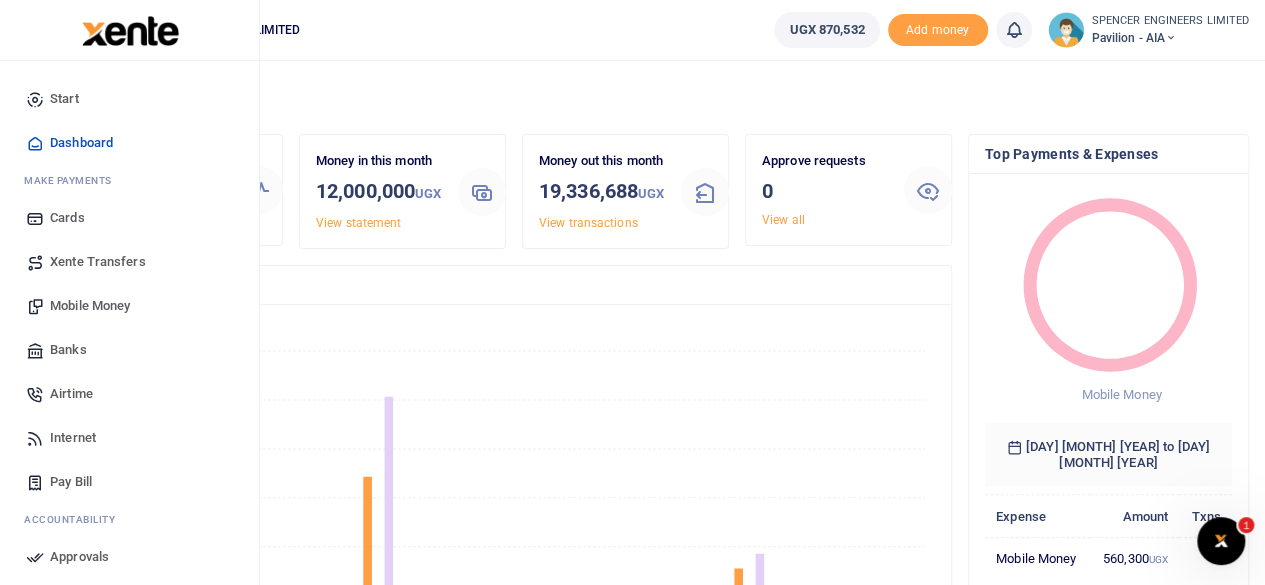click on "Mobile Money" at bounding box center [90, 306] 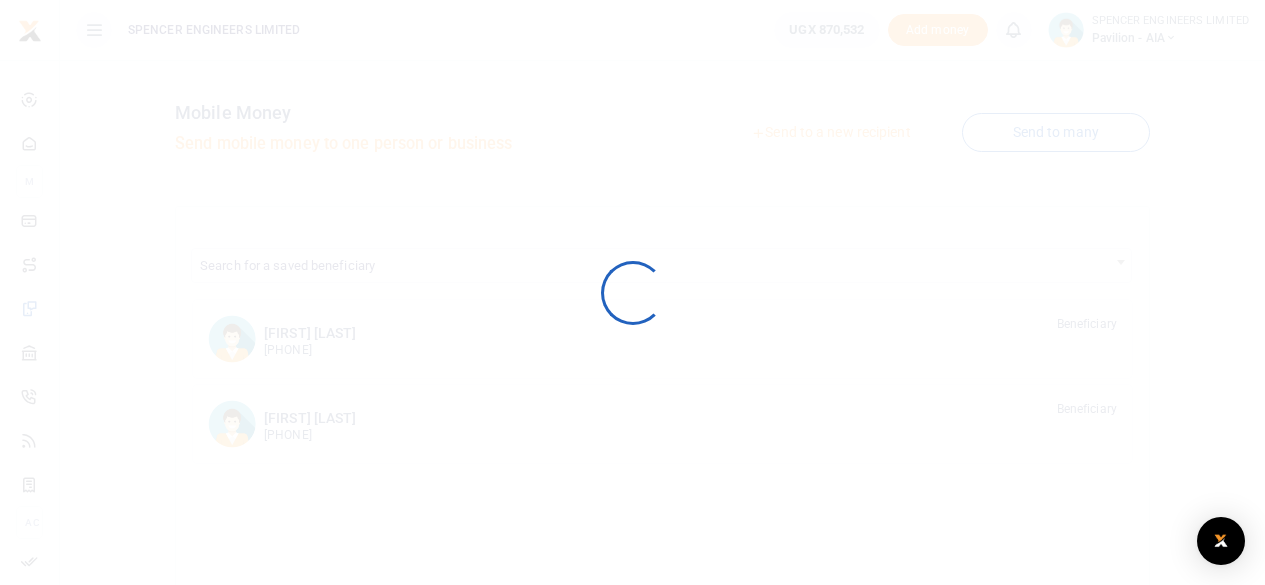scroll, scrollTop: 0, scrollLeft: 0, axis: both 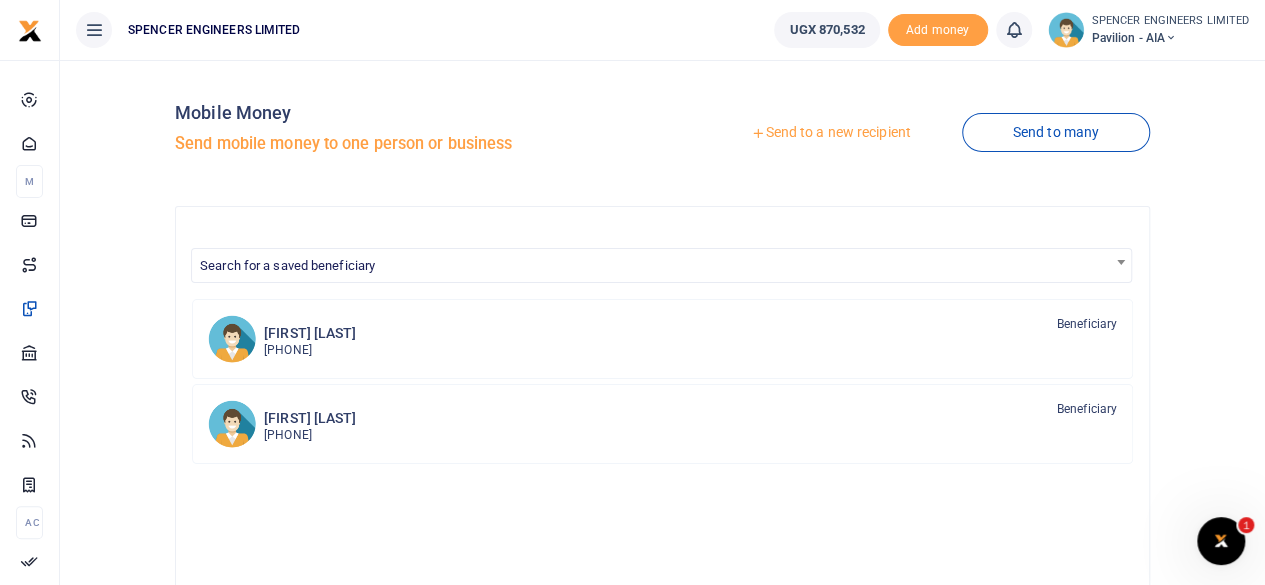 click on "Send to a new recipient" at bounding box center (830, 133) 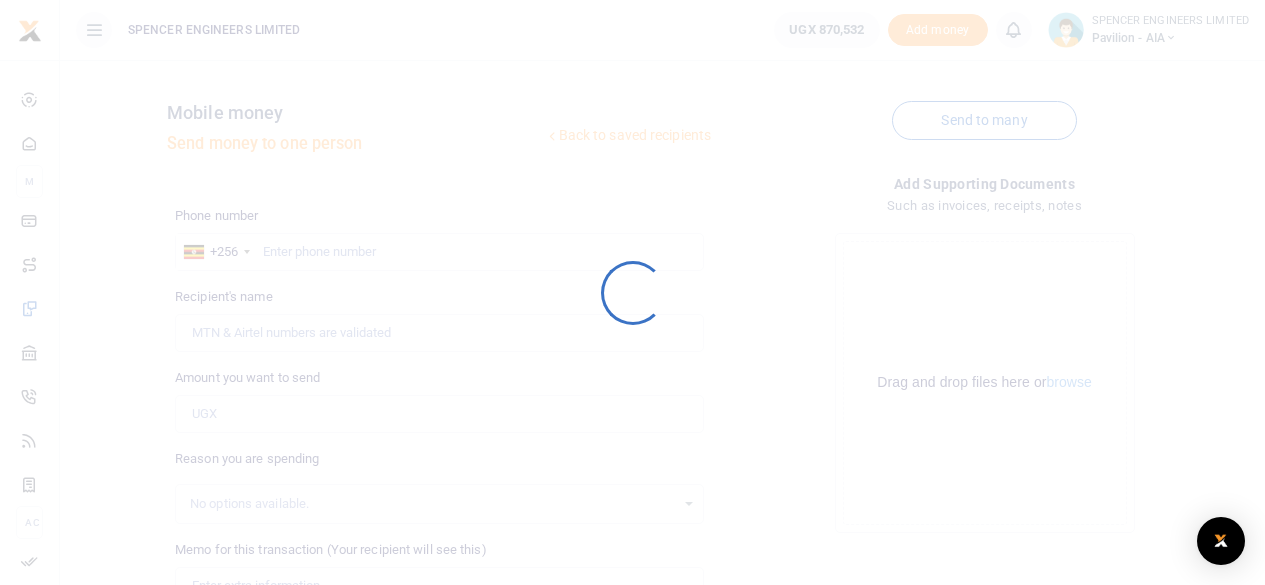 scroll, scrollTop: 0, scrollLeft: 0, axis: both 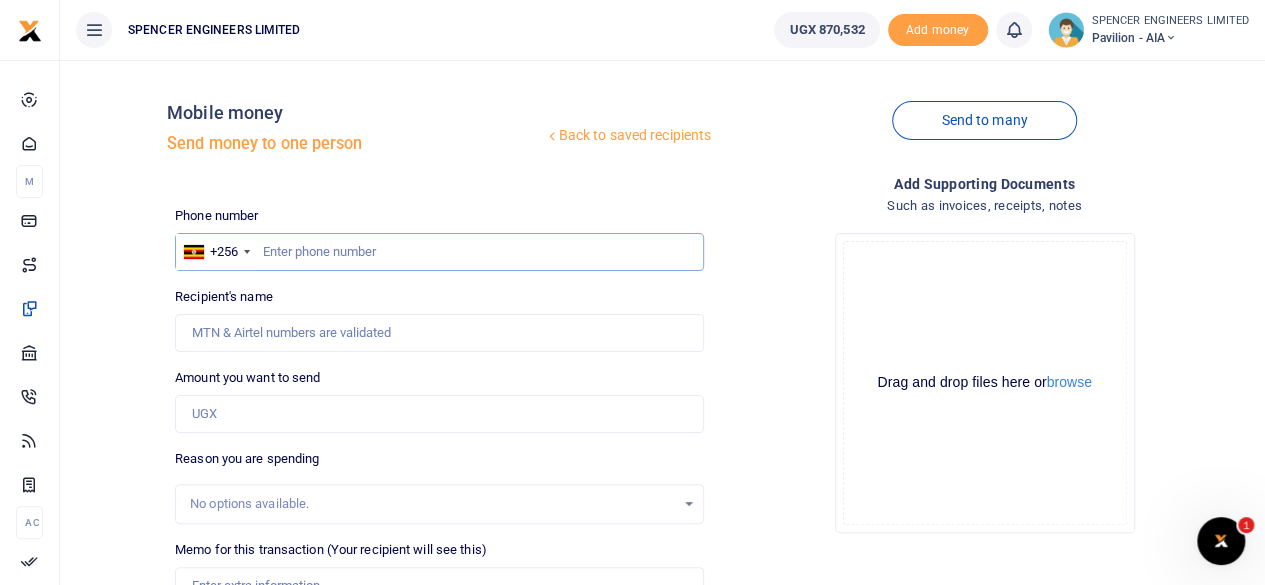 click at bounding box center (439, 252) 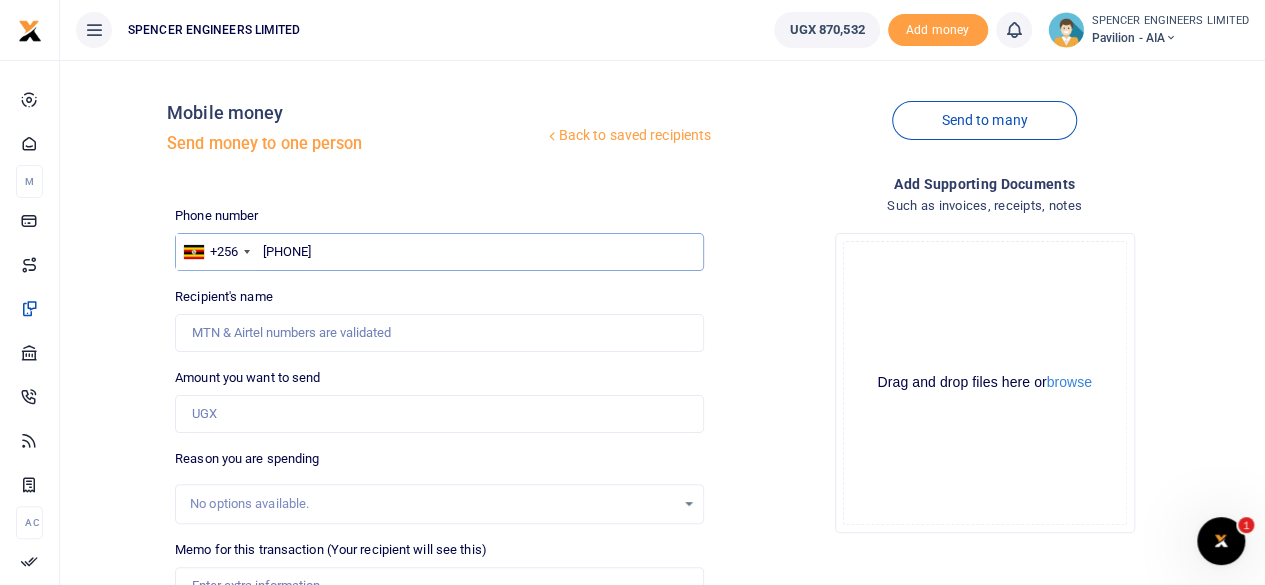 type on "773047146" 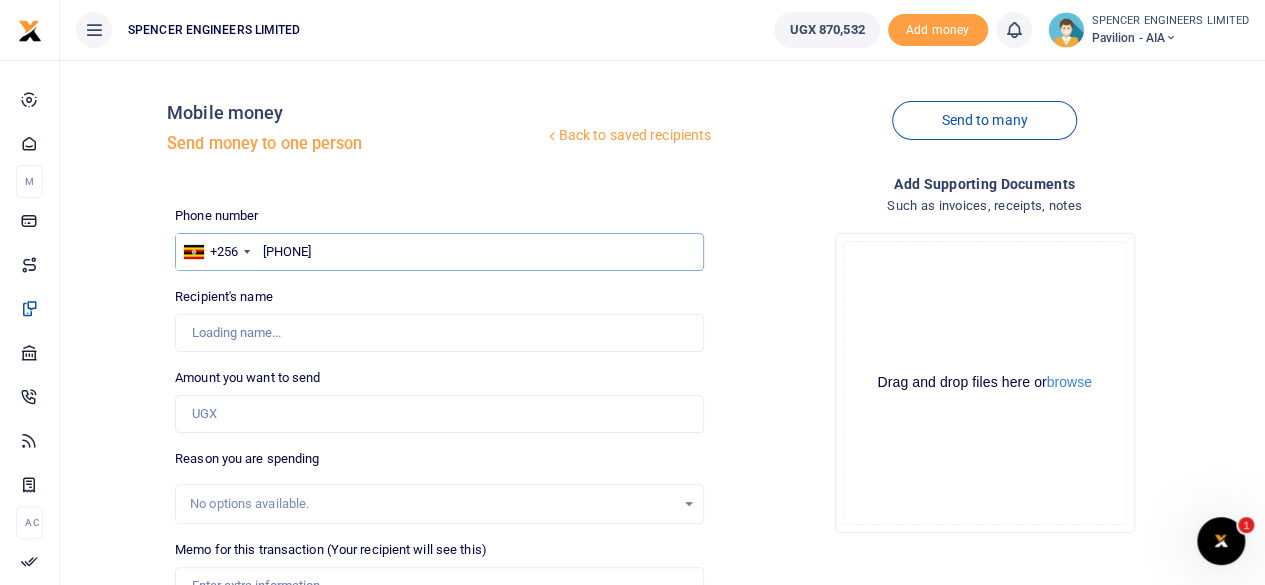 type on "[FIRST] [LAST]" 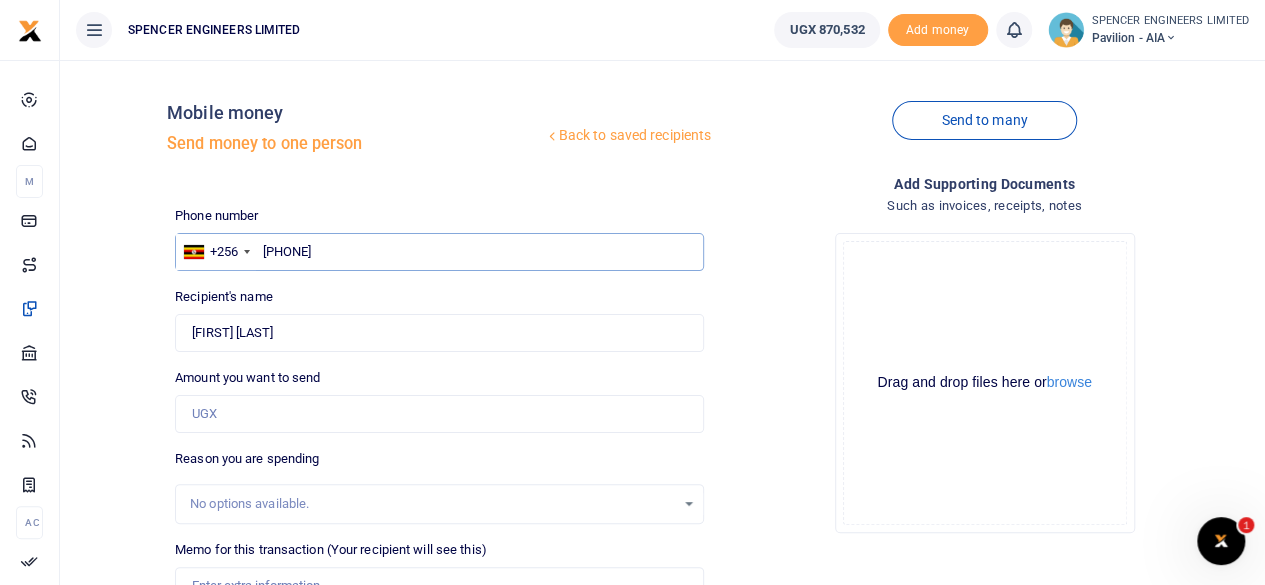 type on "773047146" 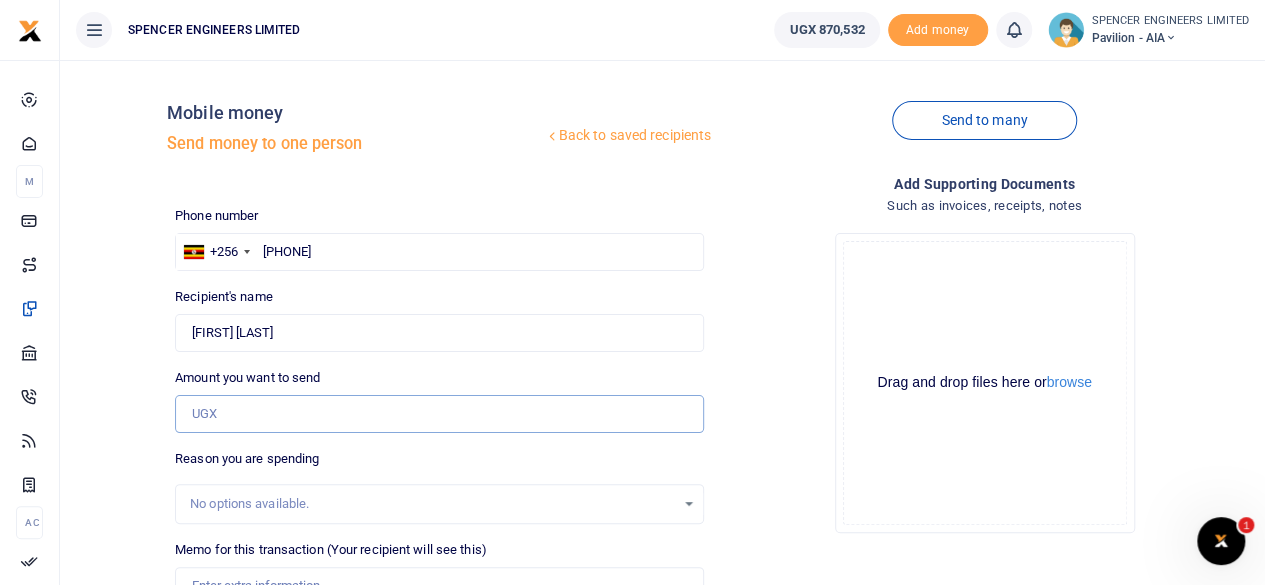 click on "Amount you want to send" at bounding box center [439, 414] 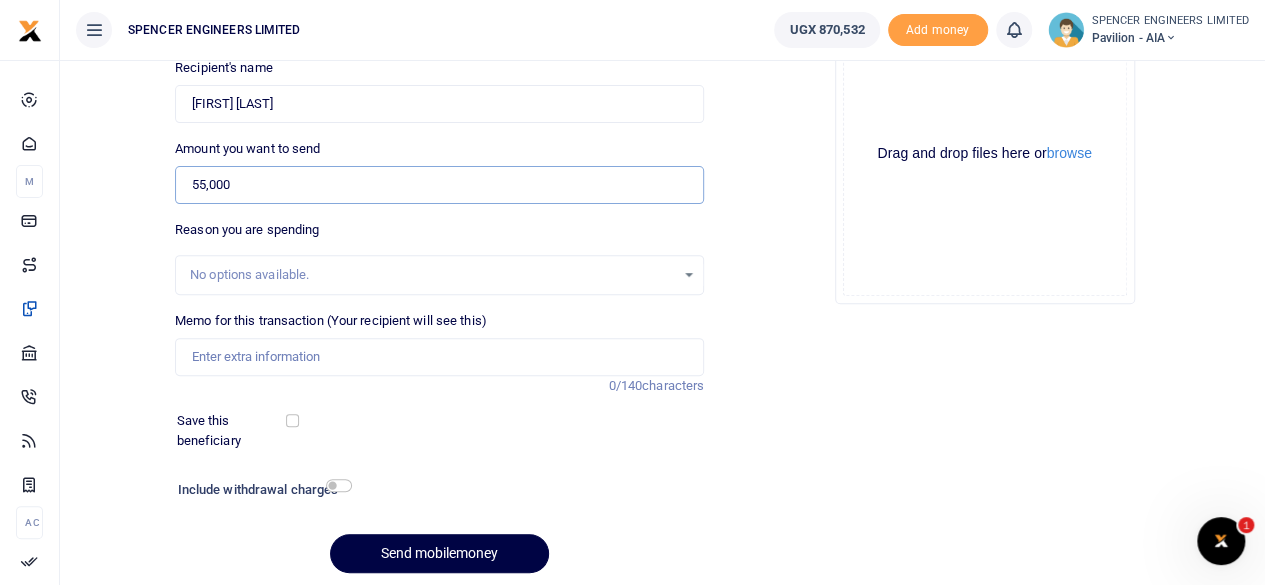 scroll, scrollTop: 198, scrollLeft: 0, axis: vertical 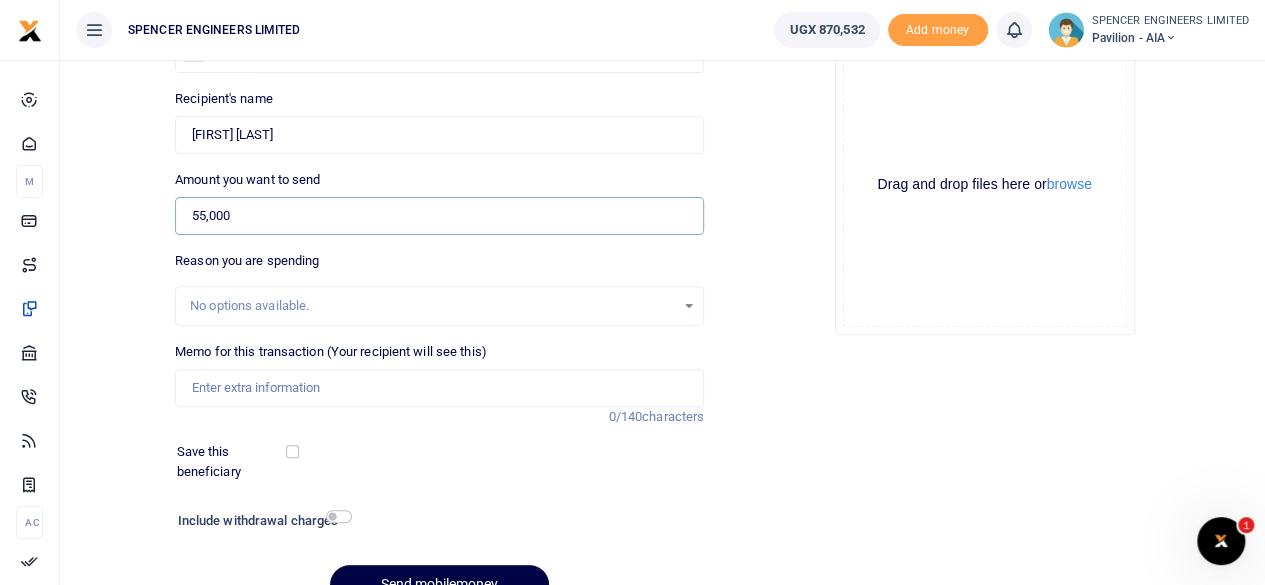 type on "55,000" 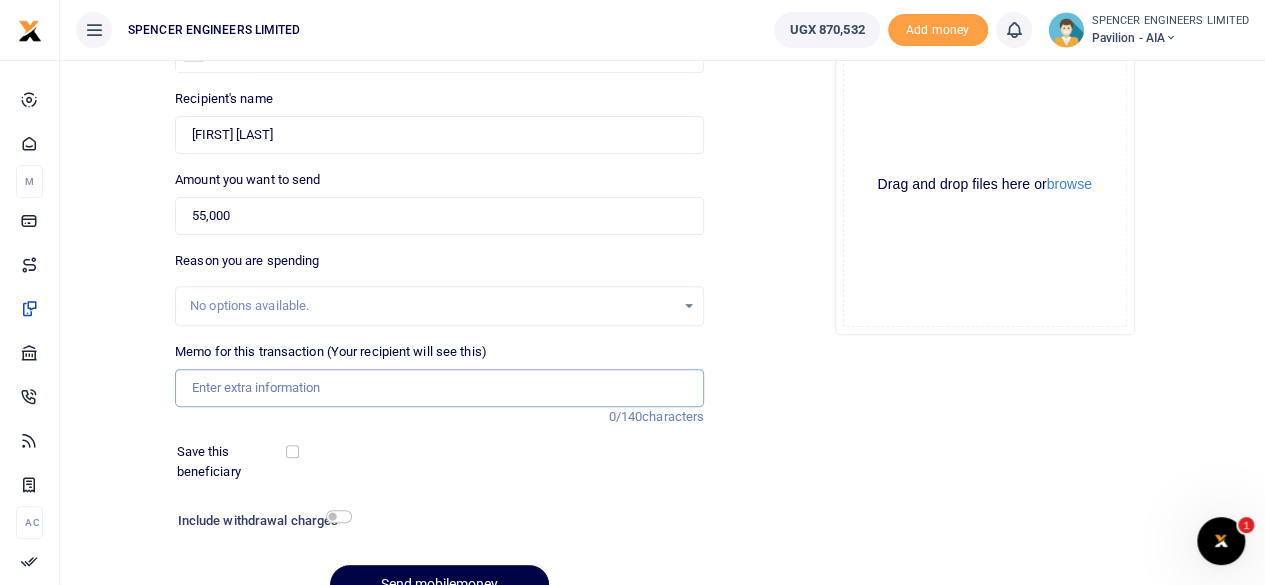 click on "Memo for this transaction (Your recipient will see this)" at bounding box center [439, 388] 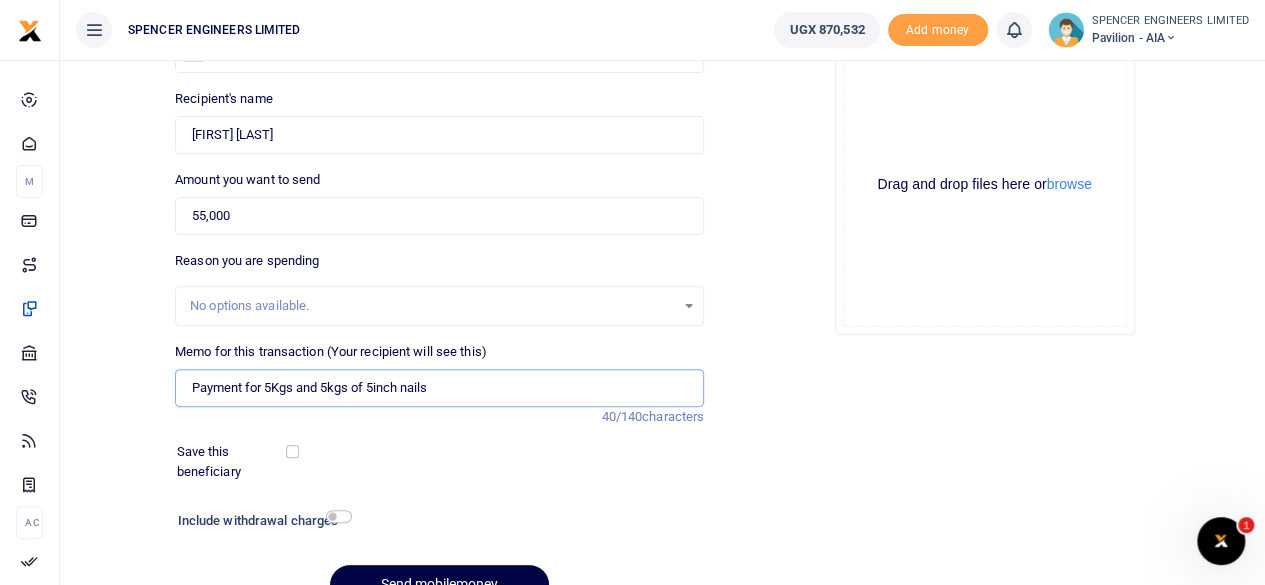 type on "Payment for 5Kgs and 5kgs of 5inch nails" 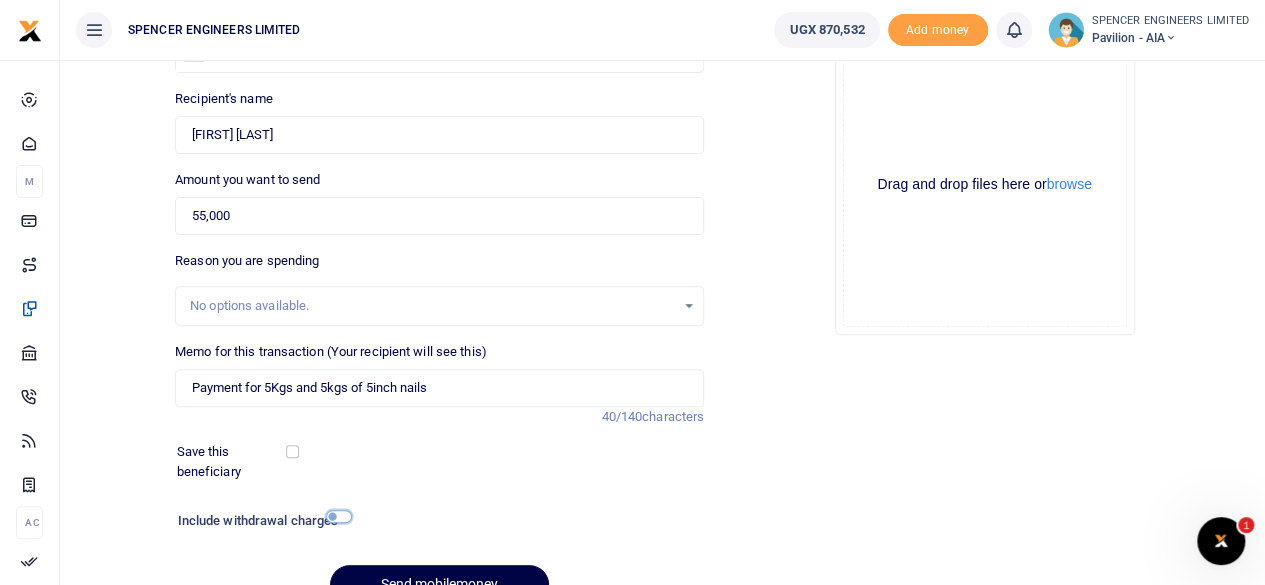 click at bounding box center [339, 516] 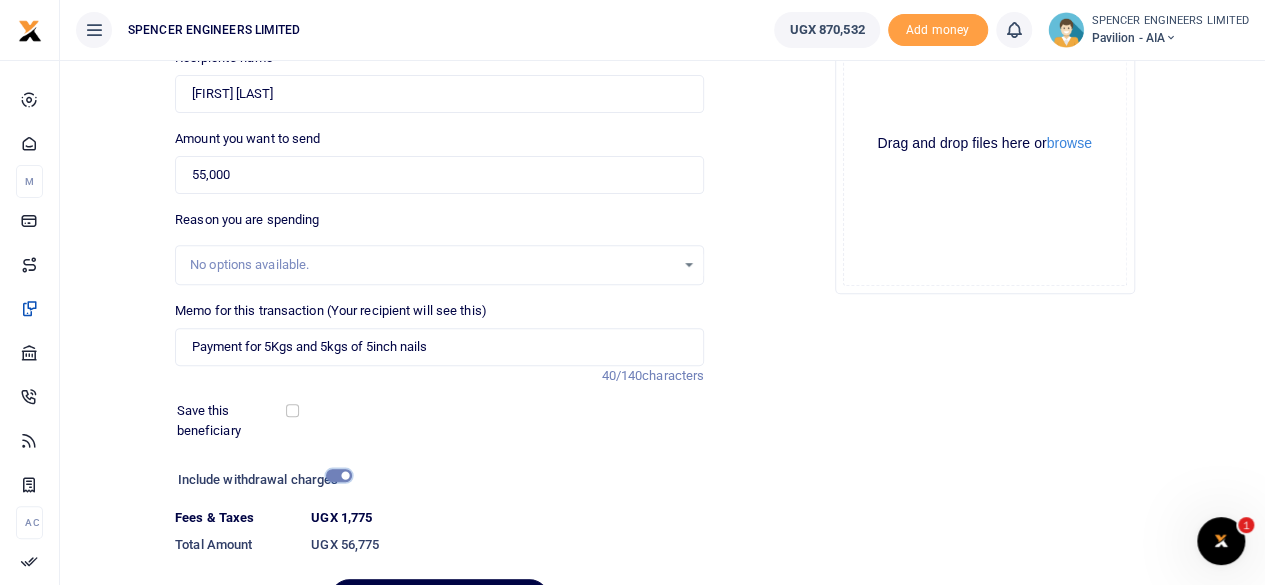 scroll, scrollTop: 298, scrollLeft: 0, axis: vertical 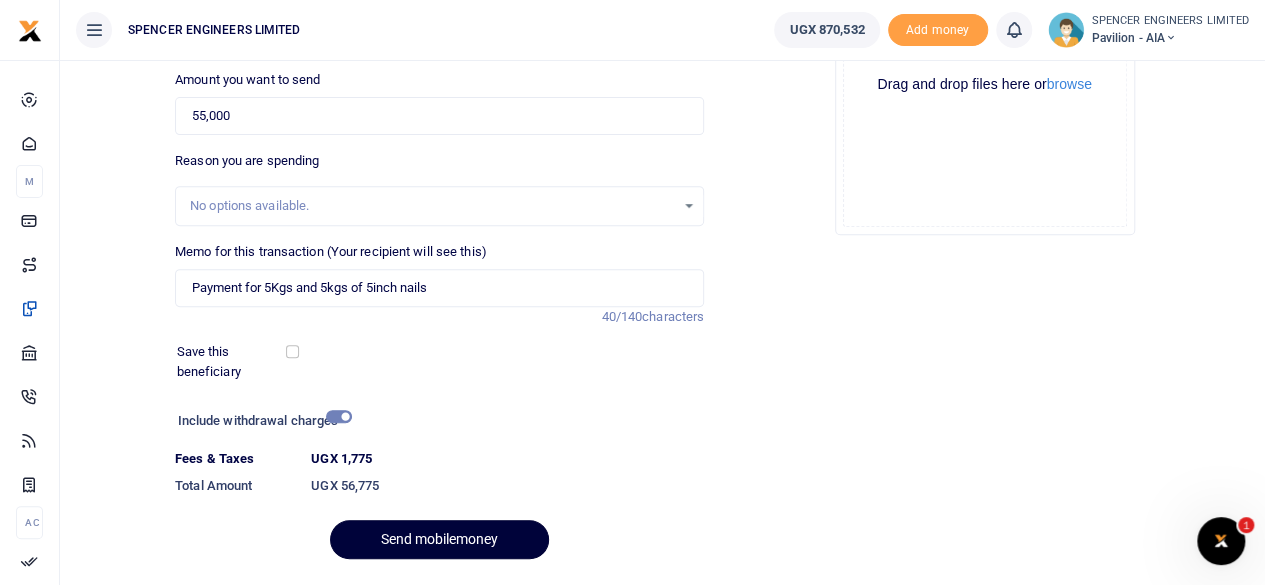 click on "Send mobilemoney" at bounding box center [439, 539] 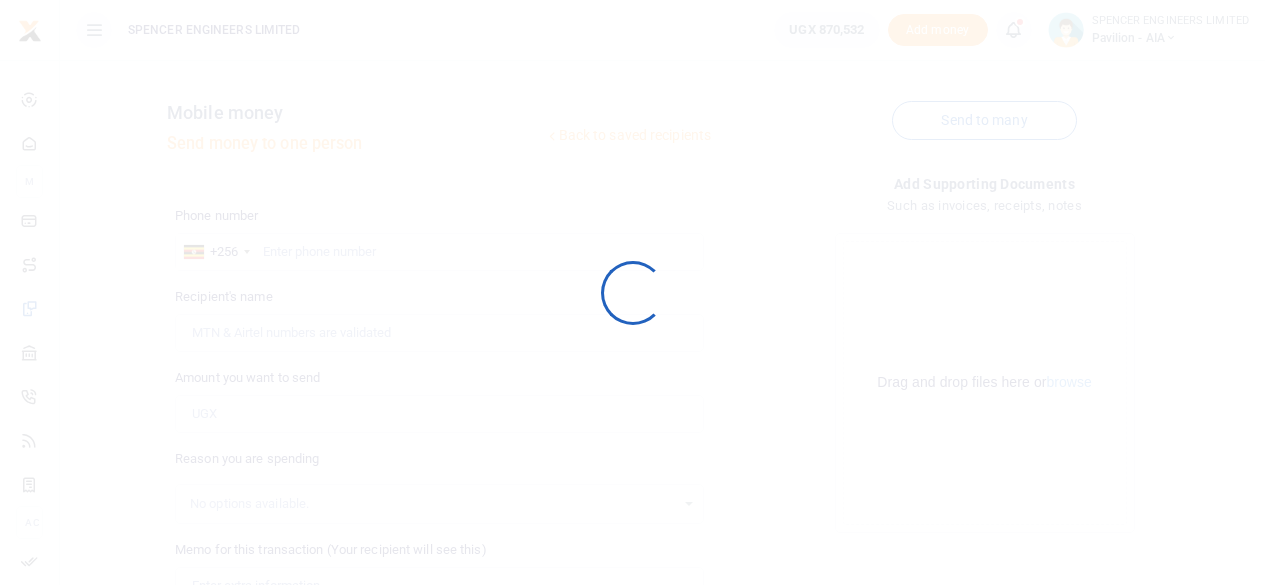 scroll, scrollTop: 297, scrollLeft: 0, axis: vertical 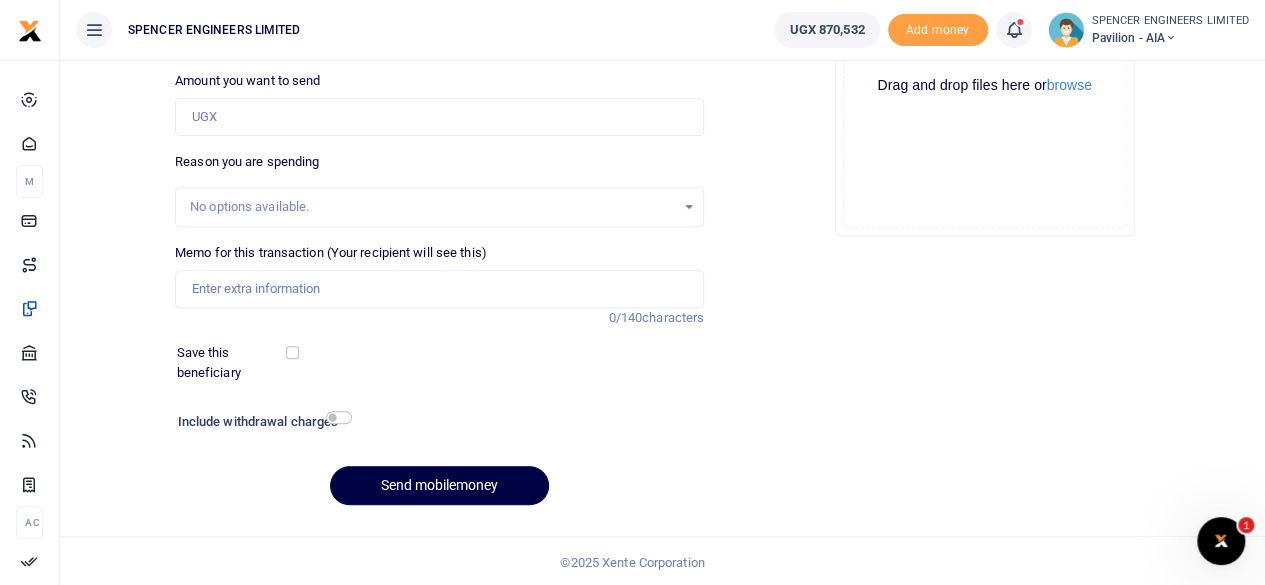 click at bounding box center (1013, 30) 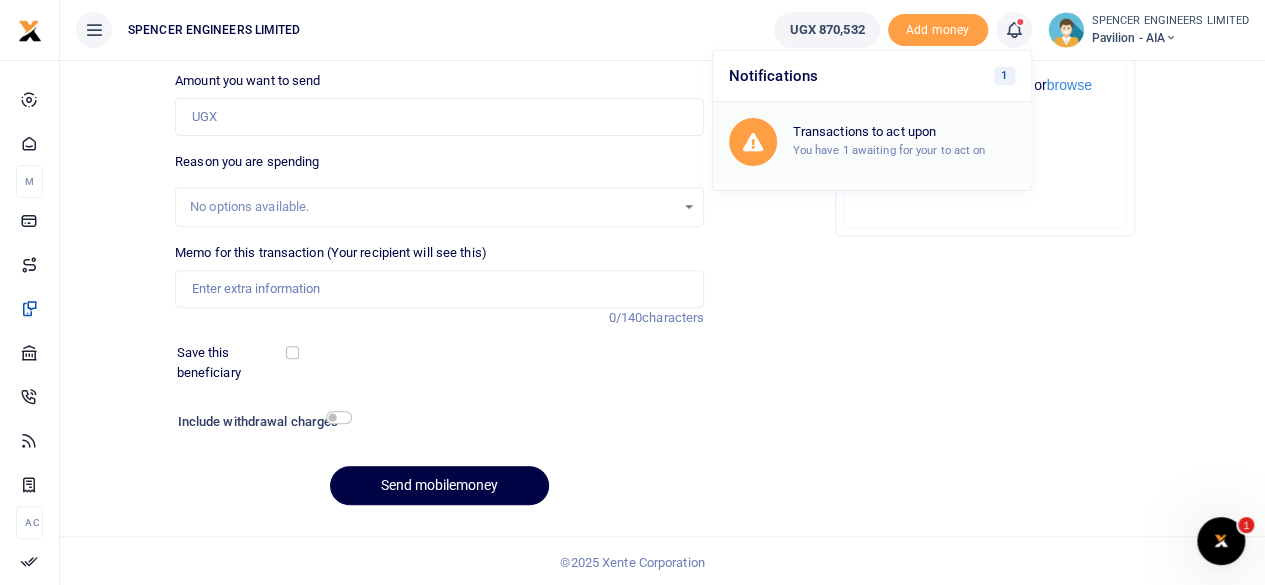 click on "You have 1 awaiting for your to act on" at bounding box center (889, 150) 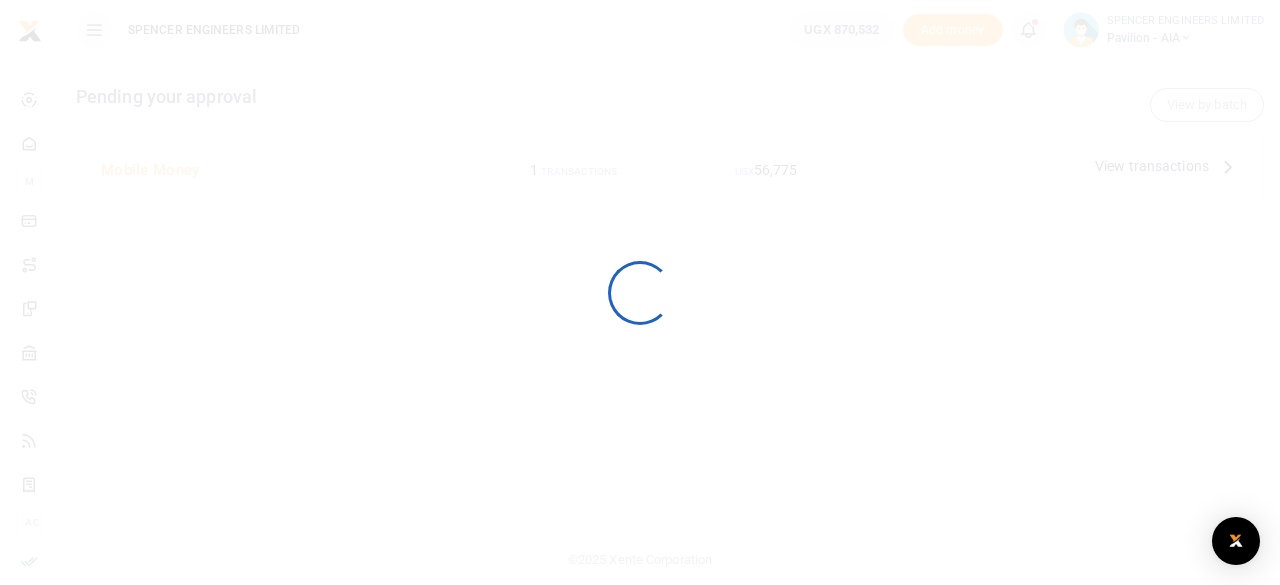 scroll, scrollTop: 0, scrollLeft: 0, axis: both 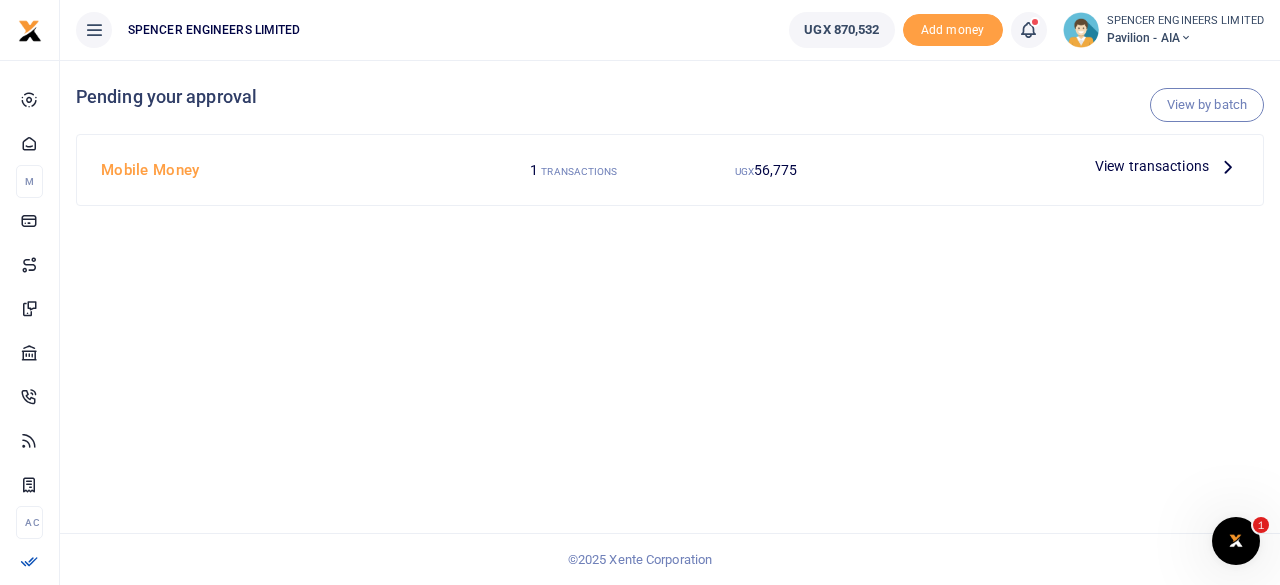 click on "View transactions" at bounding box center [1152, 166] 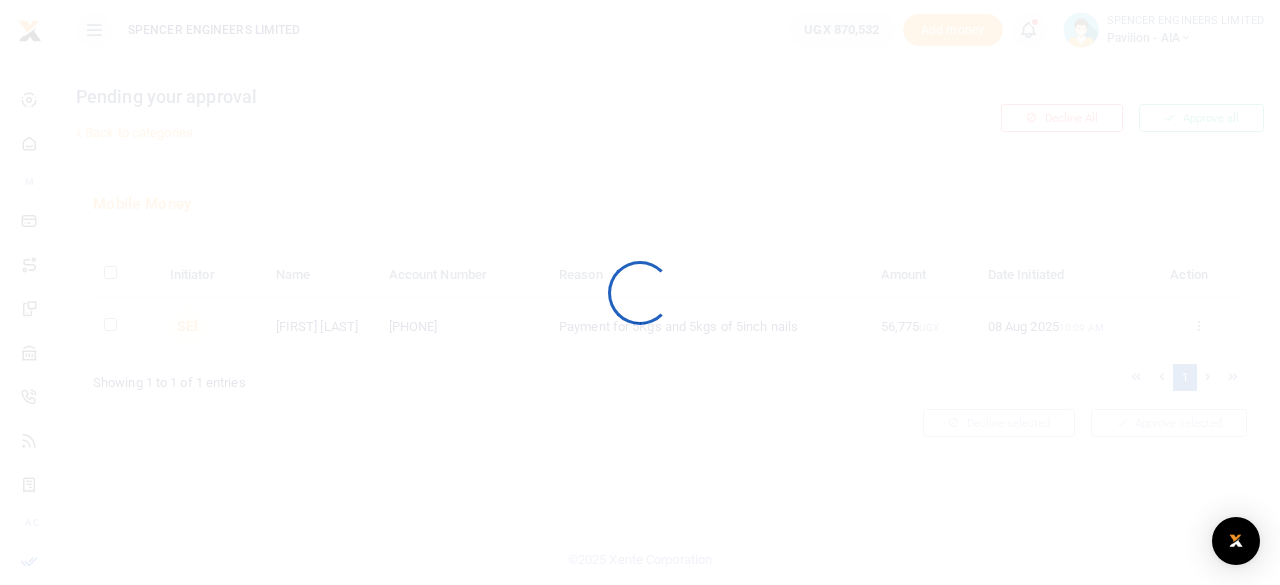 scroll, scrollTop: 0, scrollLeft: 0, axis: both 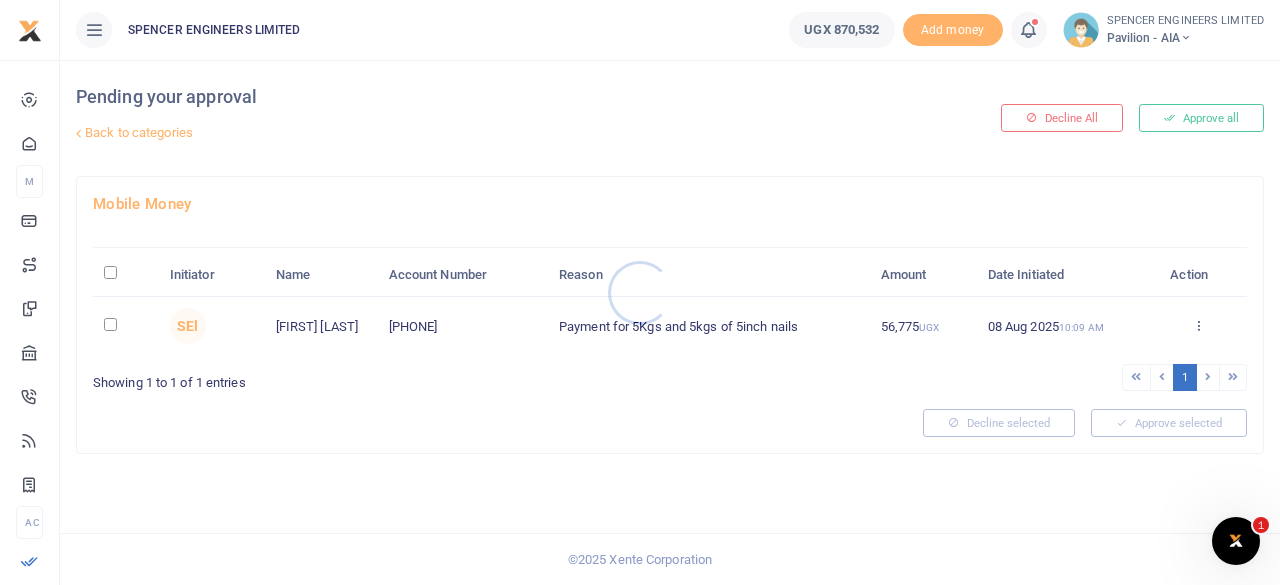 click at bounding box center (640, 292) 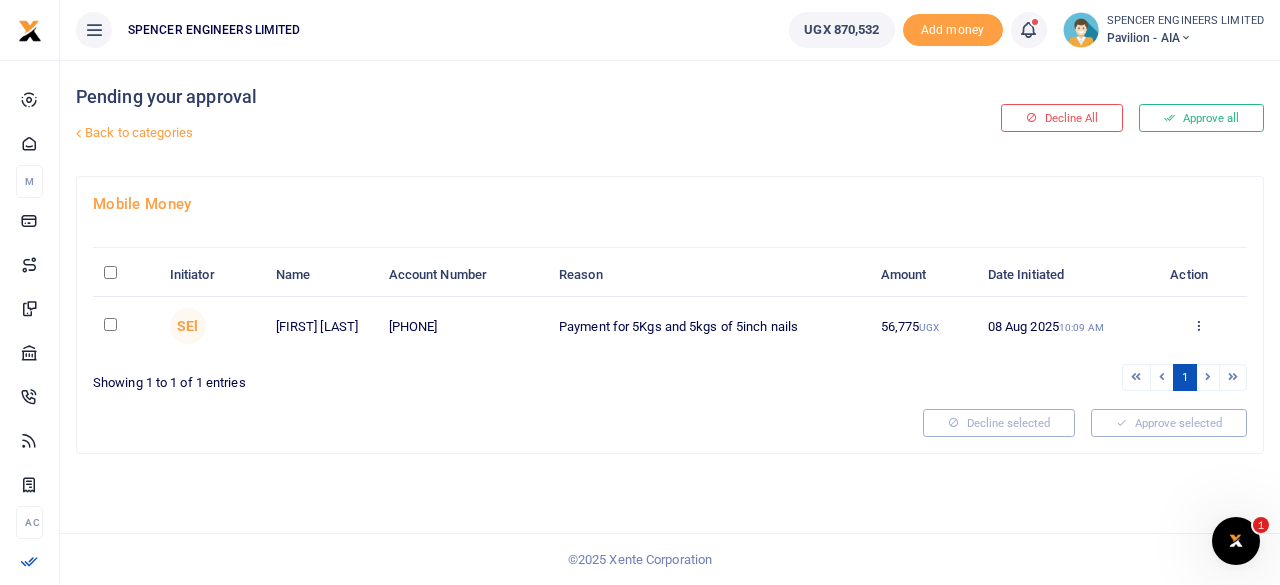 click at bounding box center [110, 324] 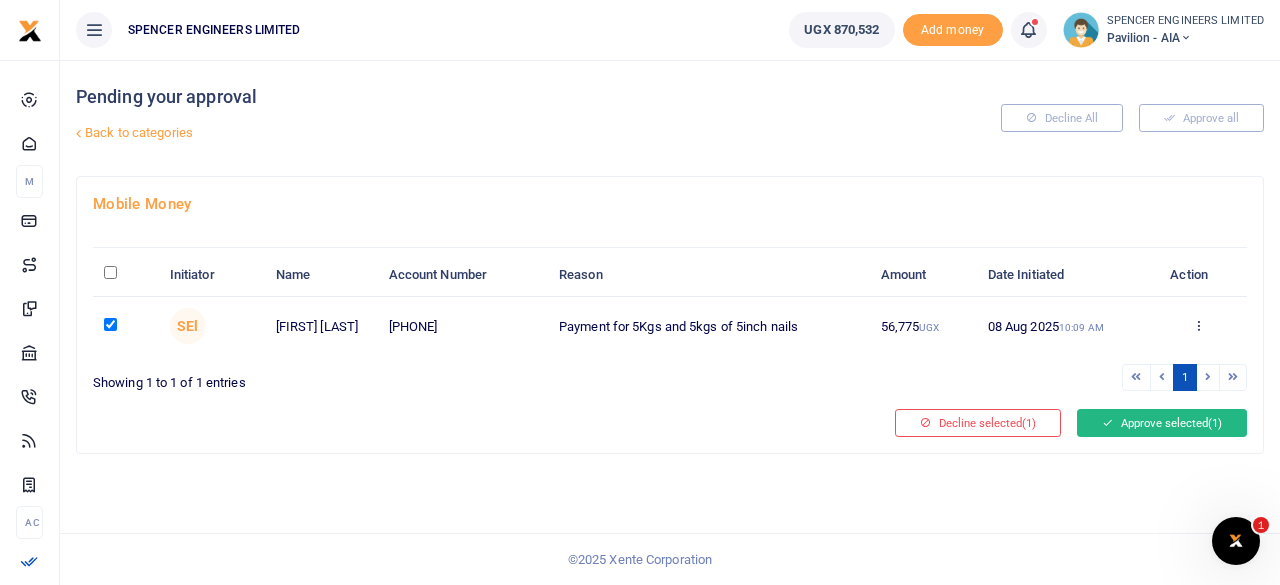 click on "Approve selected  (1)" at bounding box center (1162, 423) 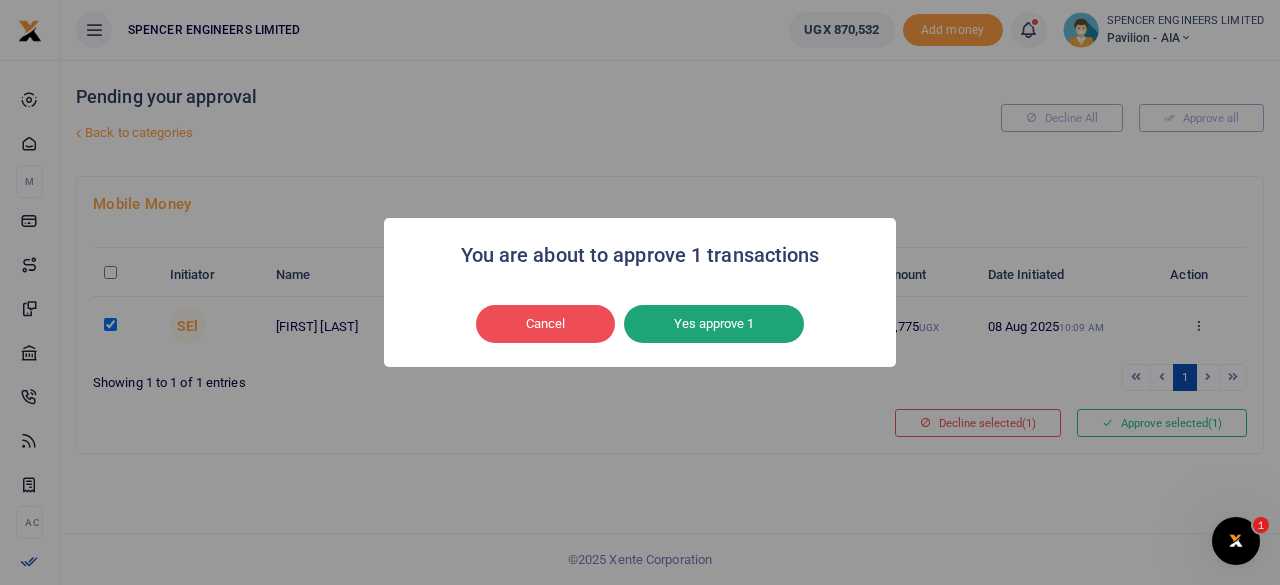 click on "Yes approve 1" at bounding box center [714, 324] 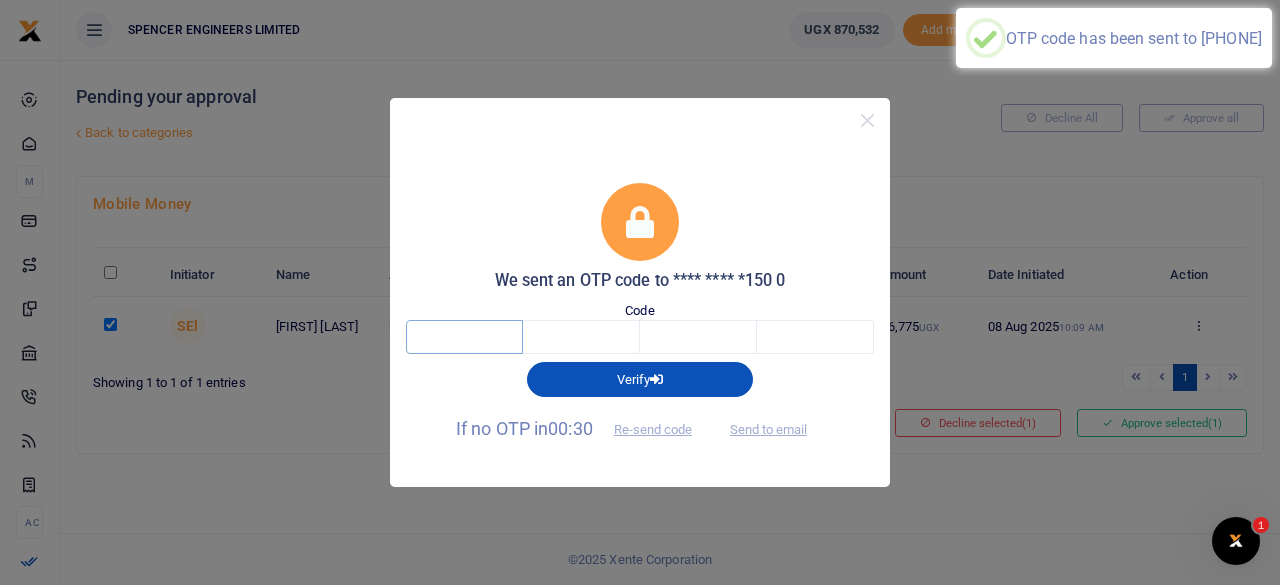 click at bounding box center (464, 337) 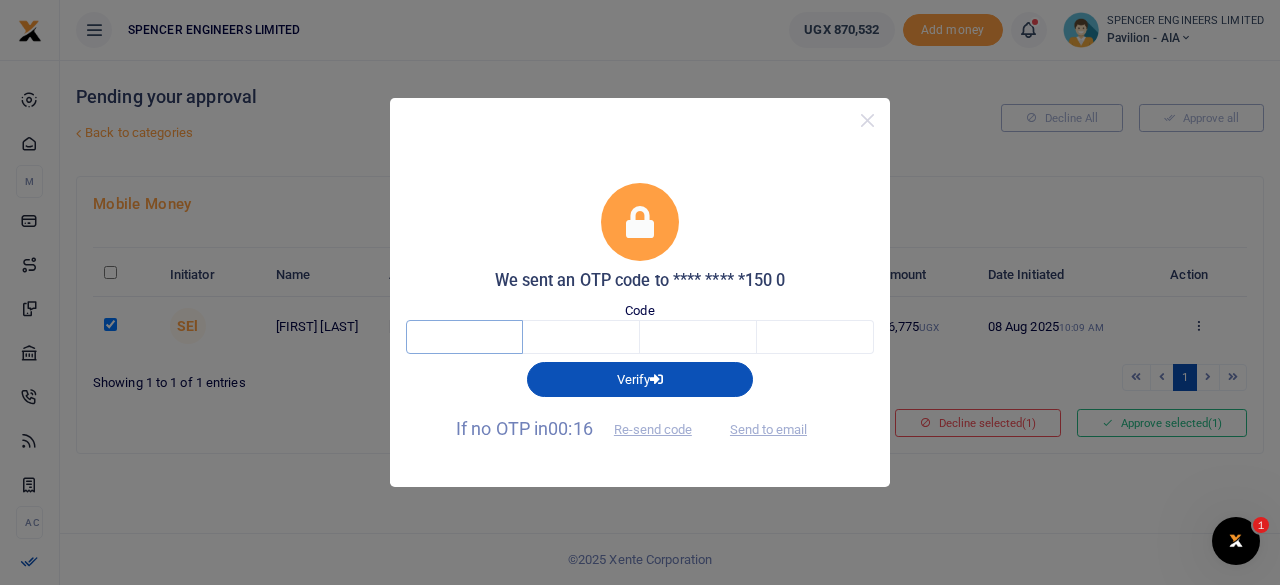click at bounding box center (464, 337) 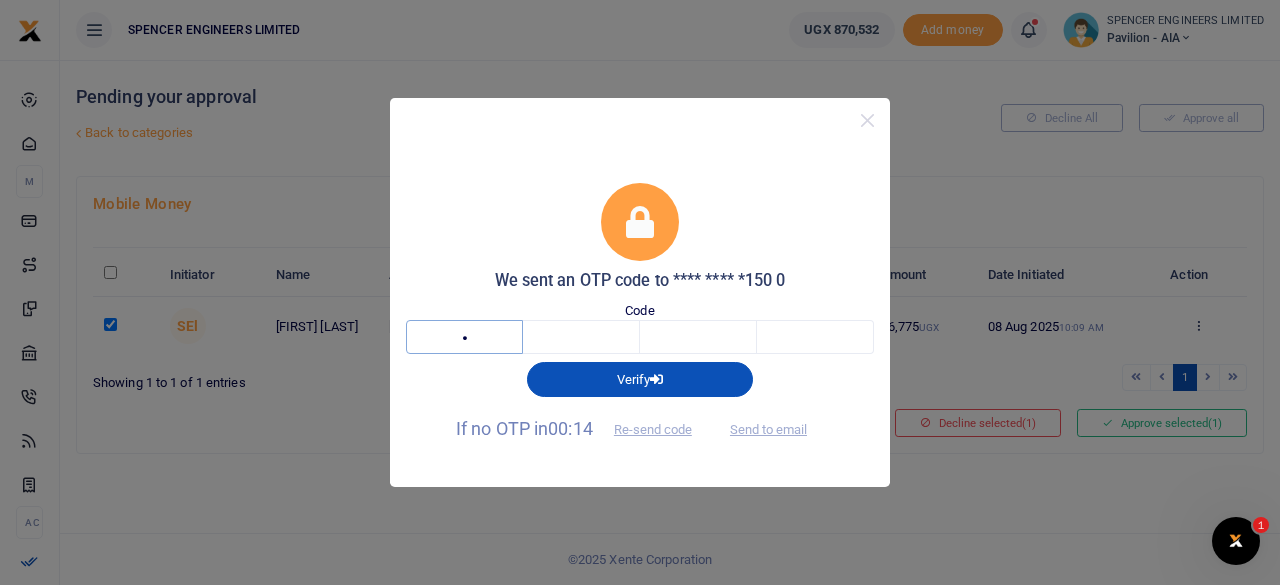 type on "7" 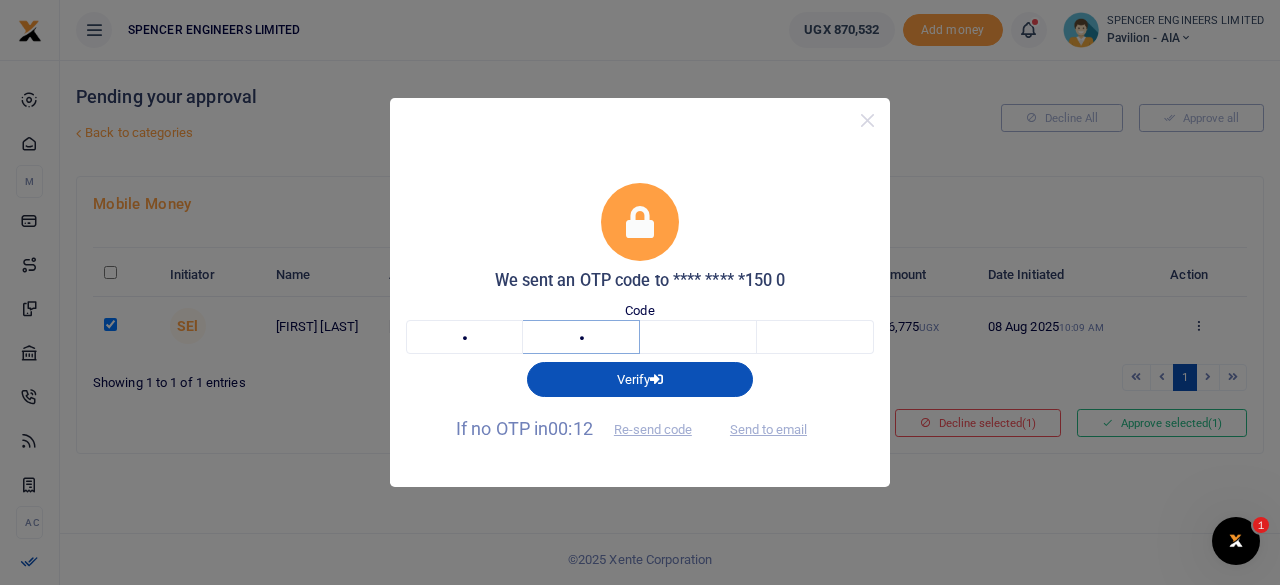 type on "3" 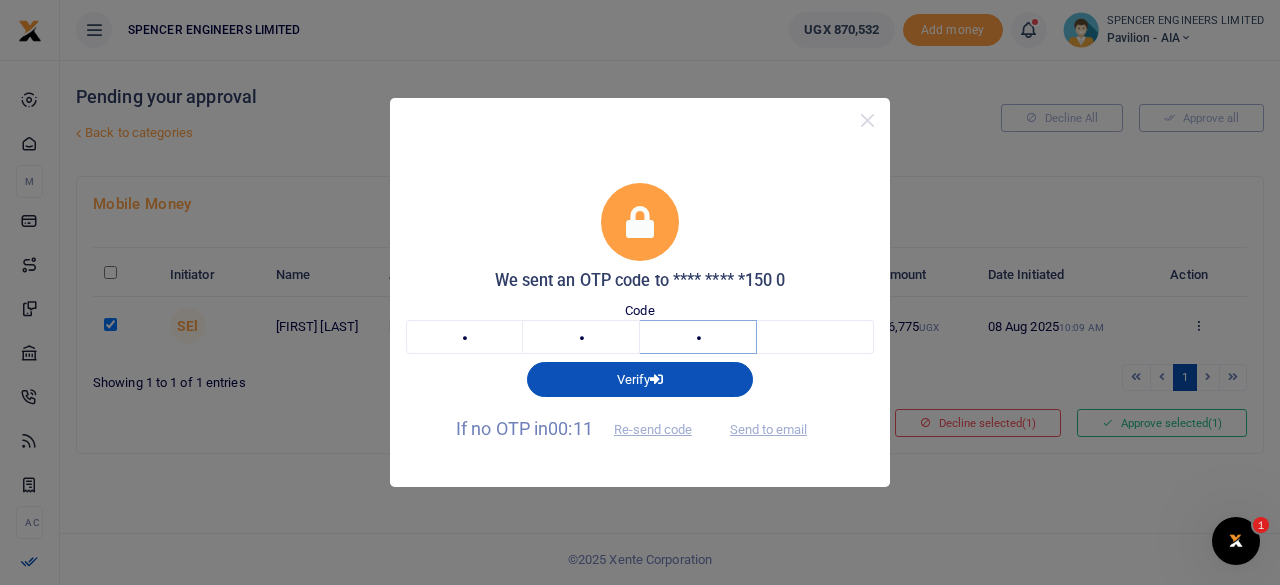 type on "5" 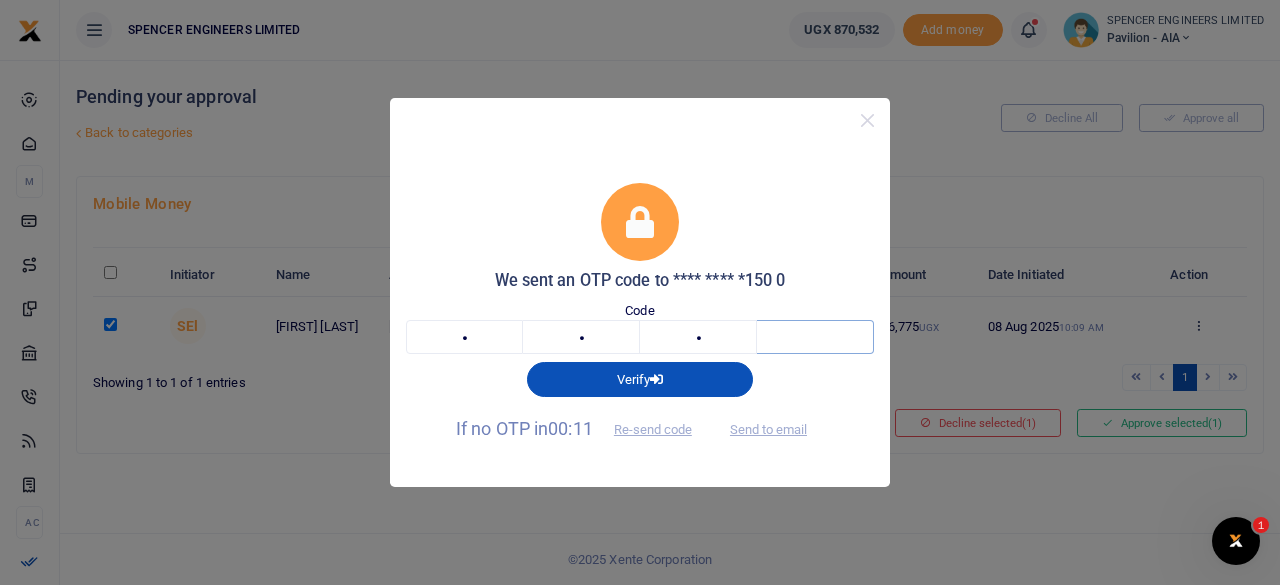 type on "5" 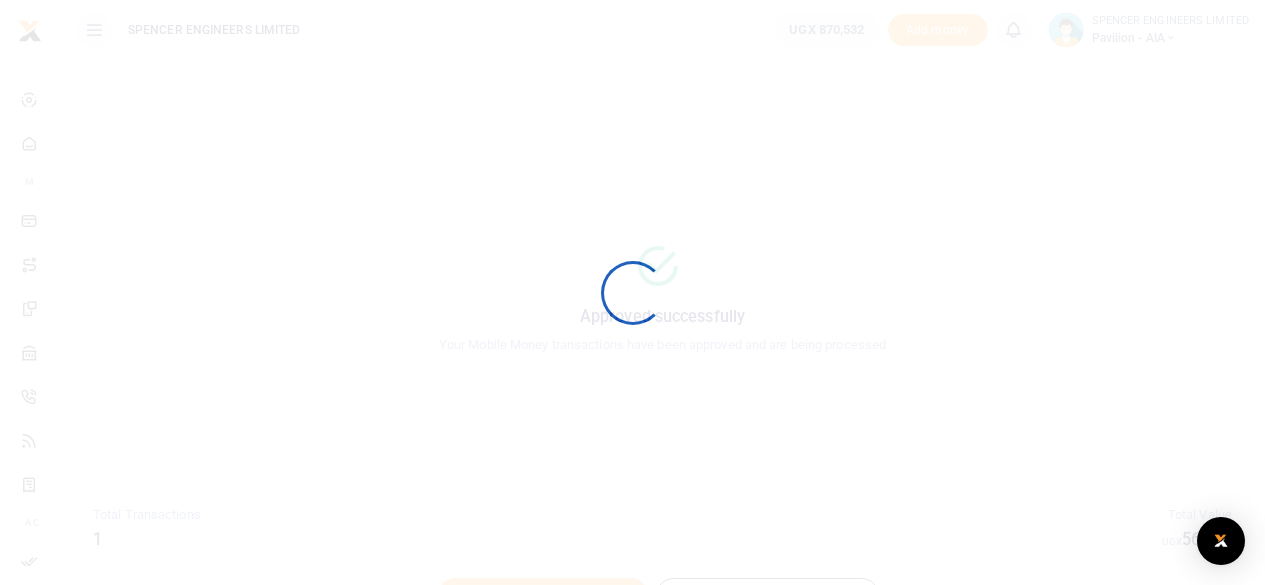 scroll, scrollTop: 0, scrollLeft: 0, axis: both 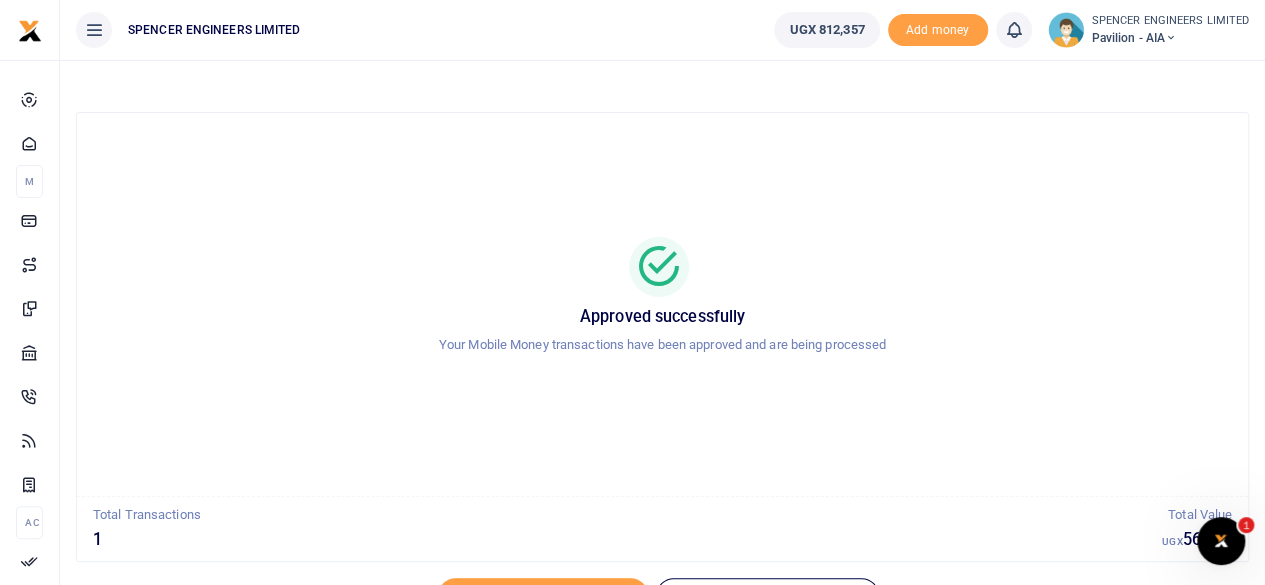 click at bounding box center (94, 30) 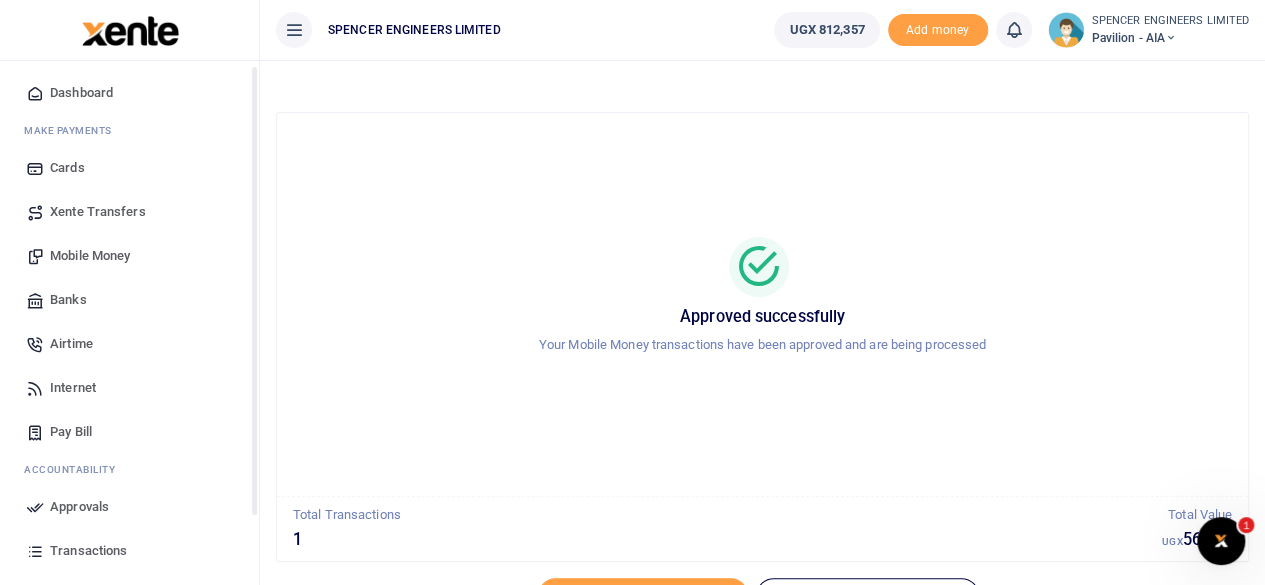 scroll, scrollTop: 172, scrollLeft: 0, axis: vertical 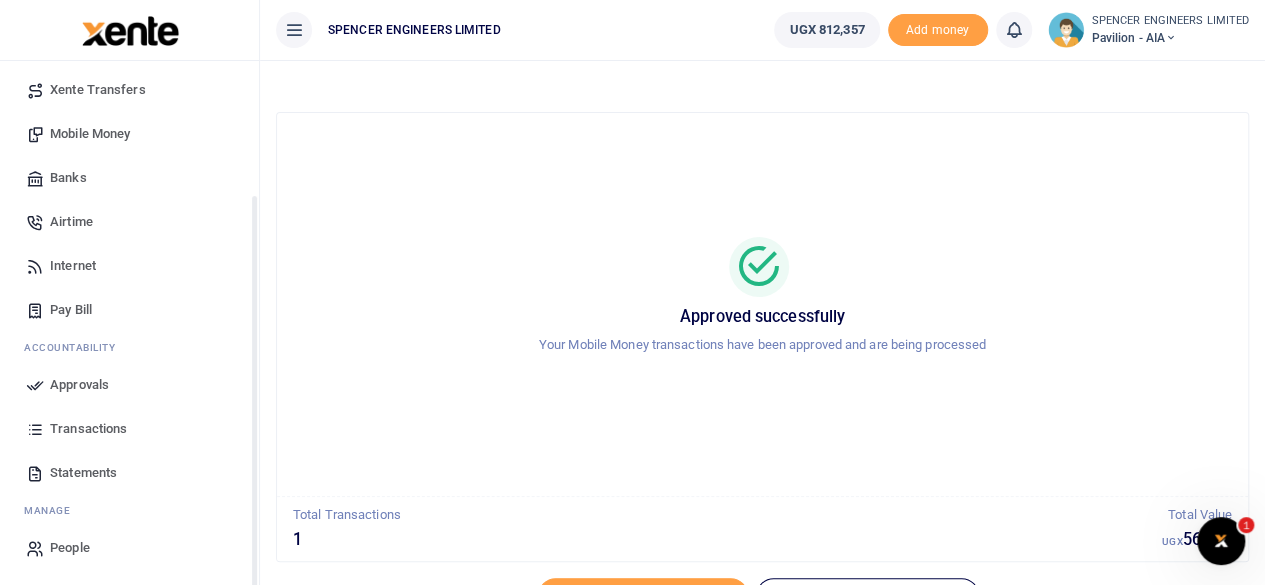 click on "Transactions" at bounding box center [88, 429] 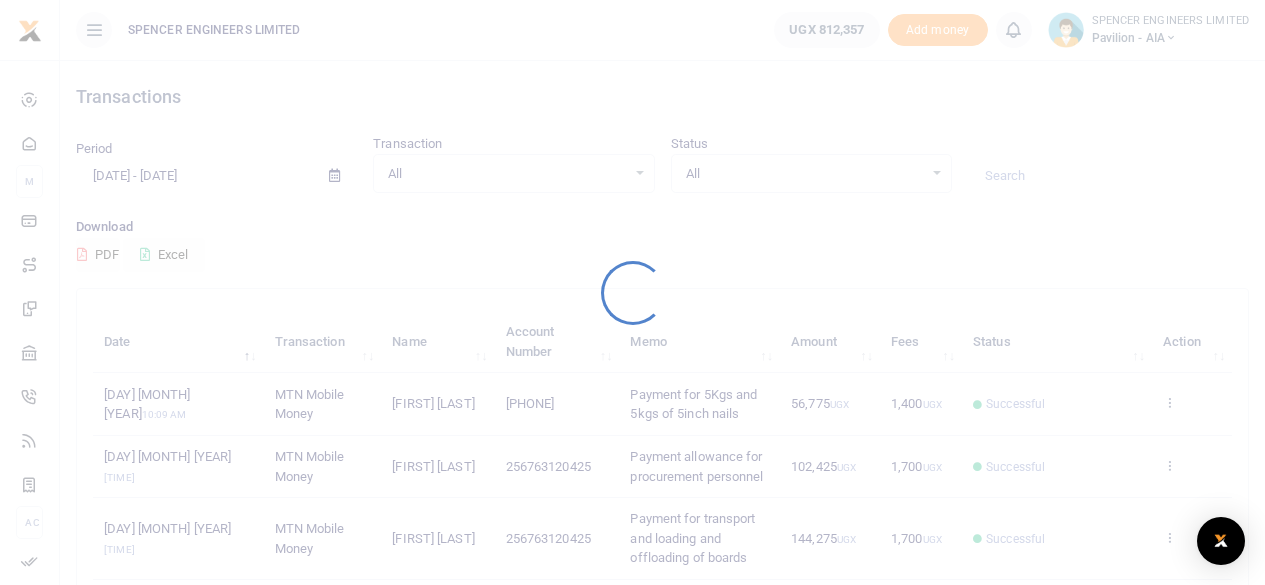 scroll, scrollTop: 0, scrollLeft: 0, axis: both 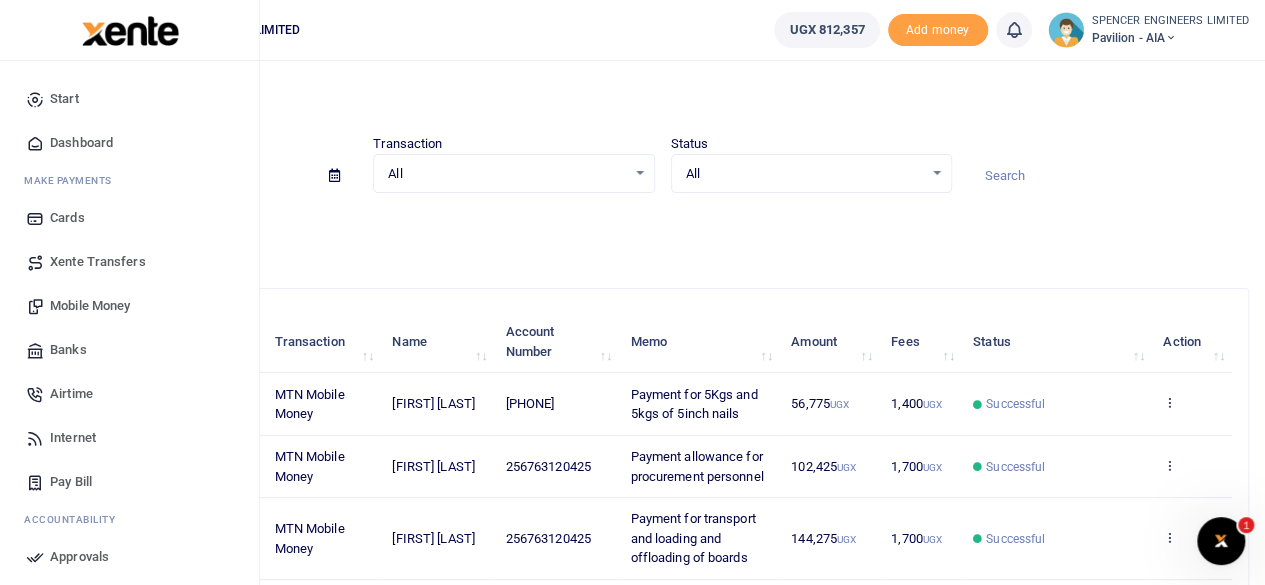 click on "Mobile Money" at bounding box center [90, 306] 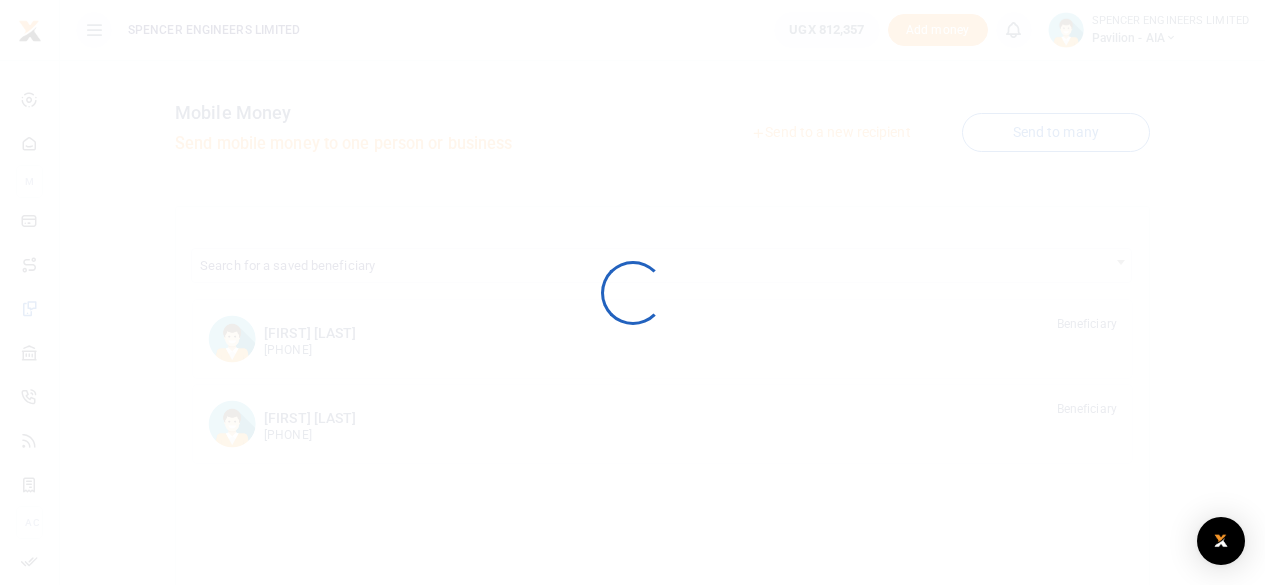 scroll, scrollTop: 0, scrollLeft: 0, axis: both 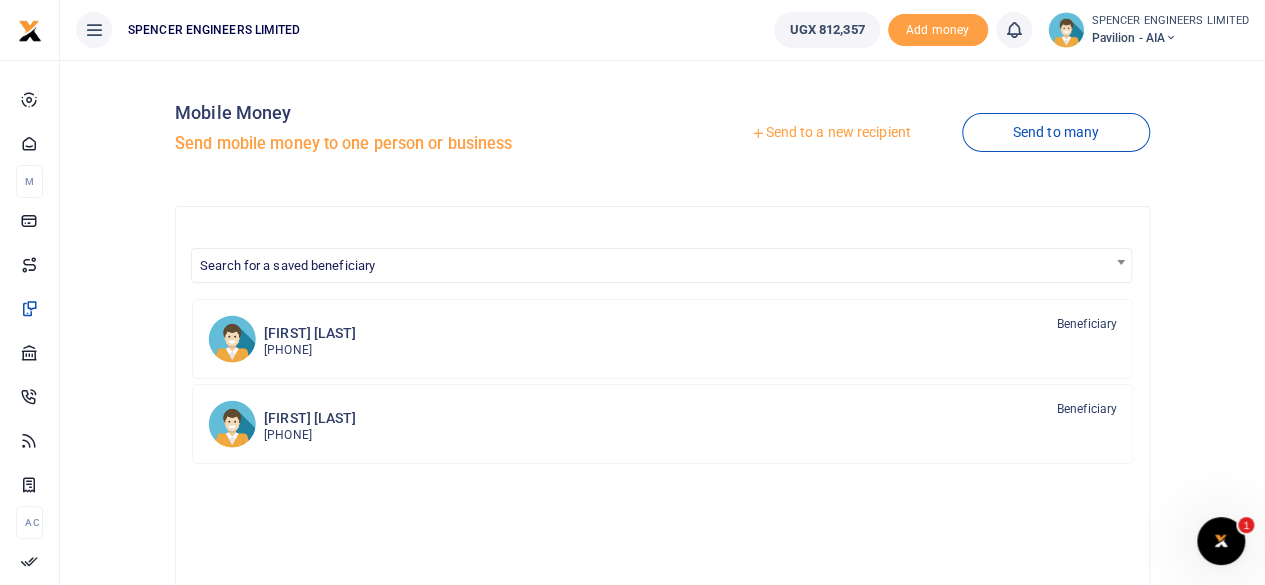 click on "Send to a new recipient" at bounding box center (830, 133) 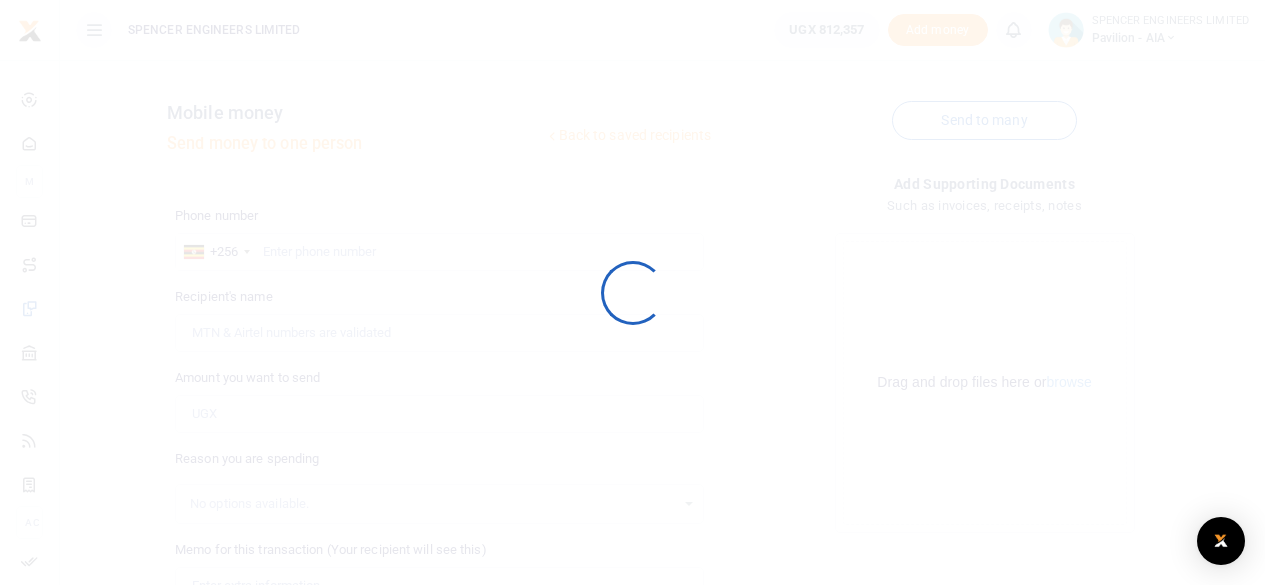 scroll, scrollTop: 0, scrollLeft: 0, axis: both 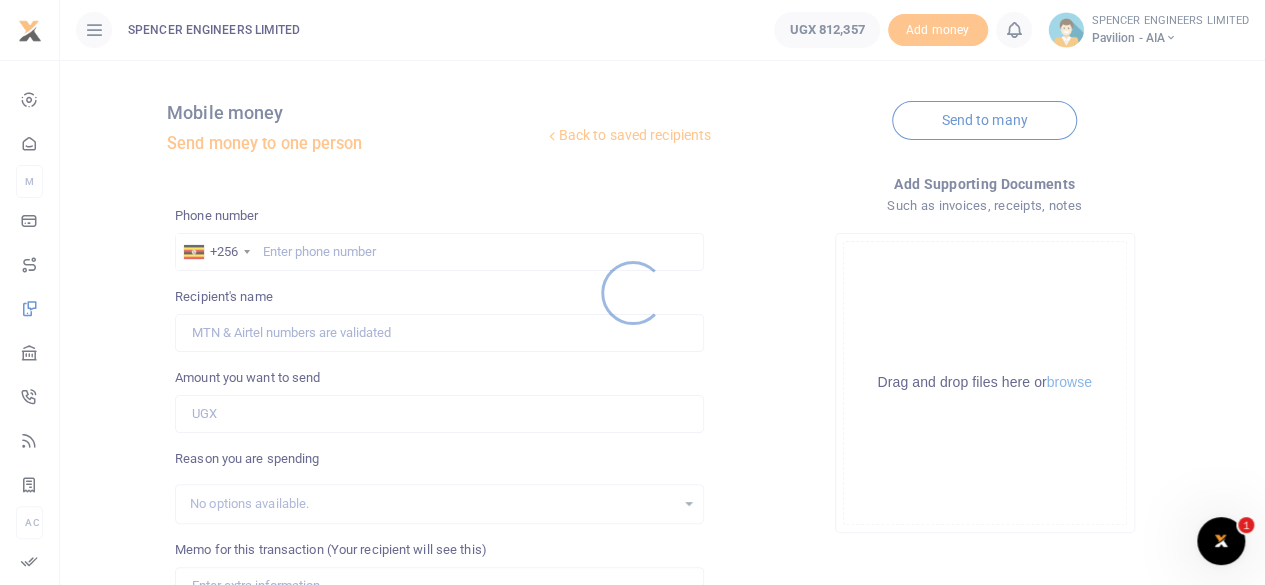 click at bounding box center [632, 292] 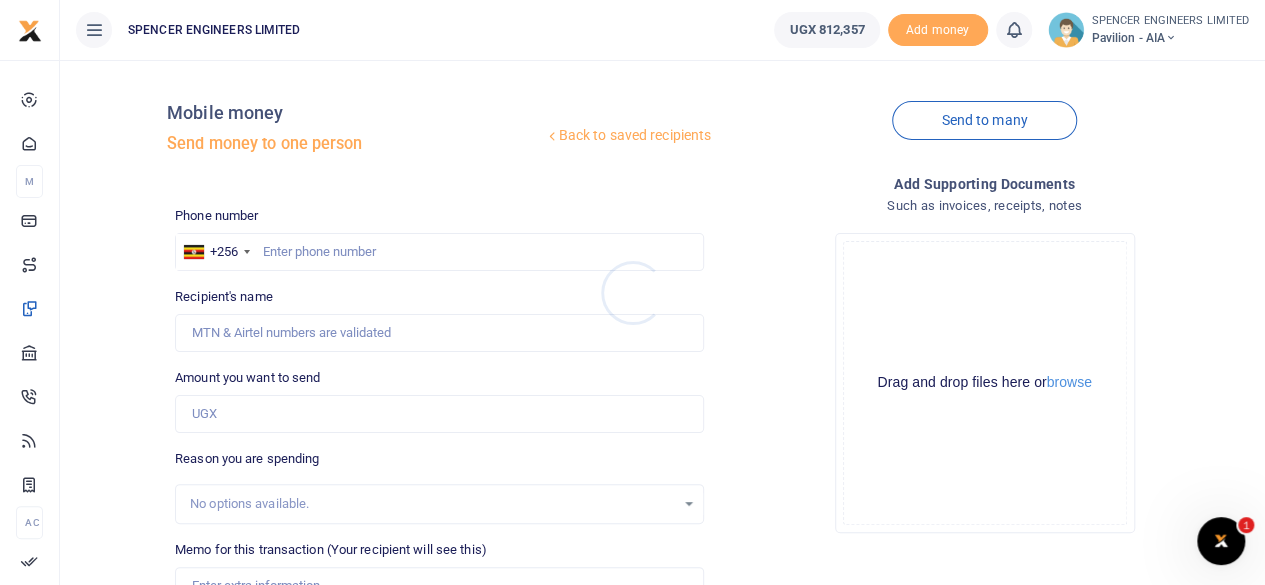 click at bounding box center [632, 292] 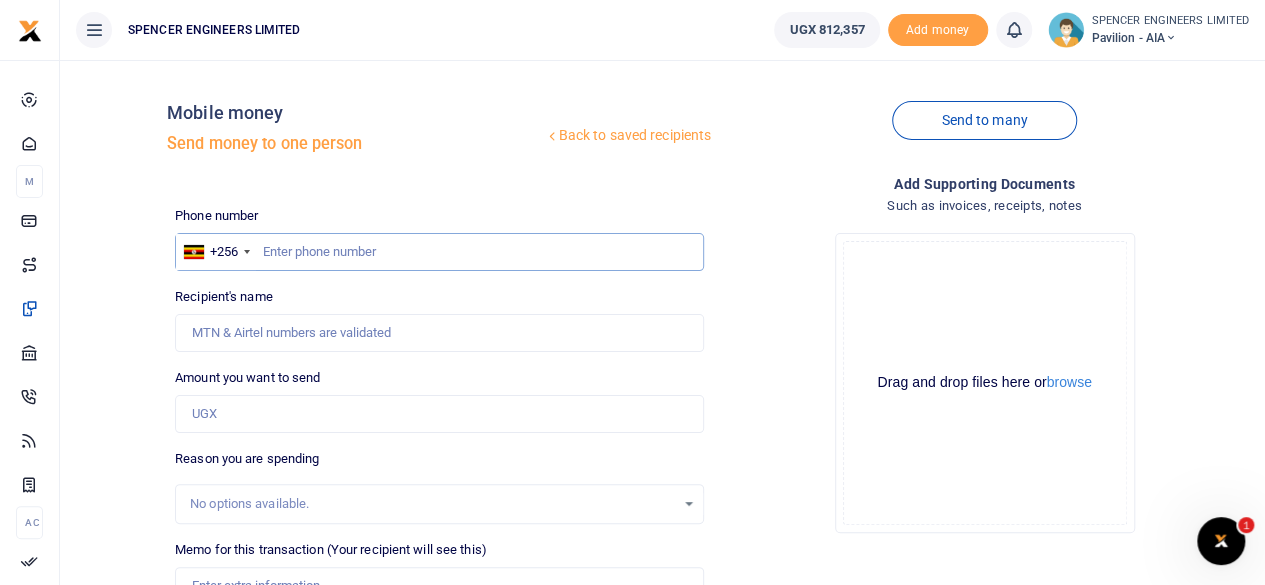 click at bounding box center [439, 252] 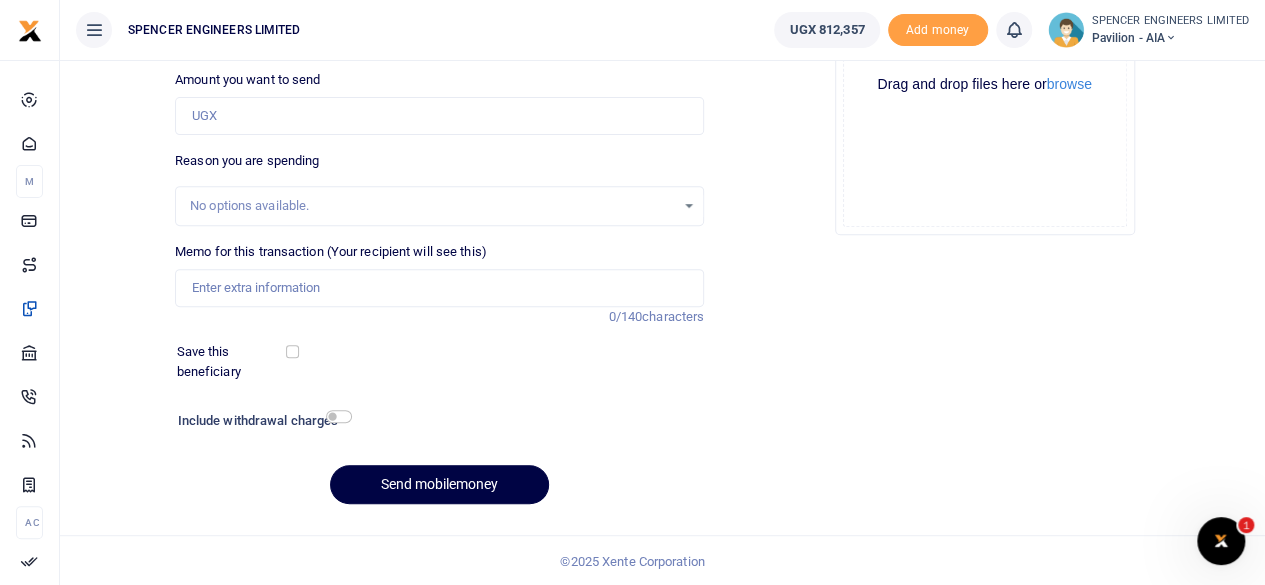 scroll, scrollTop: 0, scrollLeft: 0, axis: both 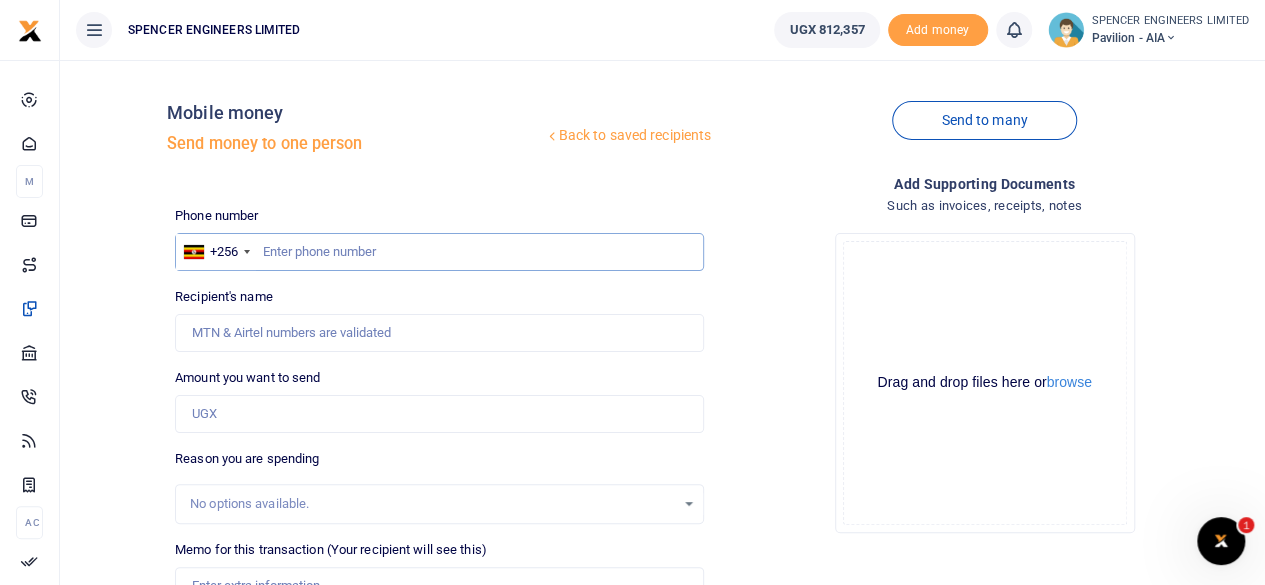 click at bounding box center [439, 252] 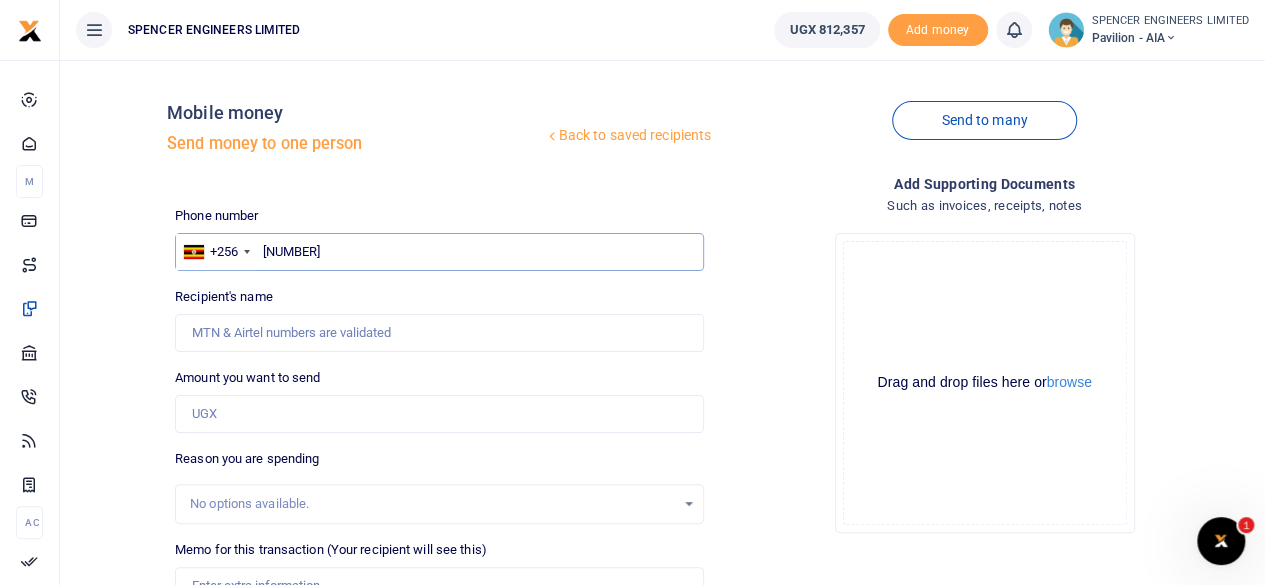 type on "[NUMBER]" 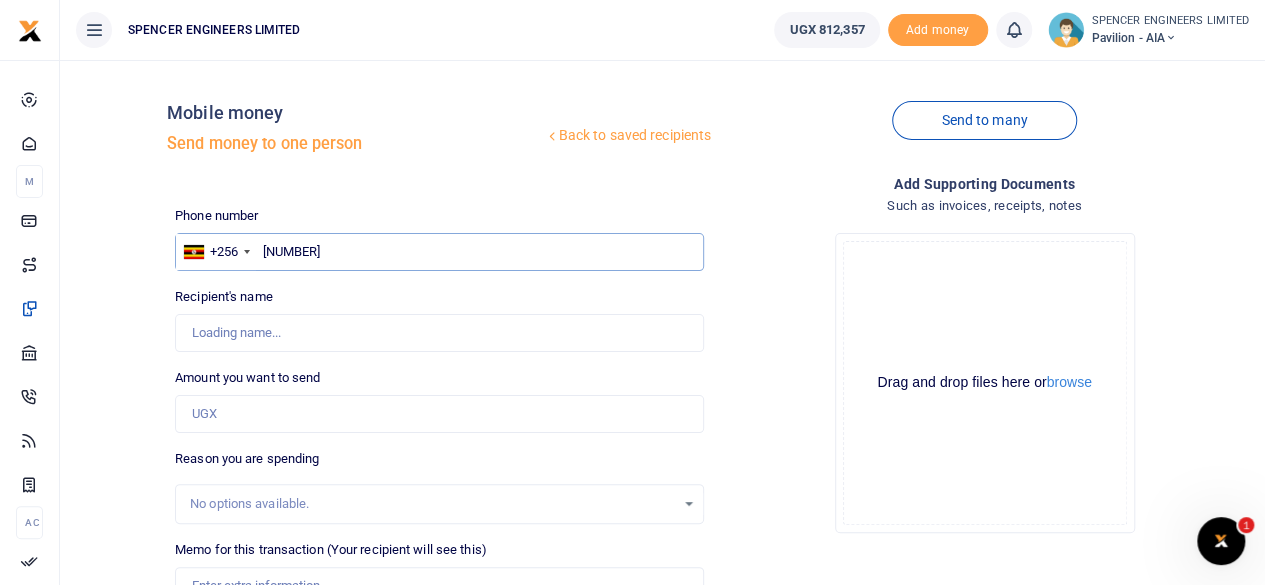 type on "Payment for 1box face masks and 3rolls of sand paper and 10pairs gloves and 5 tins wood glue by [FIRST] [LAST]" 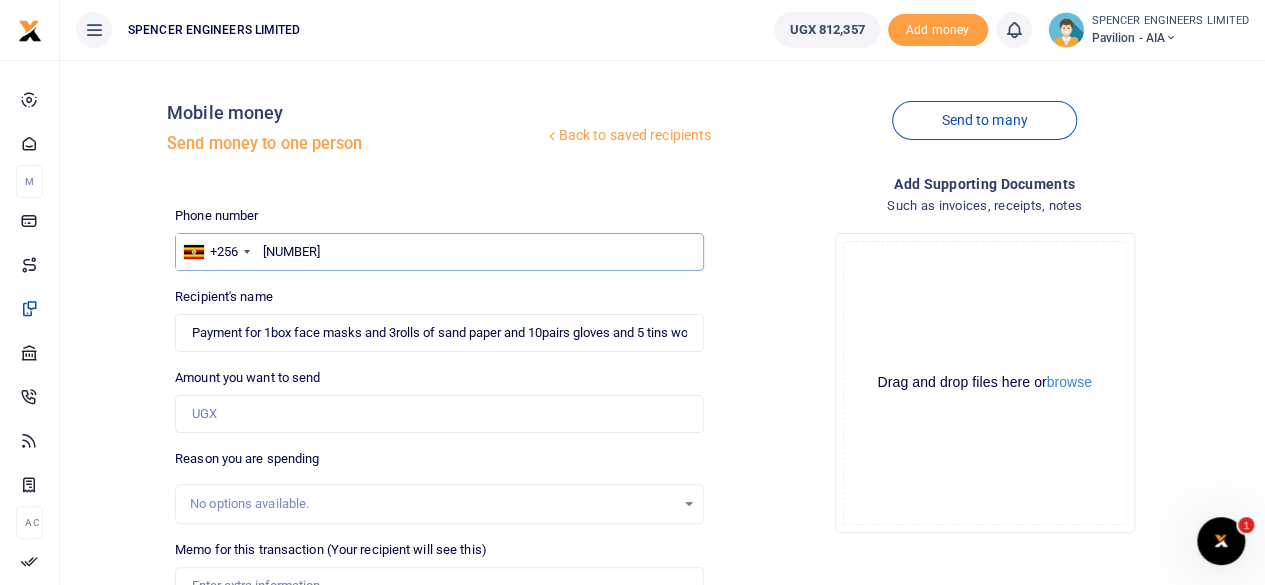 type on "763120425" 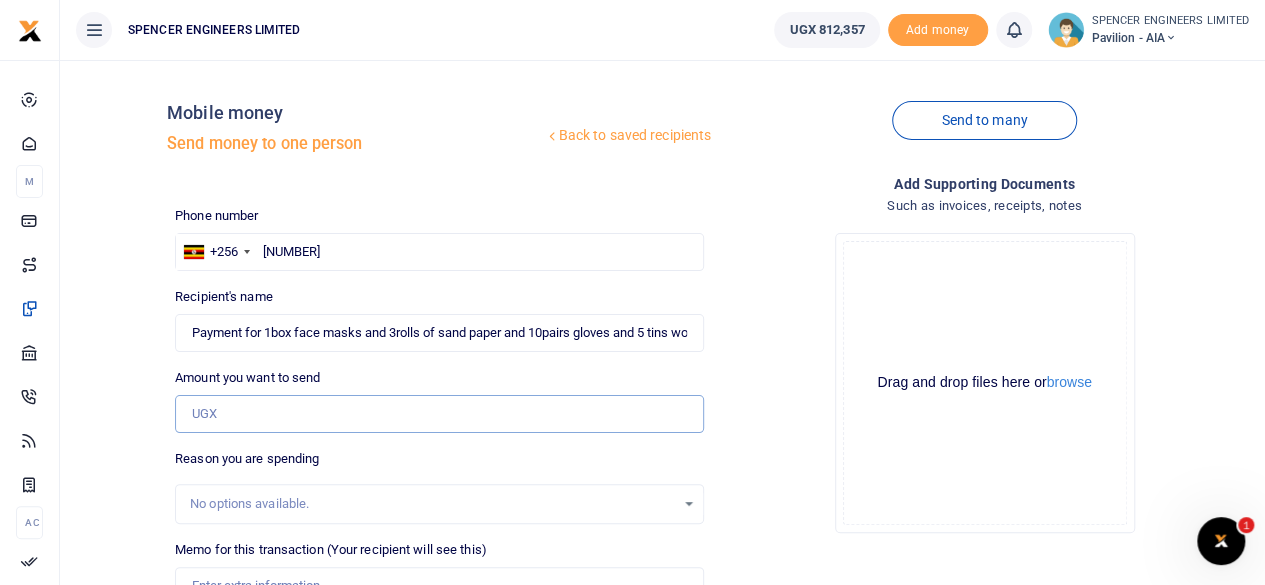 click on "Amount you want to send" at bounding box center (439, 414) 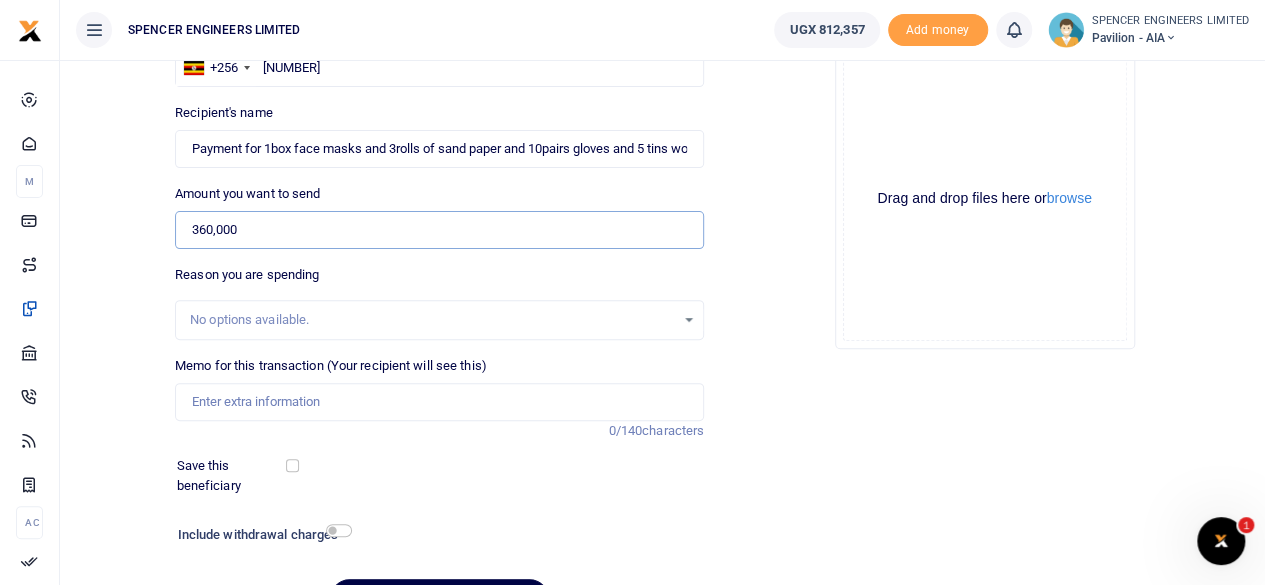scroll, scrollTop: 200, scrollLeft: 0, axis: vertical 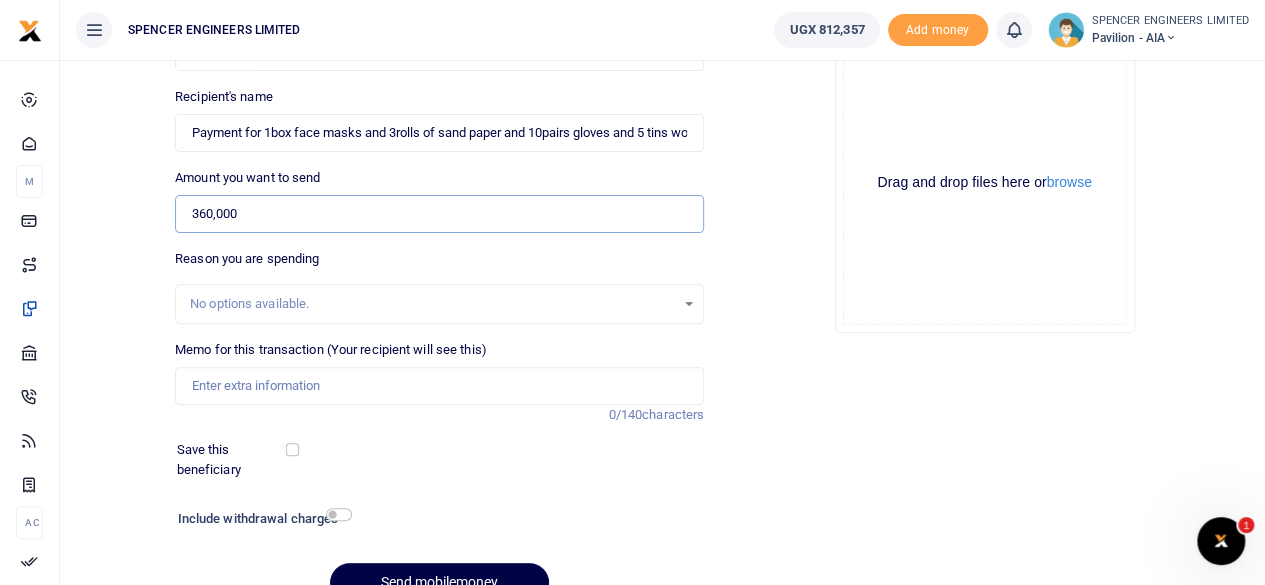 type on "360,000" 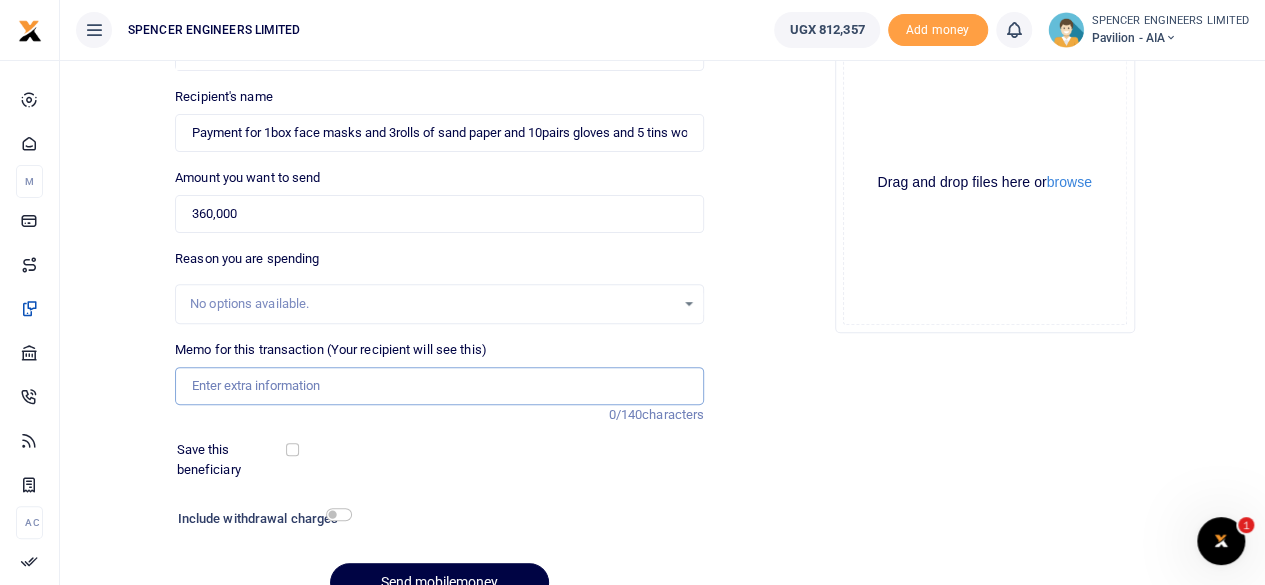 click on "Memo for this transaction (Your recipient will see this)" at bounding box center (439, 386) 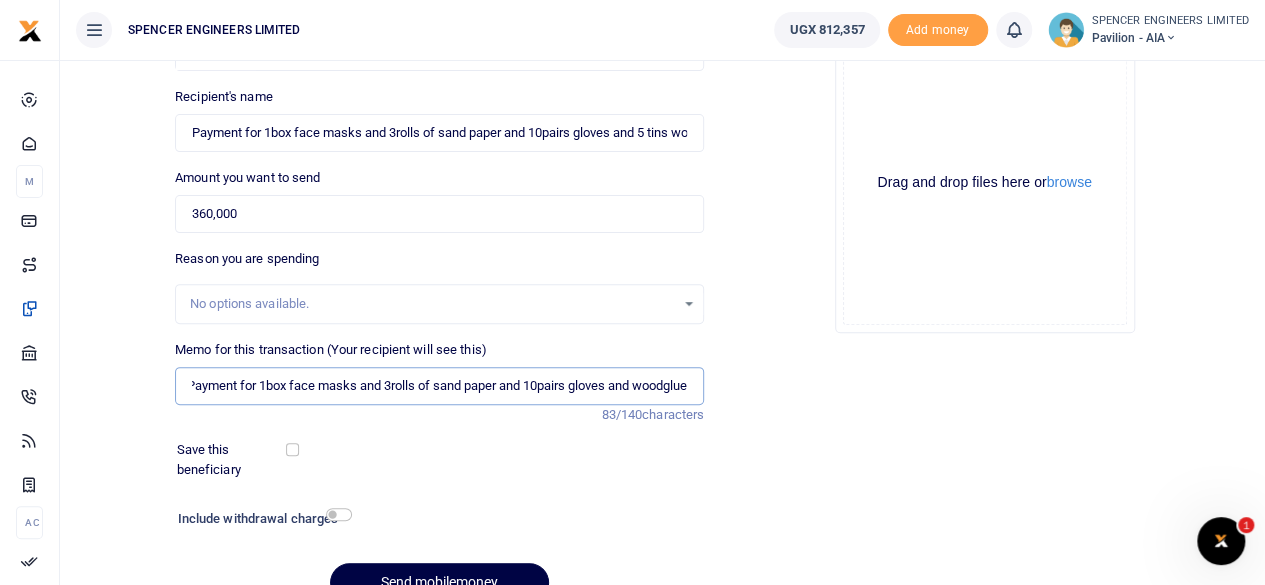 scroll, scrollTop: 0, scrollLeft: 16, axis: horizontal 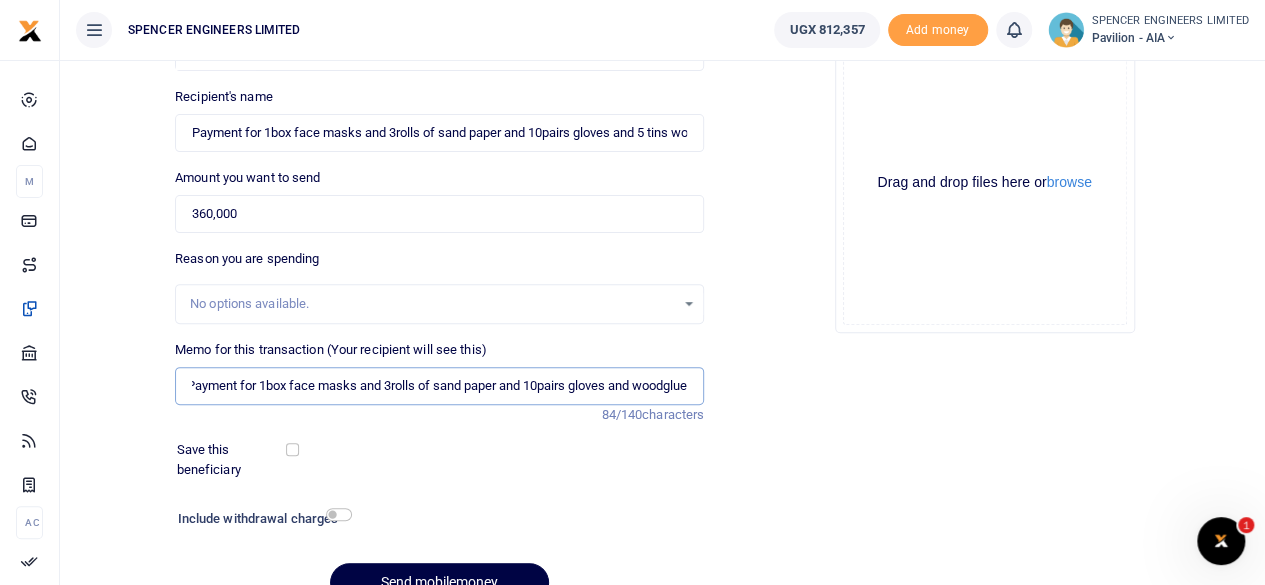 click on "Payment for 1box face masks and 3rolls of sand paper and 10pairs gloves and woodglue" at bounding box center (439, 386) 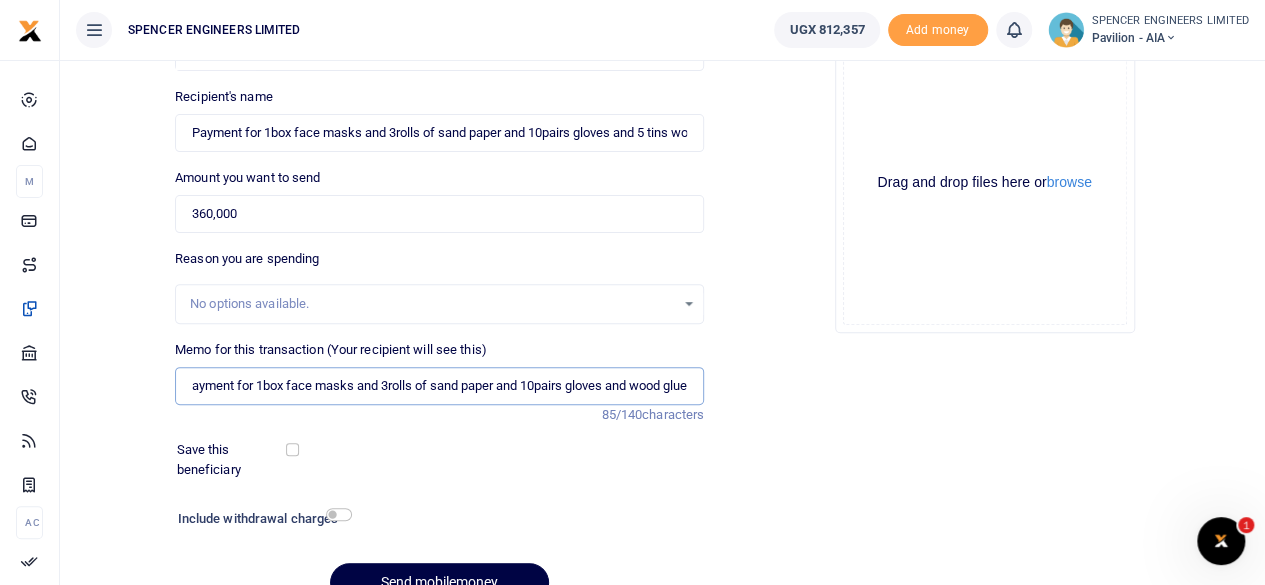 click on "Payment for 1box face masks and 3rolls of sand paper and 10pairs gloves and wood glue" at bounding box center (439, 386) 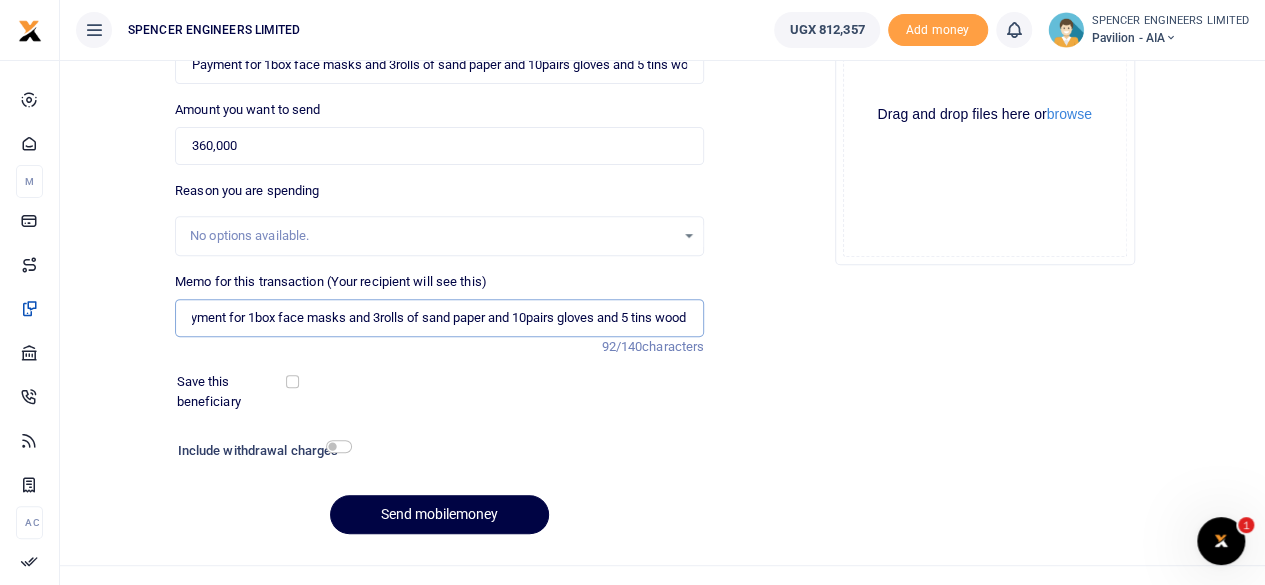 scroll, scrollTop: 298, scrollLeft: 0, axis: vertical 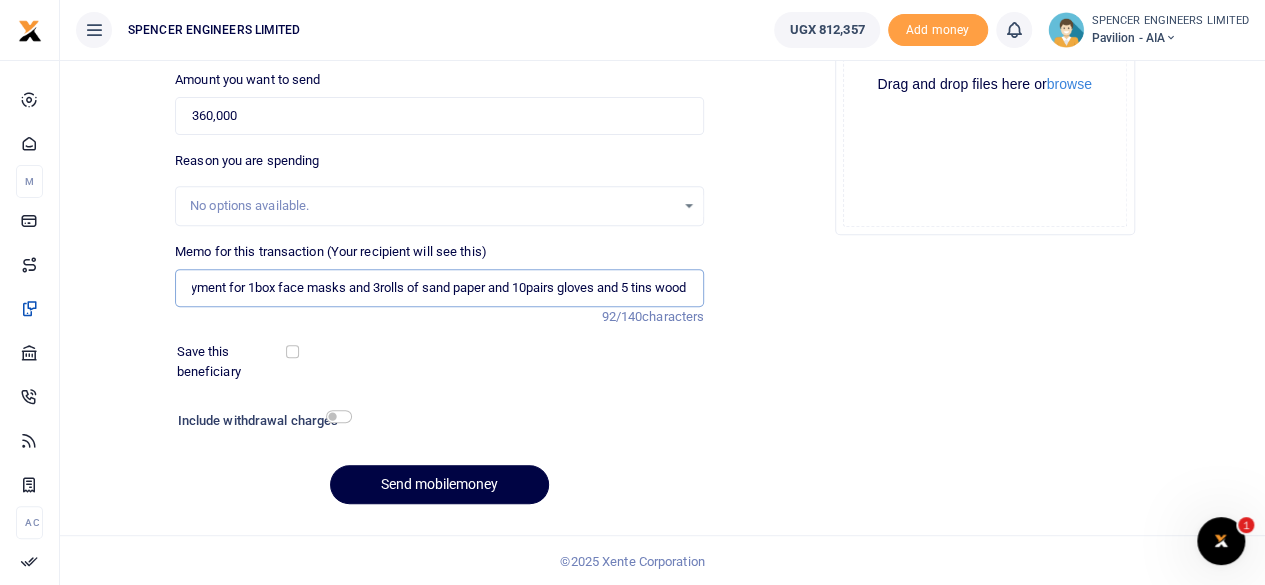 type on "Payment for 1box face masks and 3rolls of sand paper and 10pairs gloves and 5 tins wood glue" 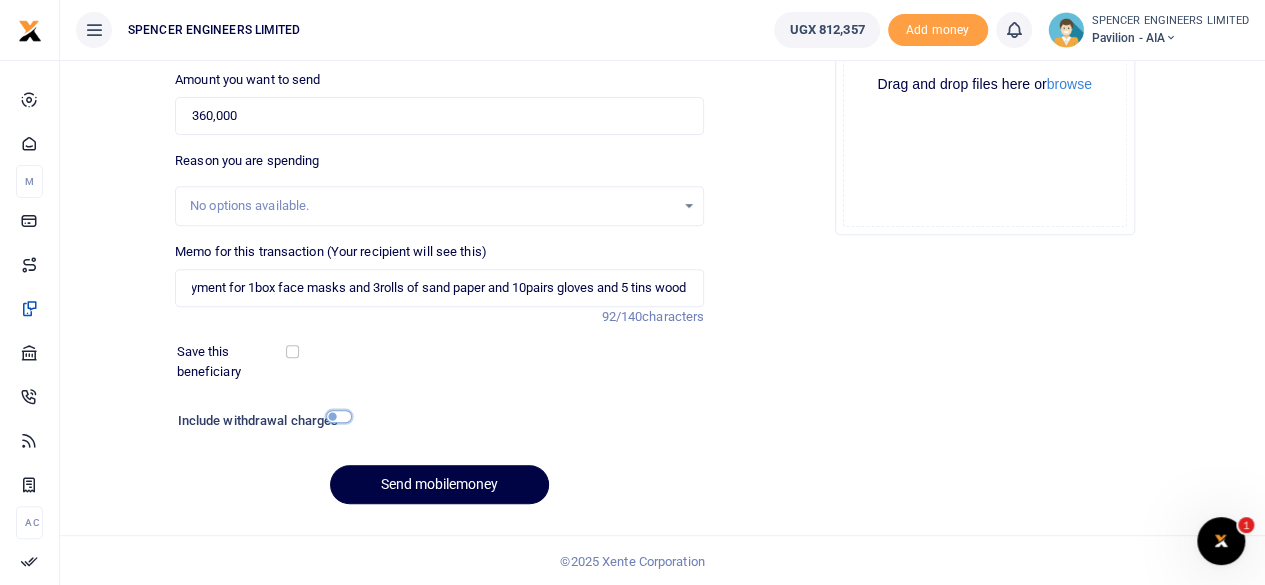 scroll, scrollTop: 0, scrollLeft: 0, axis: both 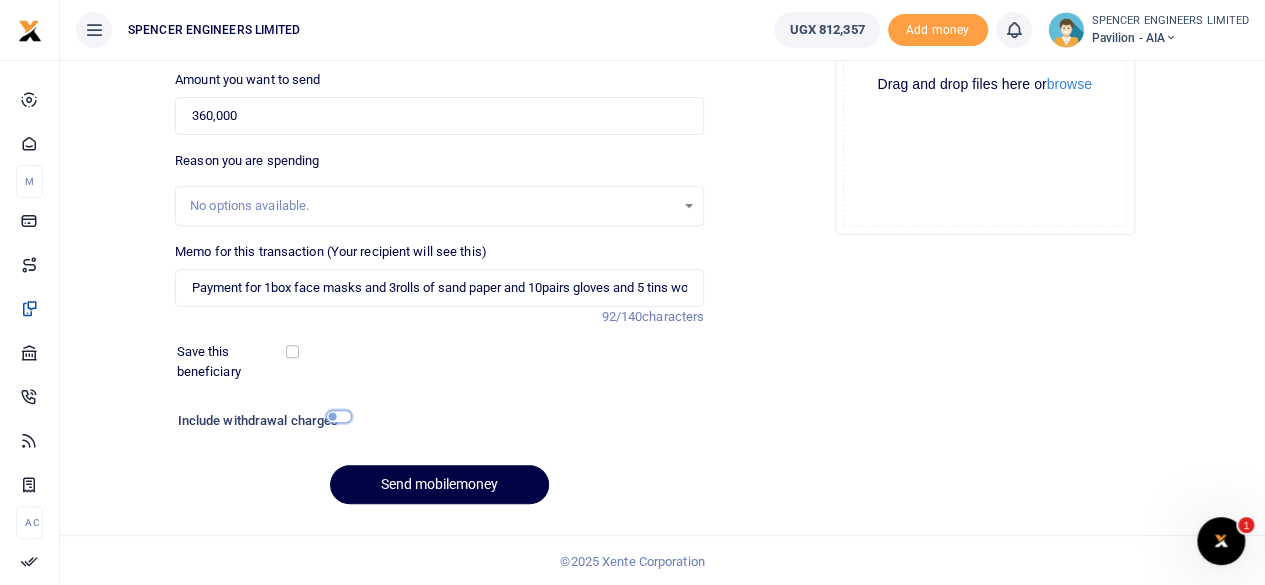 click at bounding box center (339, 416) 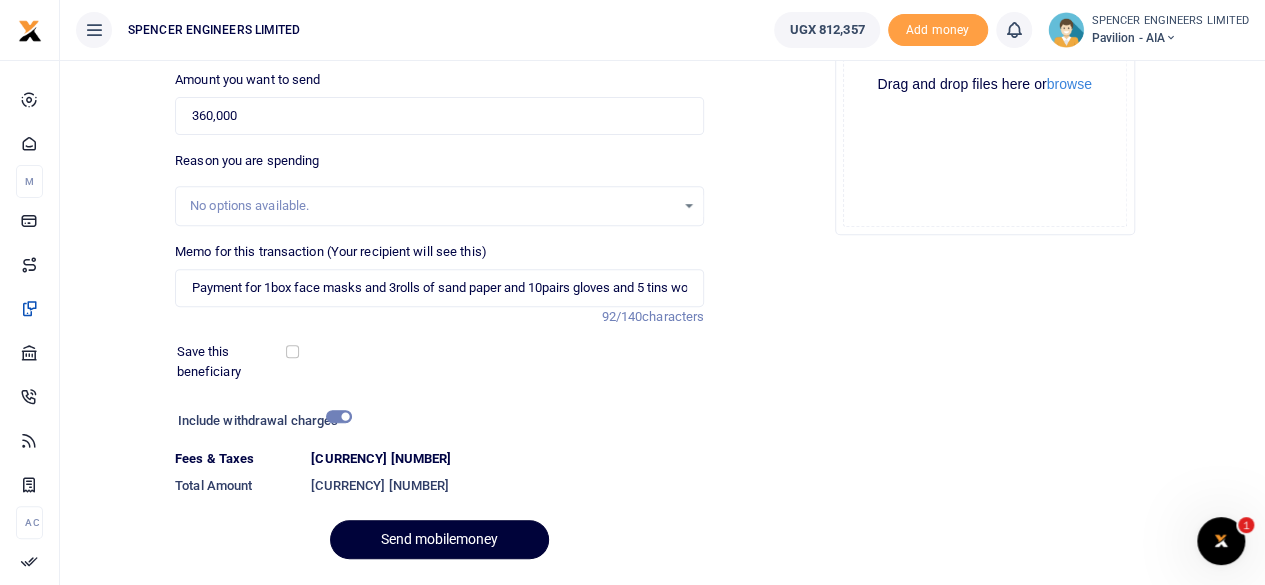 click on "Send mobilemoney" at bounding box center [439, 539] 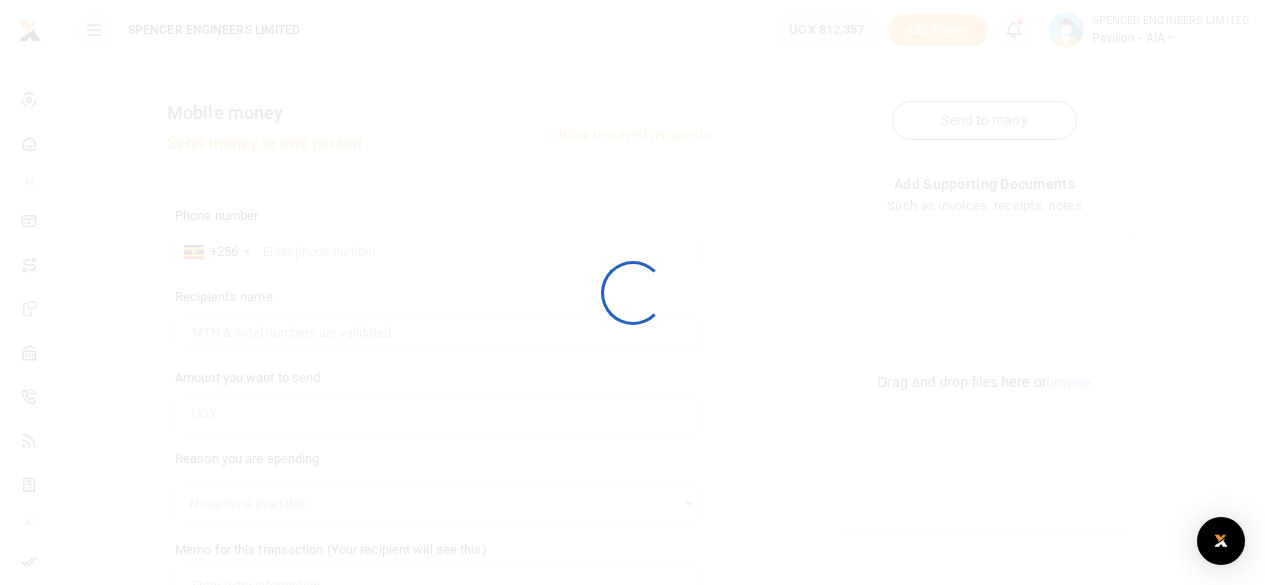 scroll, scrollTop: 297, scrollLeft: 0, axis: vertical 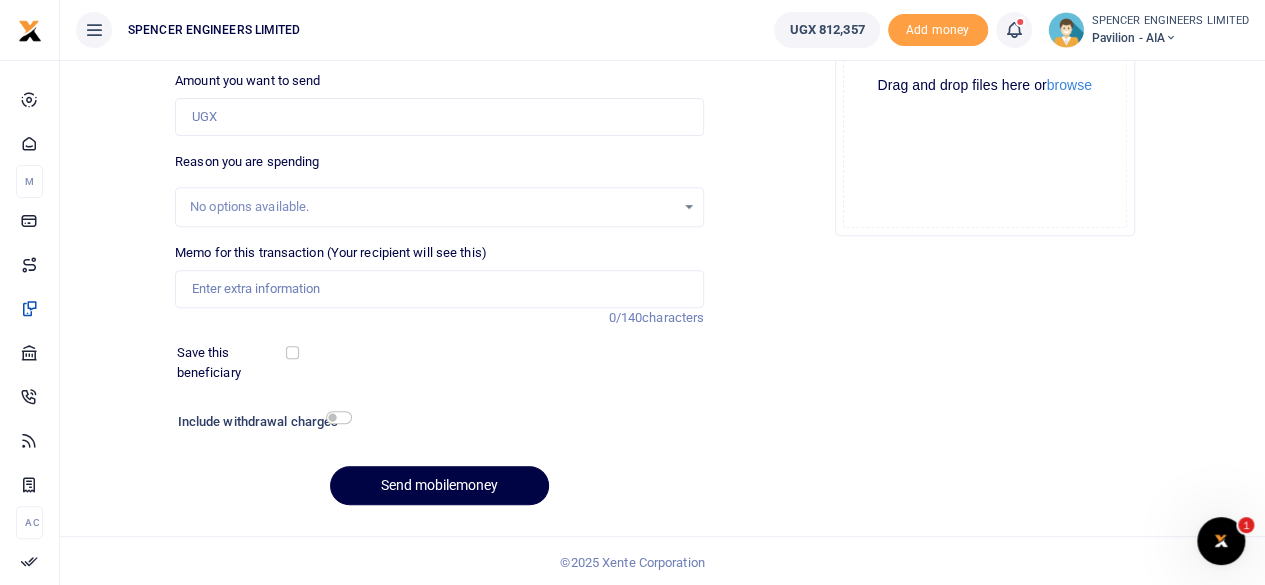click at bounding box center [1013, 30] 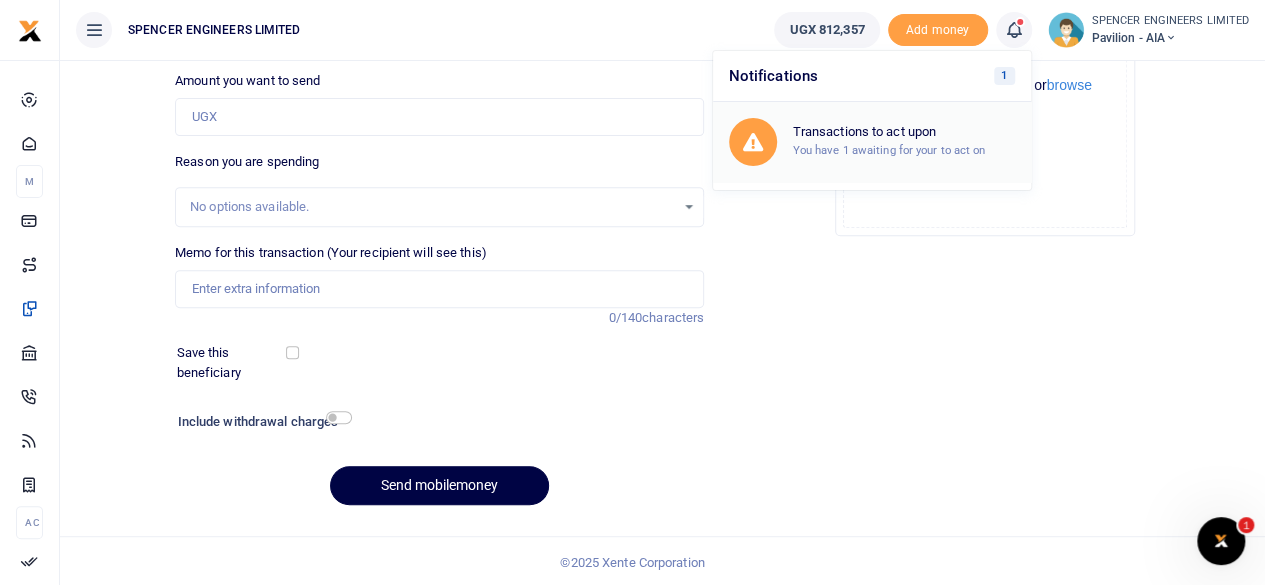 click on "Transactions to act upon" at bounding box center [904, 132] 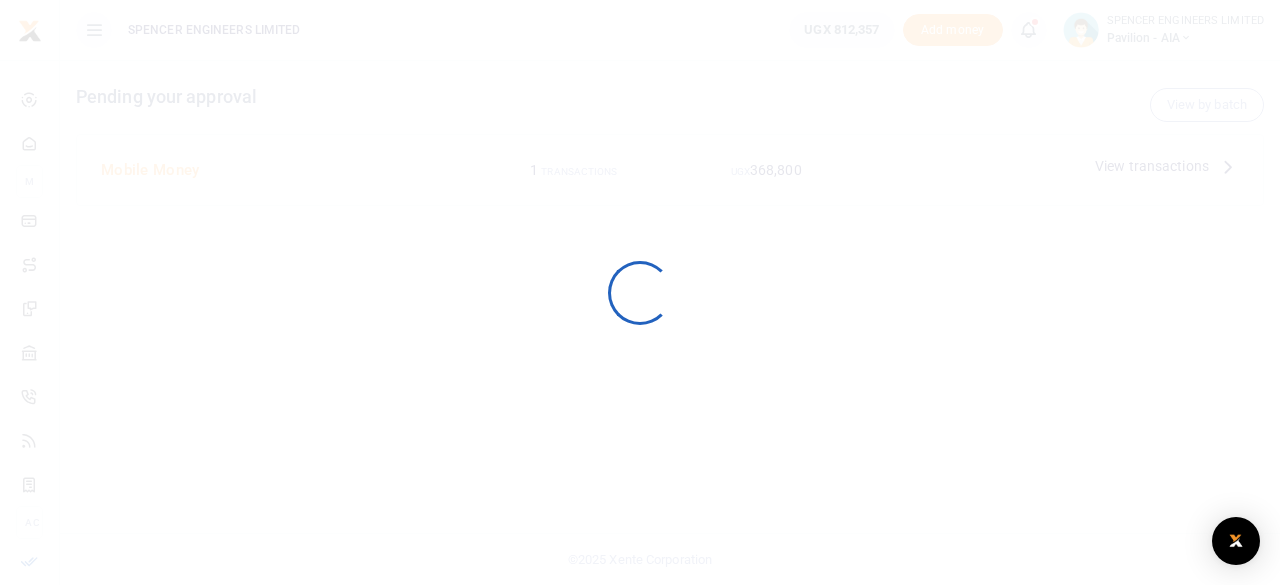 scroll, scrollTop: 0, scrollLeft: 0, axis: both 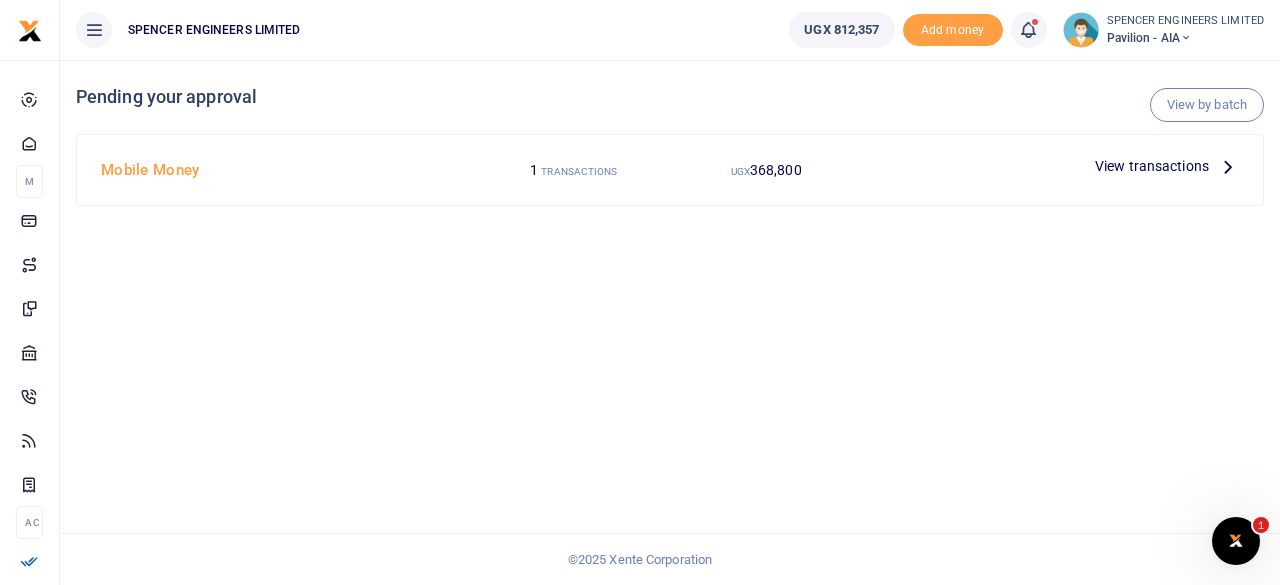 click on "View transactions" at bounding box center (1152, 166) 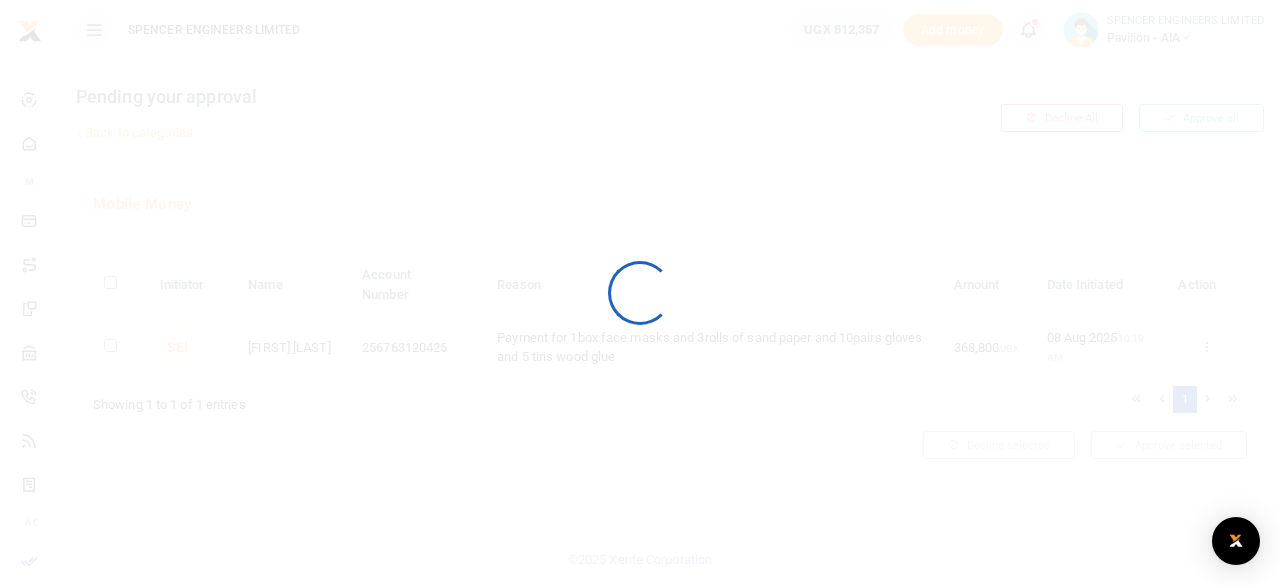 scroll, scrollTop: 0, scrollLeft: 0, axis: both 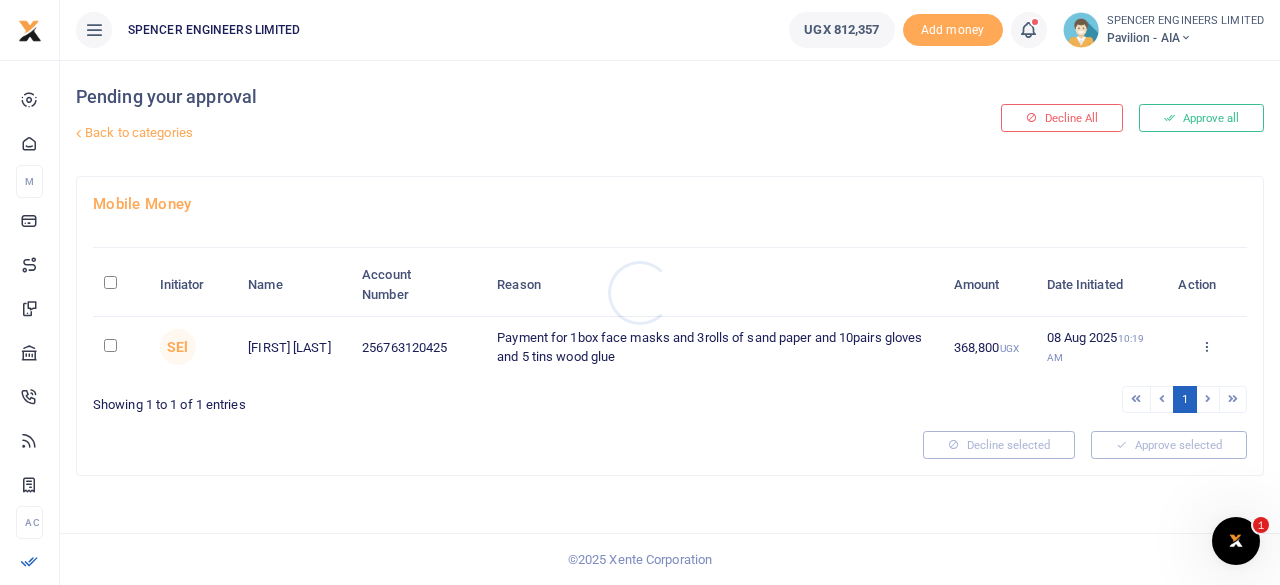 click at bounding box center (640, 292) 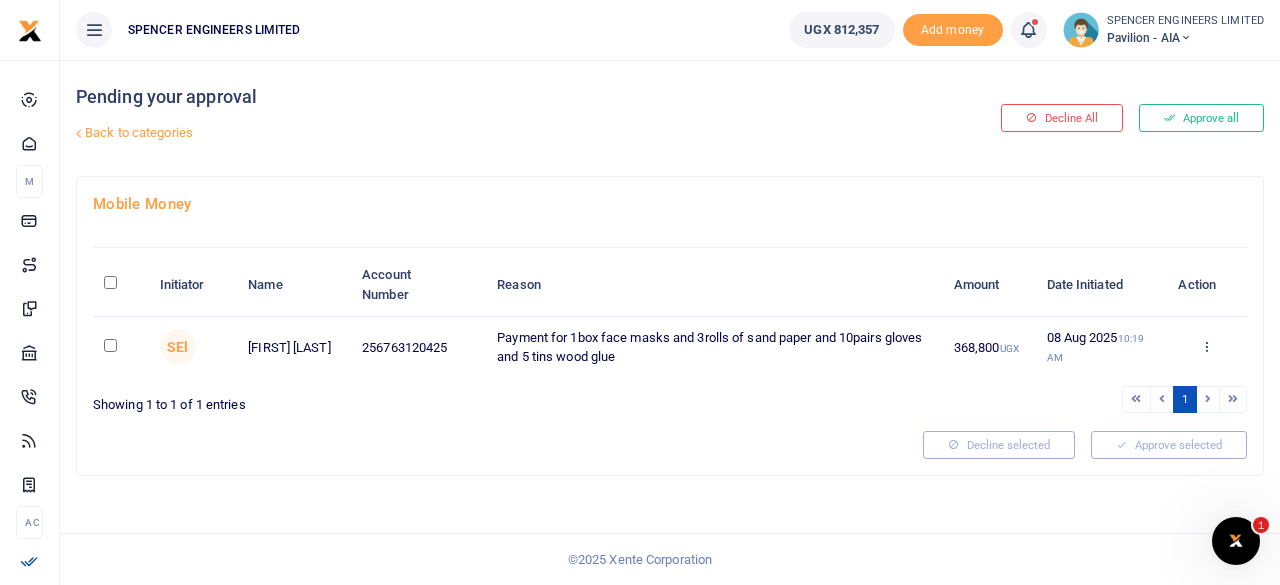 click at bounding box center [110, 345] 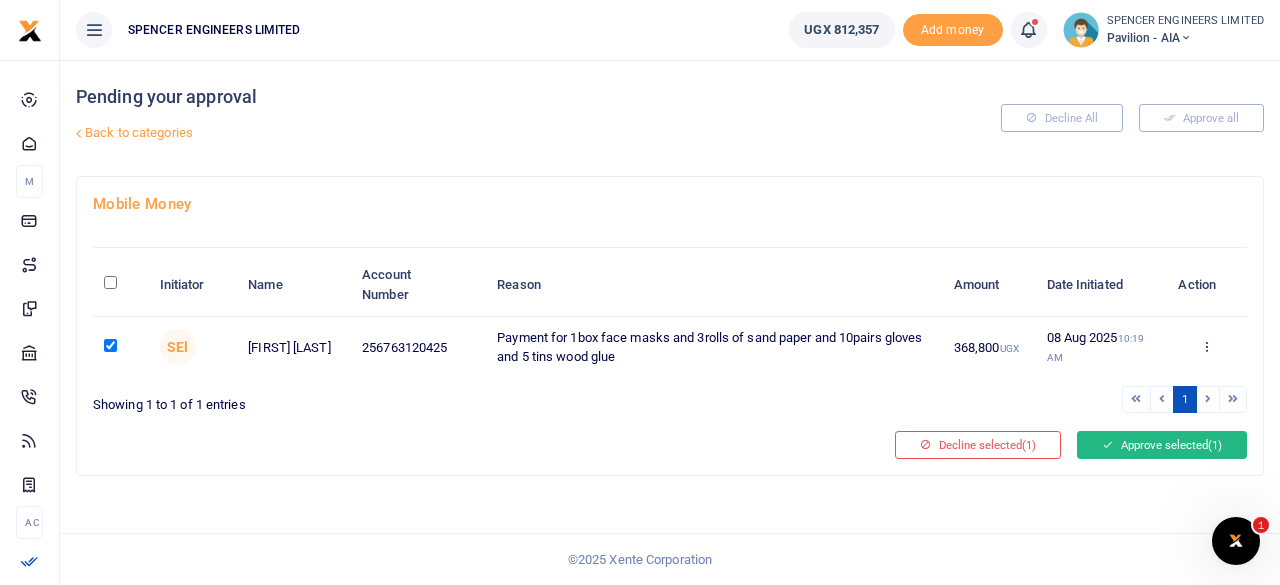 click on "Approve selected  (1)" at bounding box center (1162, 445) 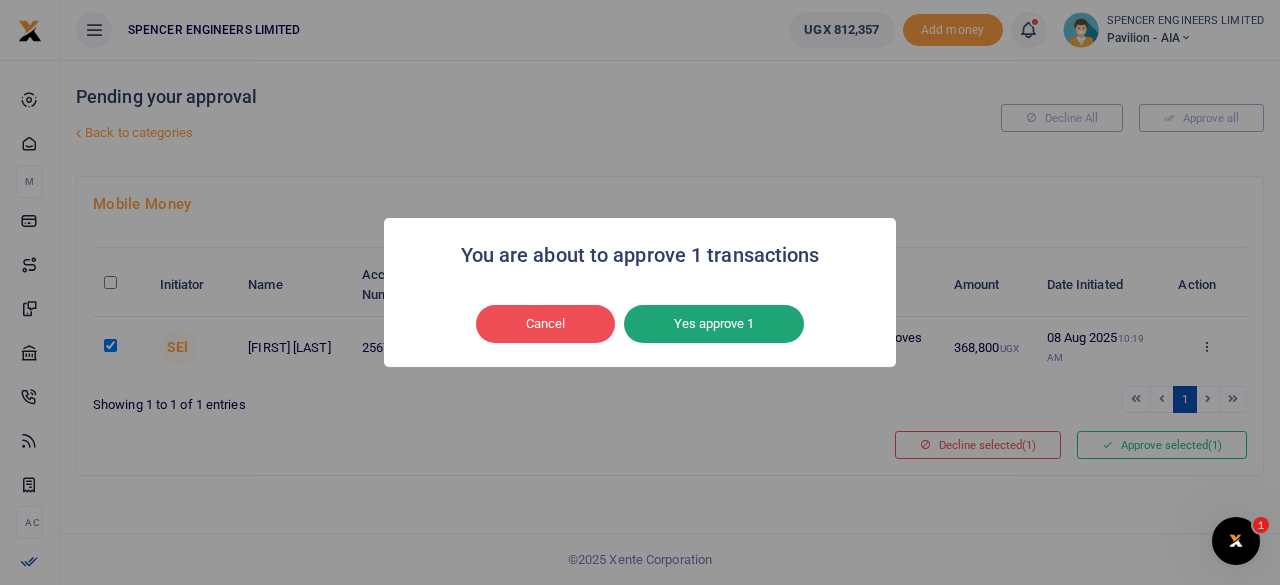 click on "Yes approve 1" at bounding box center [714, 324] 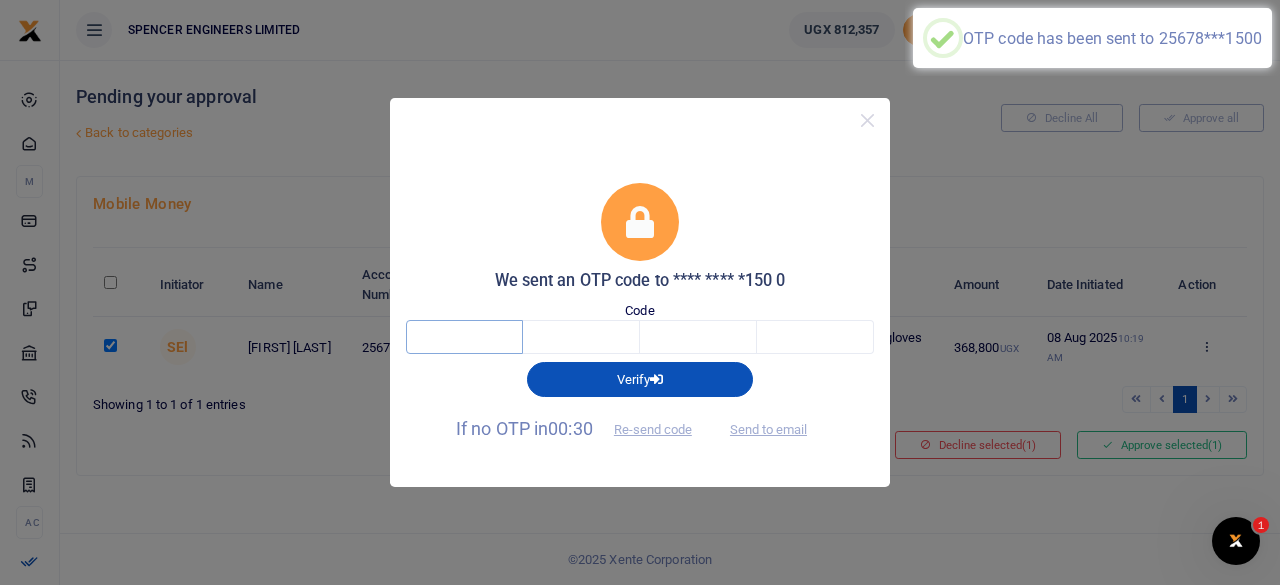 click at bounding box center (464, 337) 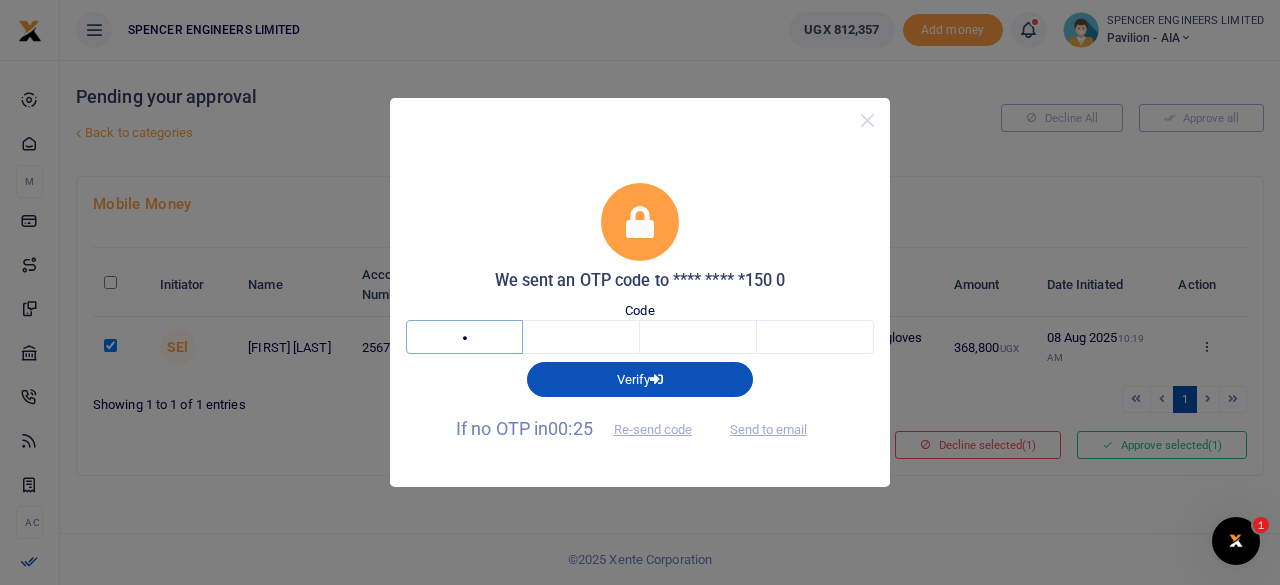 type on "4" 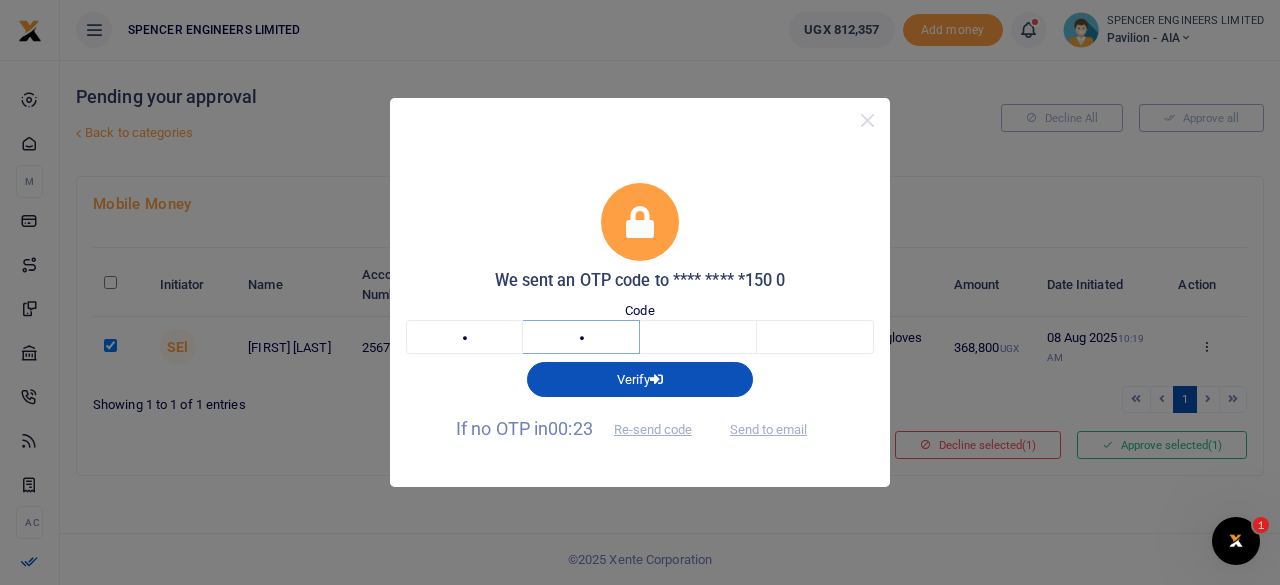 type on "2" 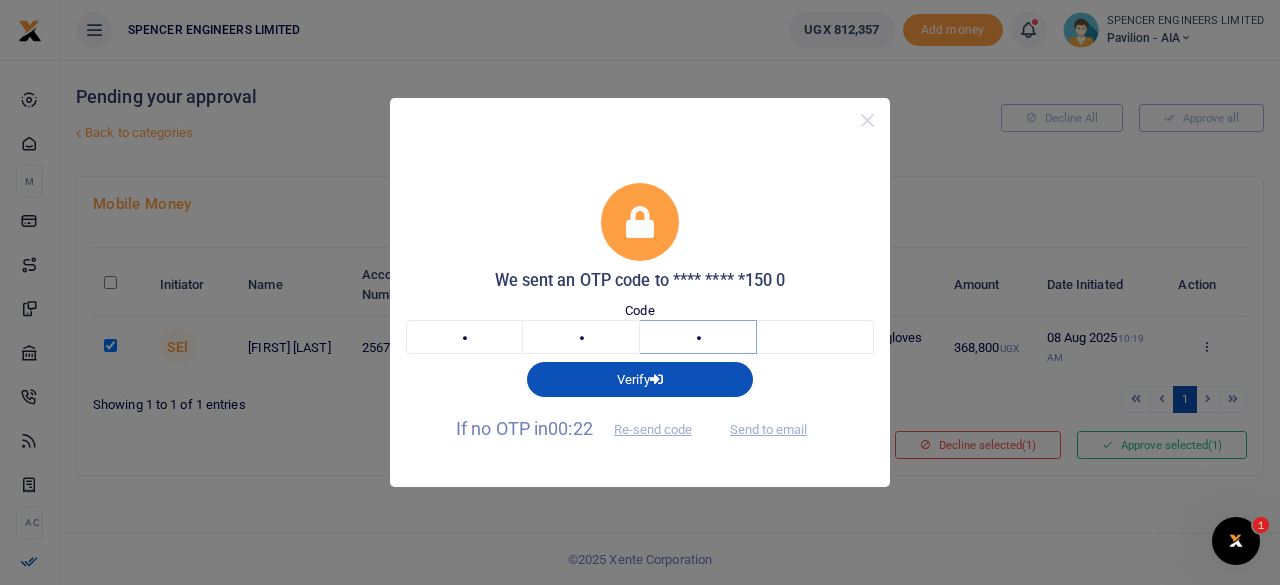 type on "5" 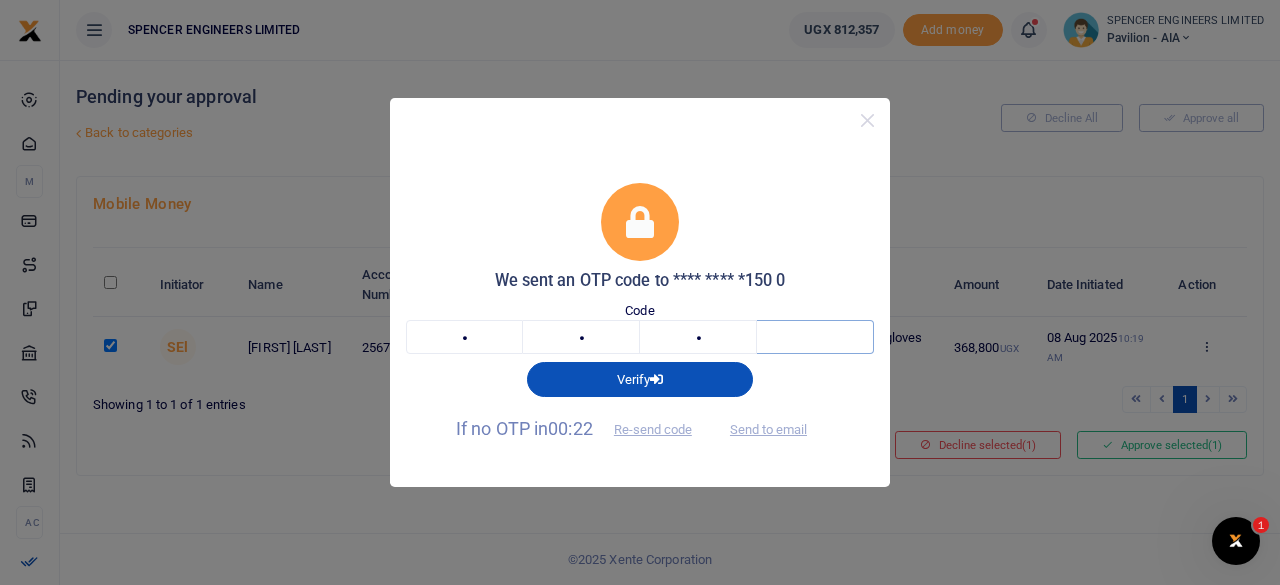 type on "3" 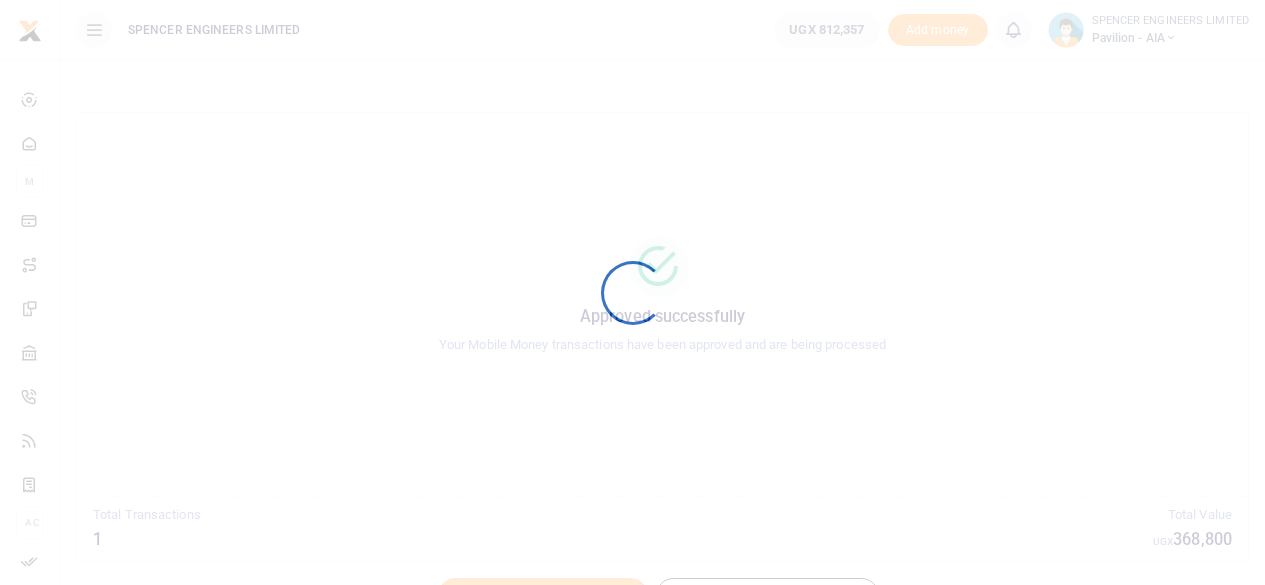 scroll, scrollTop: 0, scrollLeft: 0, axis: both 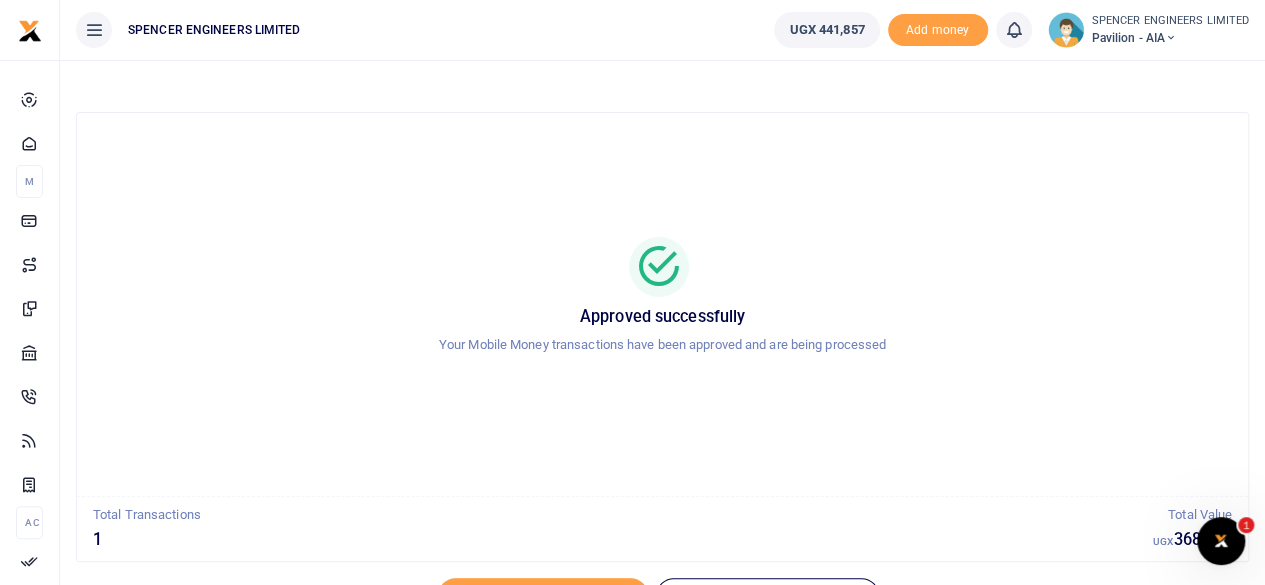click at bounding box center [1171, 38] 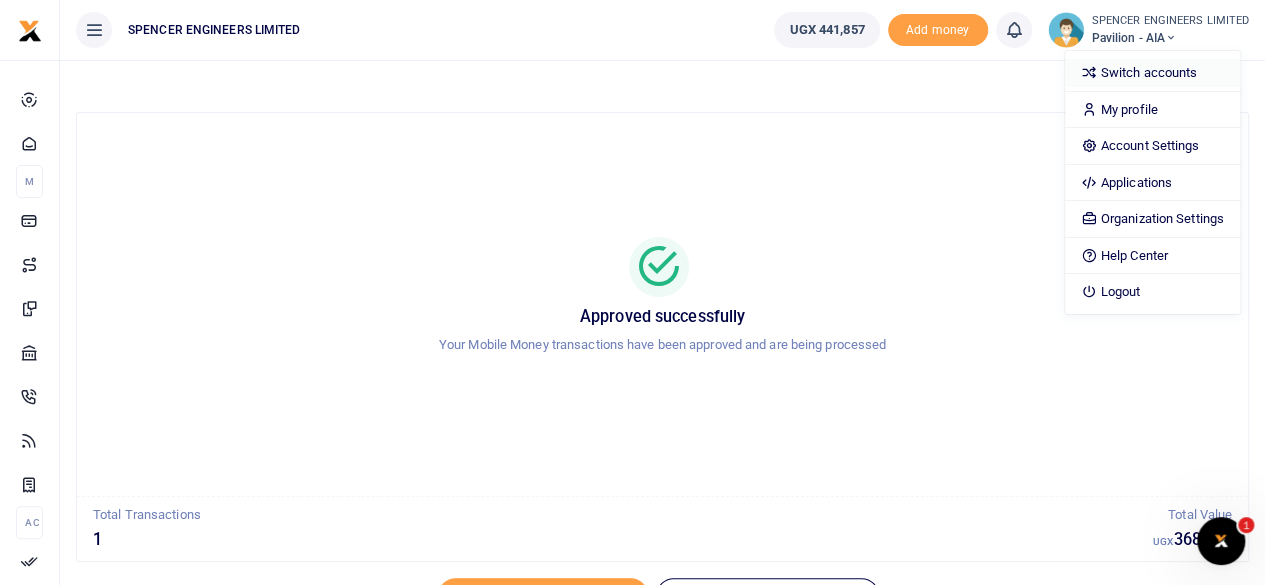 click on "Switch accounts" at bounding box center [1152, 73] 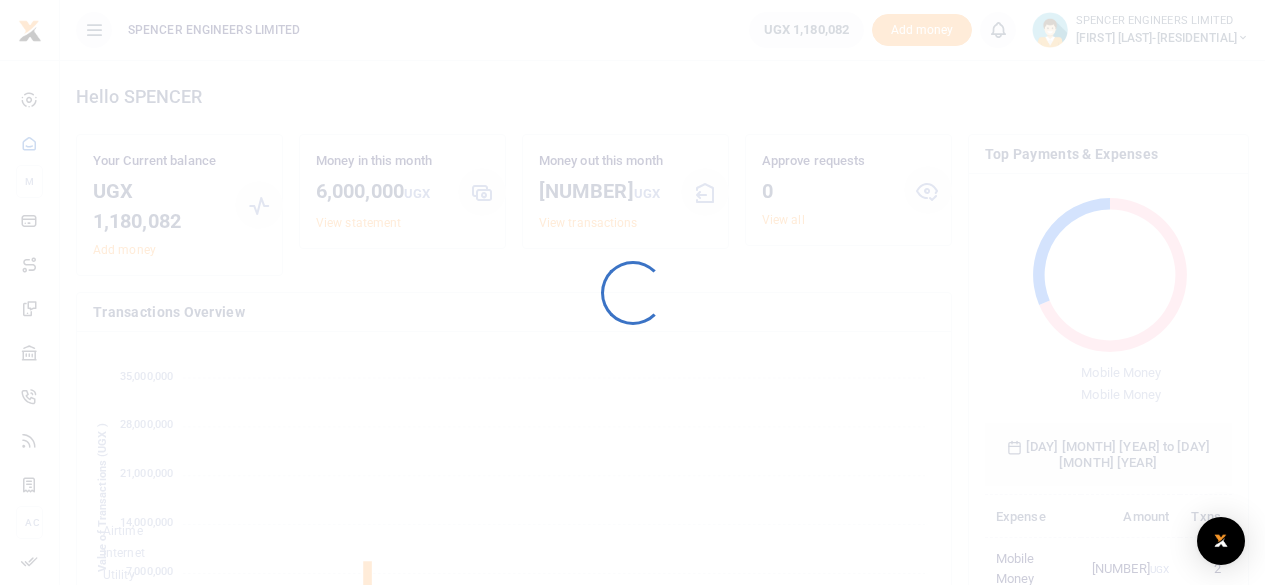 scroll, scrollTop: 0, scrollLeft: 0, axis: both 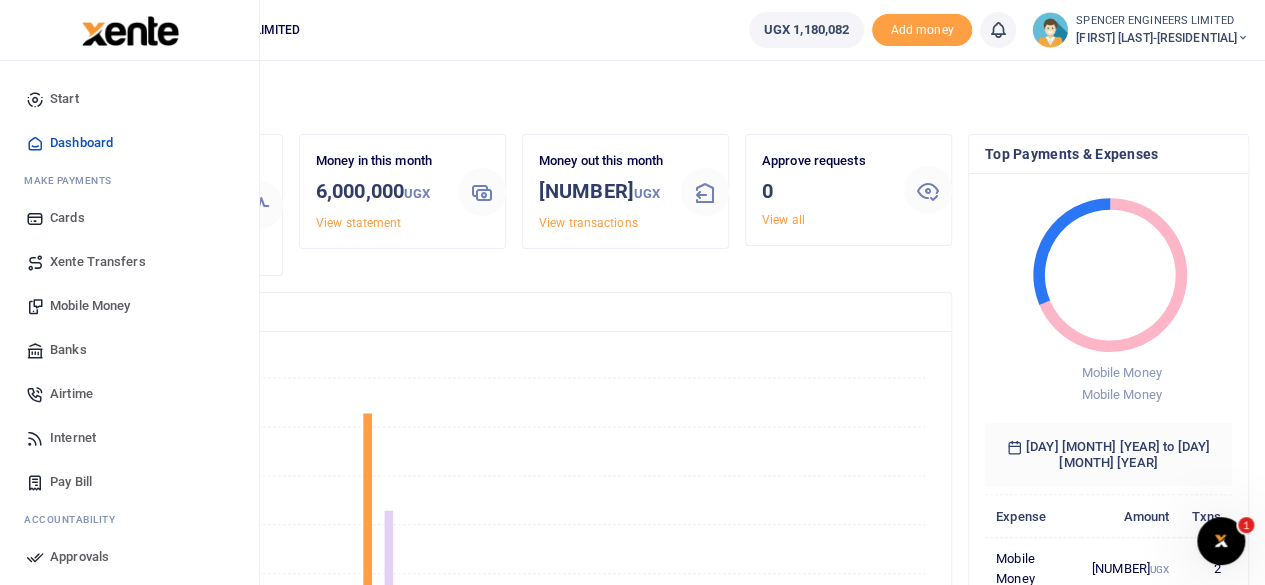 click on "Mobile Money" at bounding box center [90, 306] 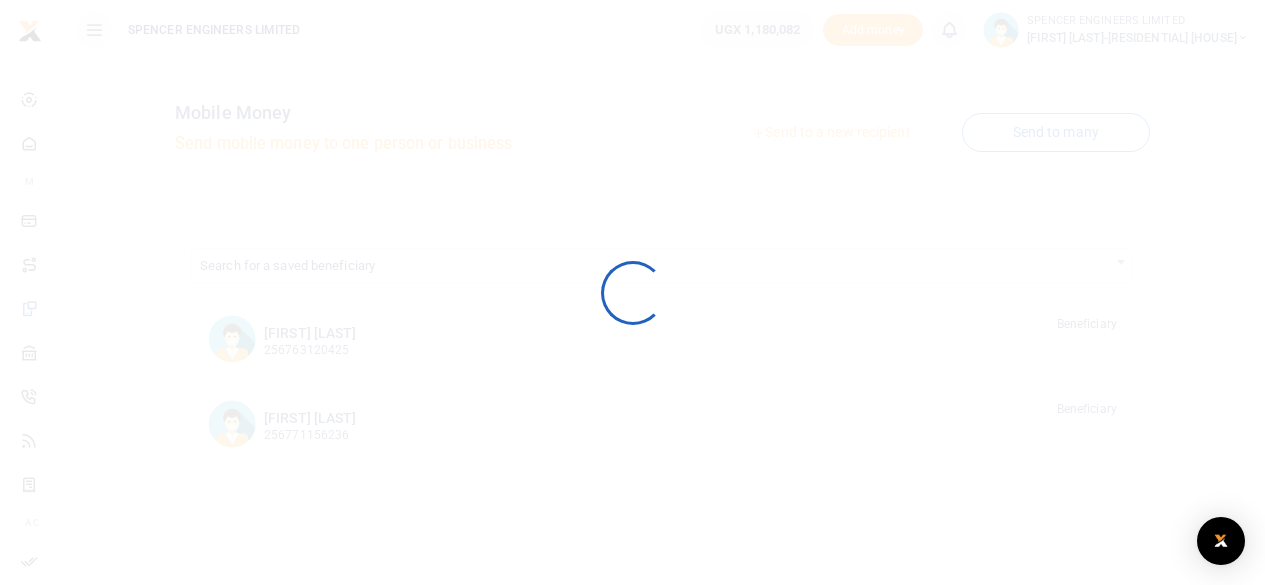 scroll, scrollTop: 0, scrollLeft: 0, axis: both 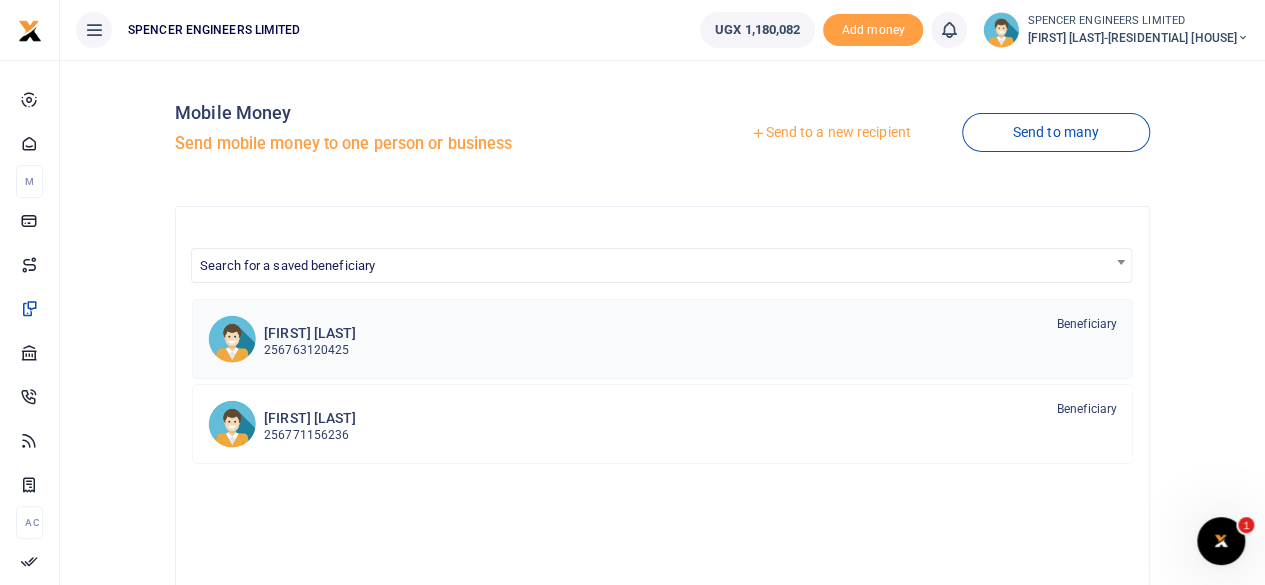 drag, startPoint x: 327, startPoint y: 336, endPoint x: 397, endPoint y: 330, distance: 70.256676 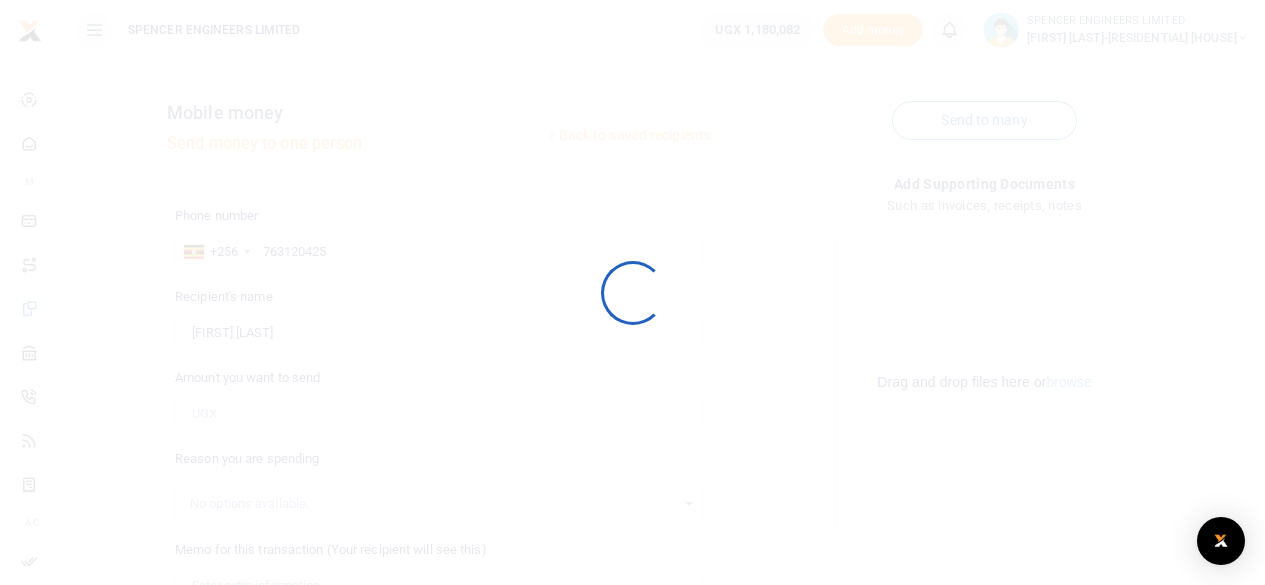 scroll, scrollTop: 0, scrollLeft: 0, axis: both 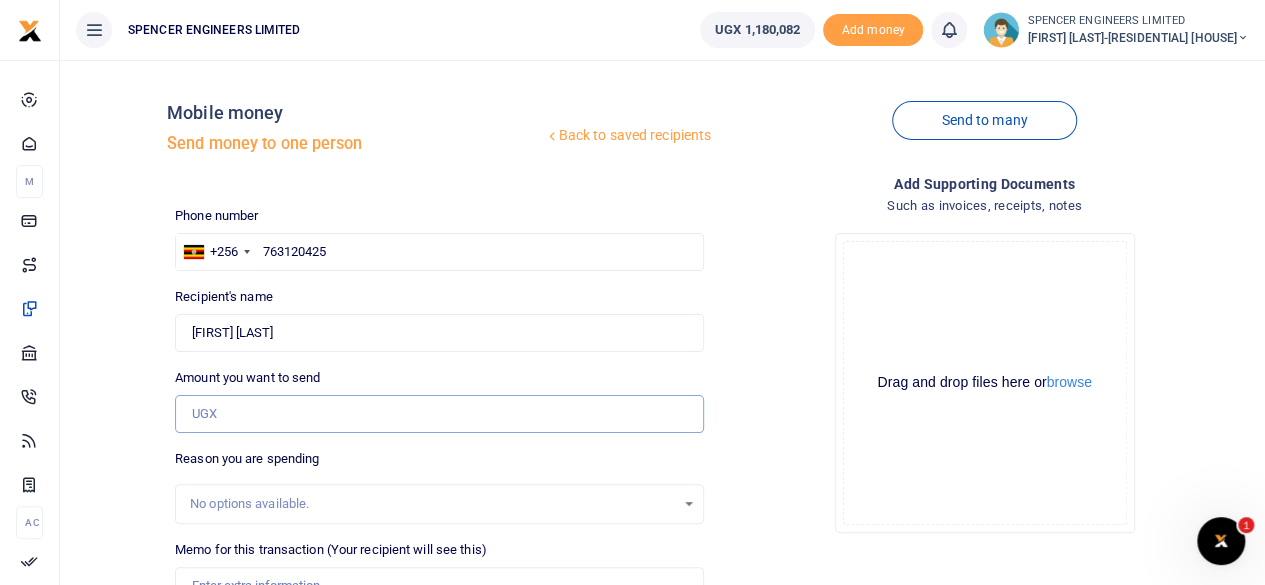 click on "Amount you want to send" at bounding box center [439, 414] 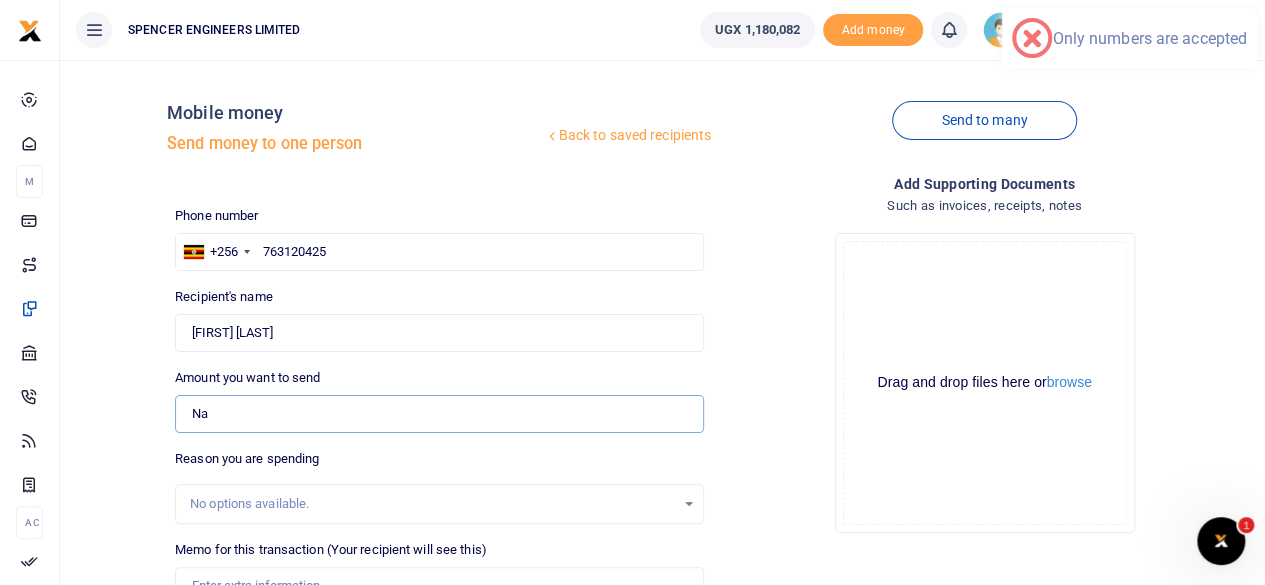 type on "N" 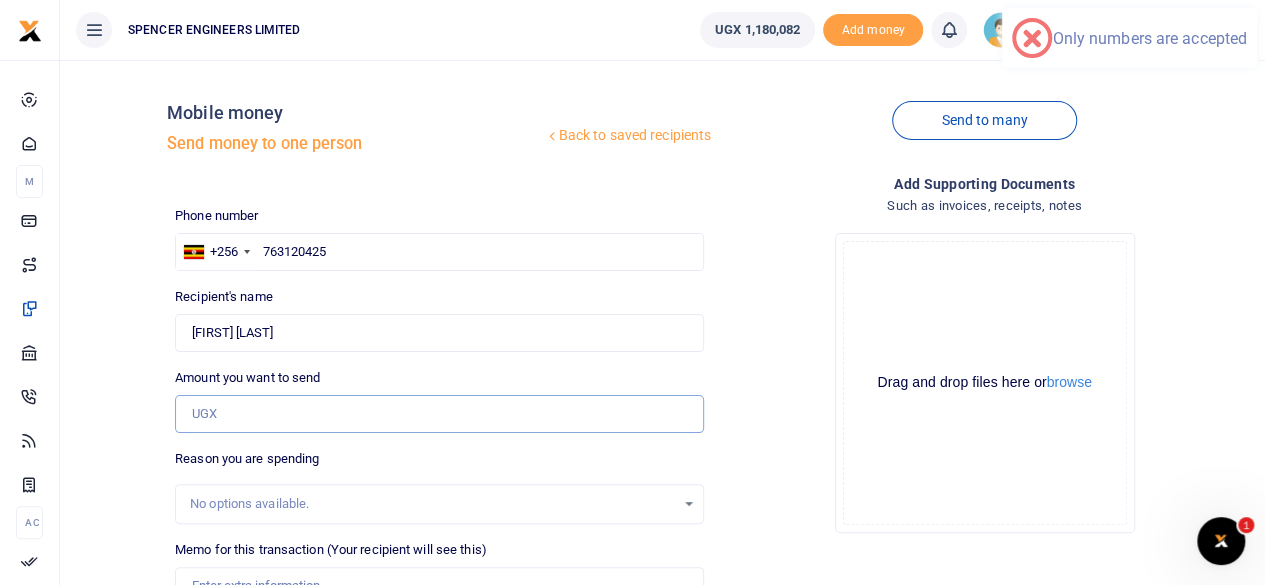 type on "0" 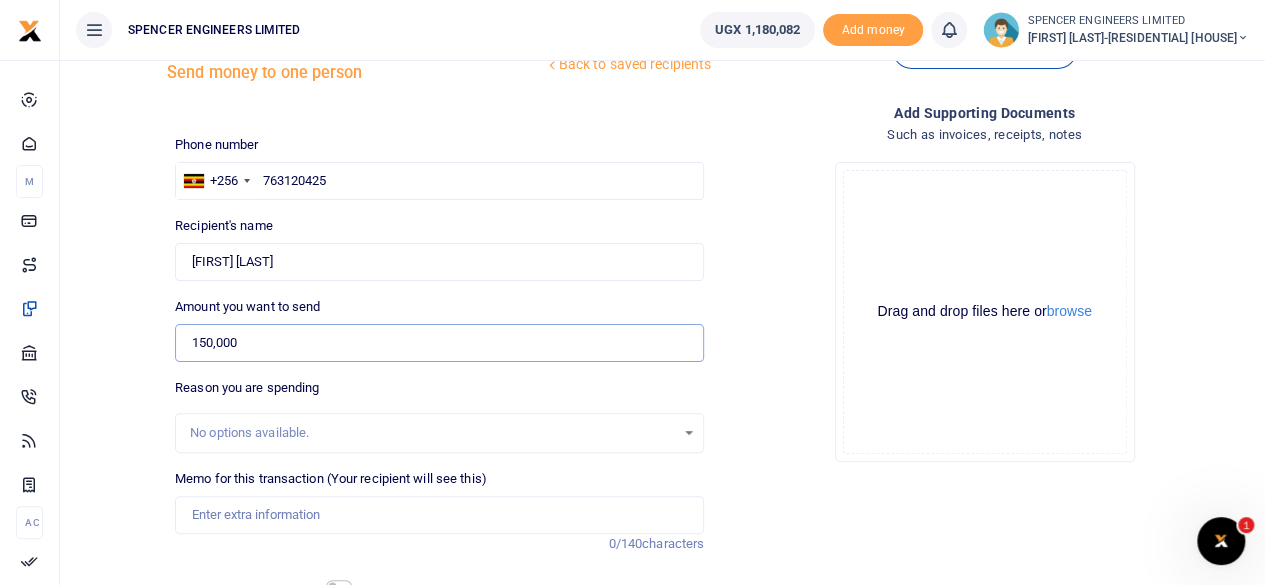 scroll, scrollTop: 200, scrollLeft: 0, axis: vertical 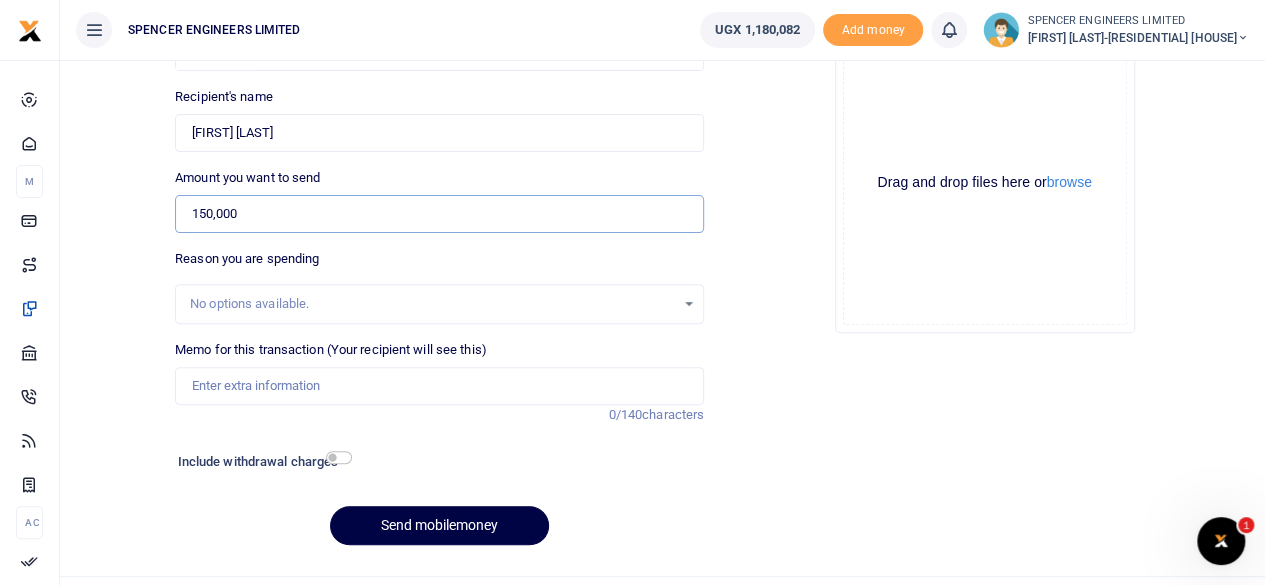 type on "150,000" 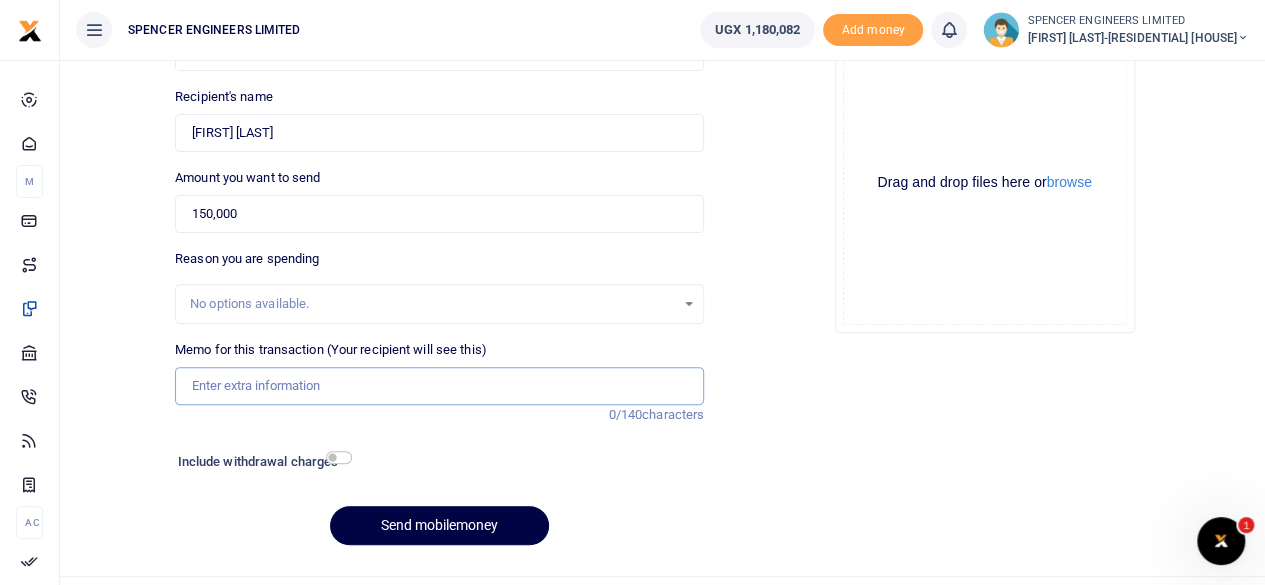 click on "Memo for this transaction (Your recipient will see this)" at bounding box center [439, 386] 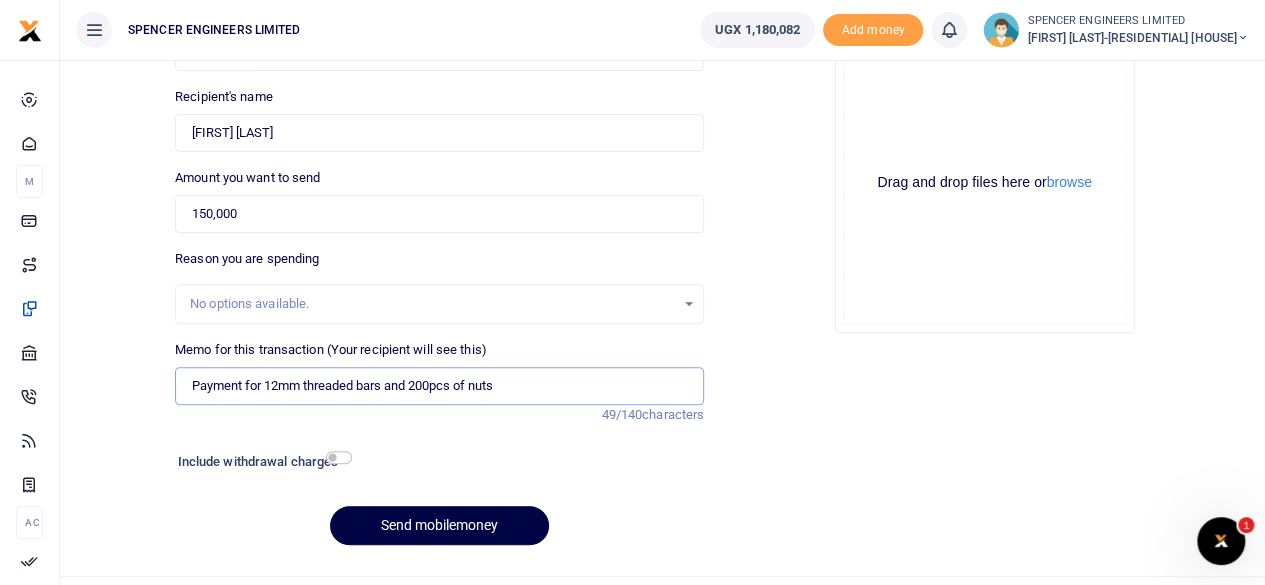 type on "Payment for 12mm threaded bars and 200pcs of nuts" 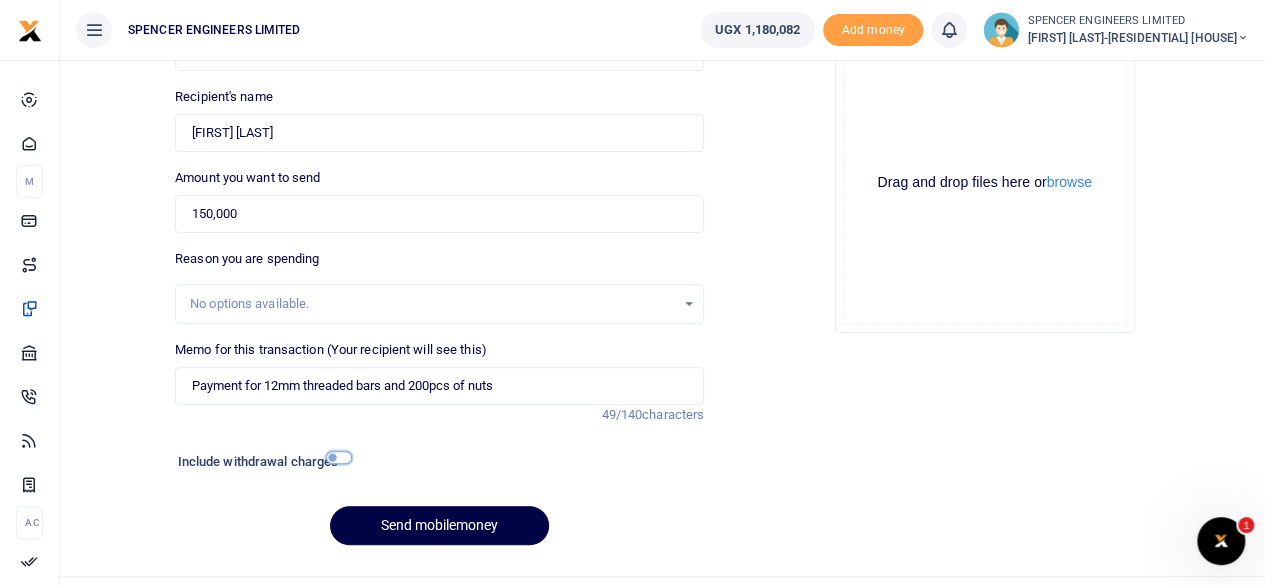 click at bounding box center [339, 457] 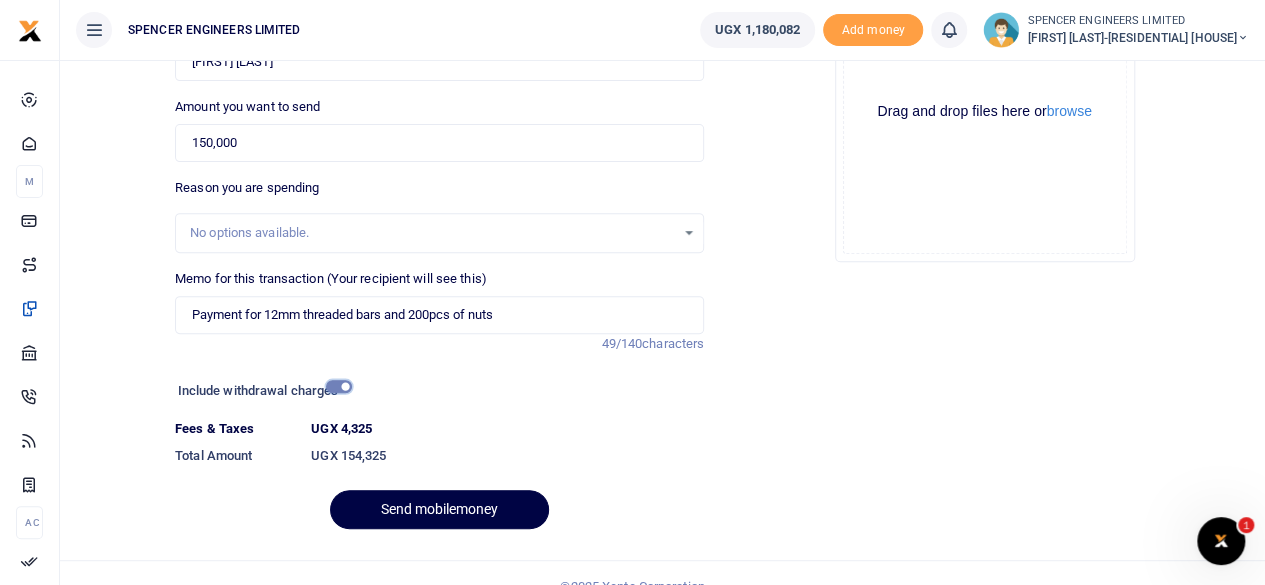 scroll, scrollTop: 297, scrollLeft: 0, axis: vertical 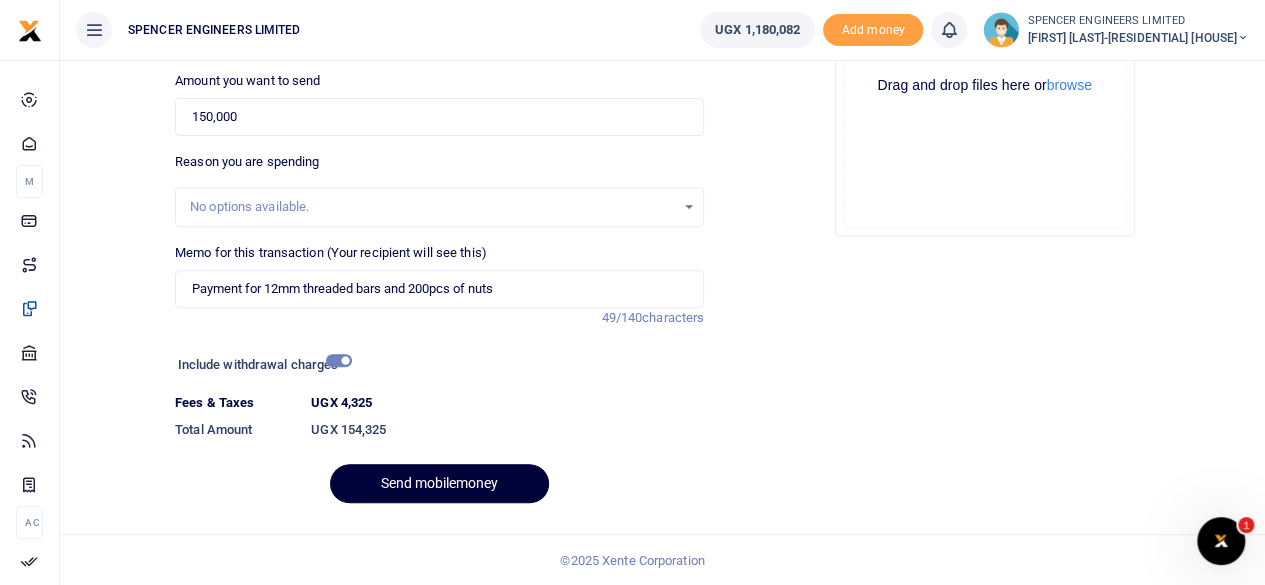 click on "Send mobilemoney" at bounding box center [439, 483] 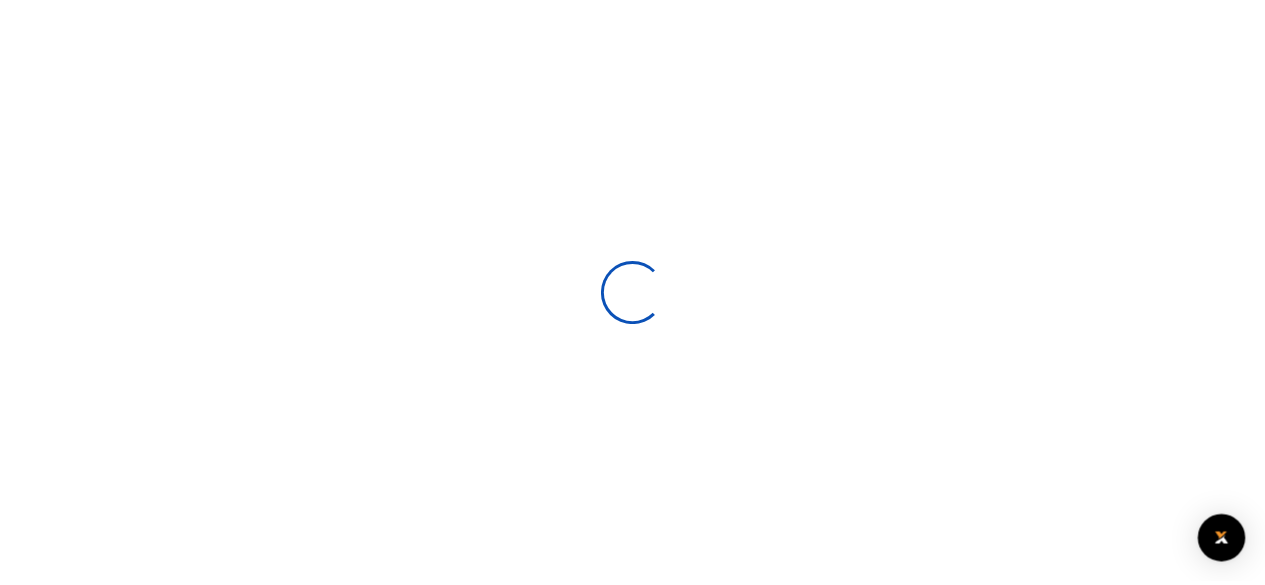 scroll, scrollTop: 242, scrollLeft: 0, axis: vertical 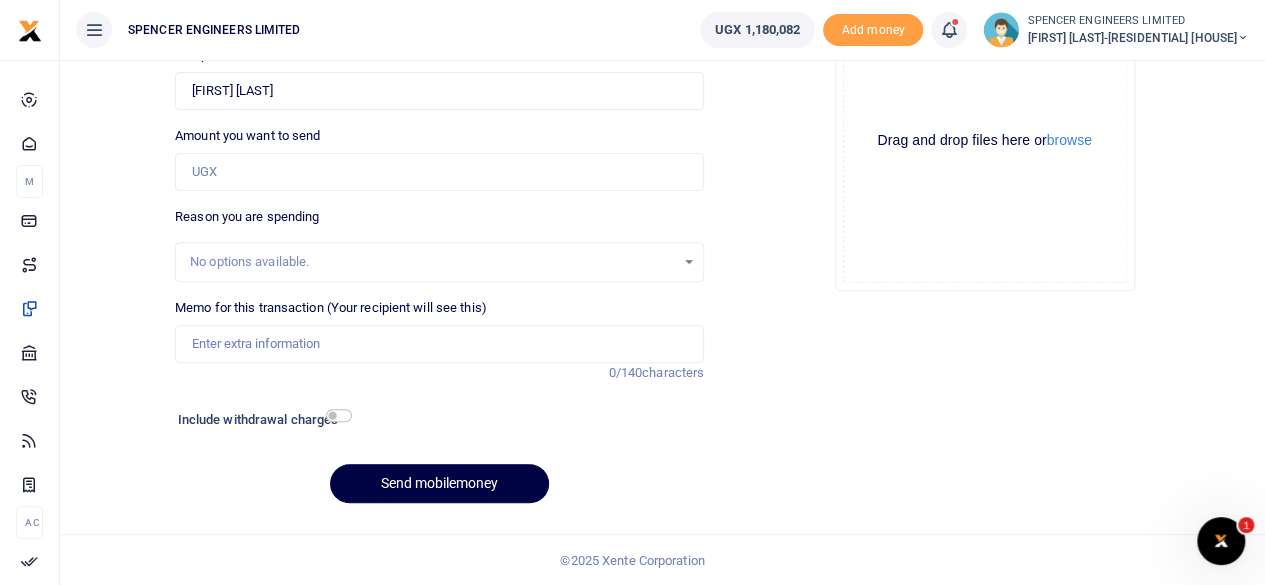 click at bounding box center [949, 30] 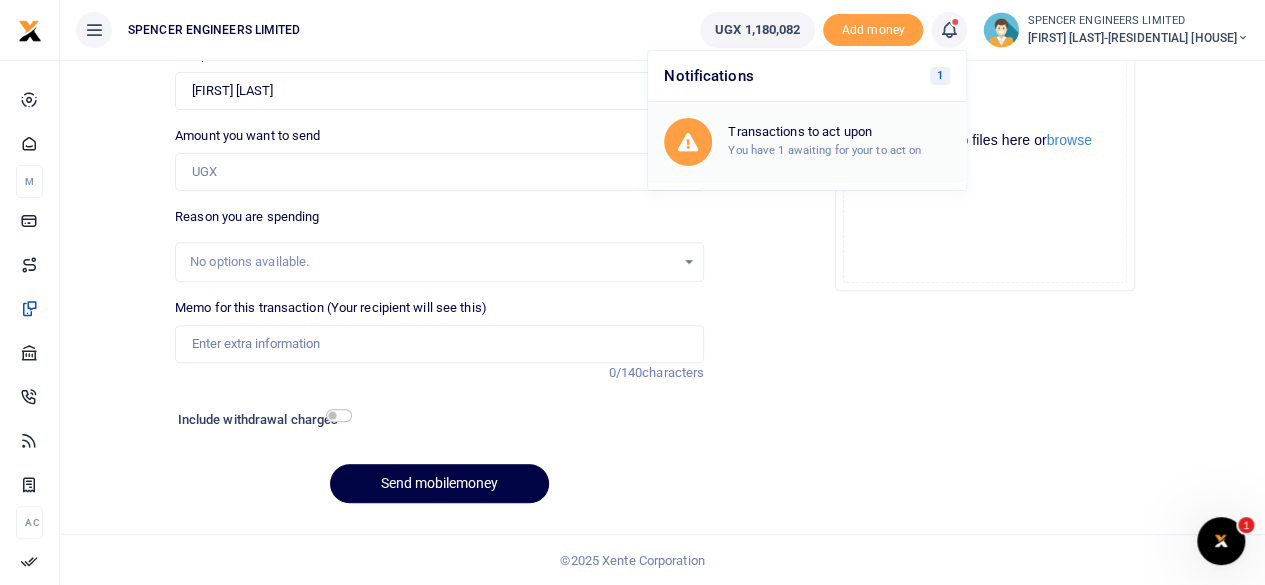 click on "Transactions to act upon" at bounding box center (839, 132) 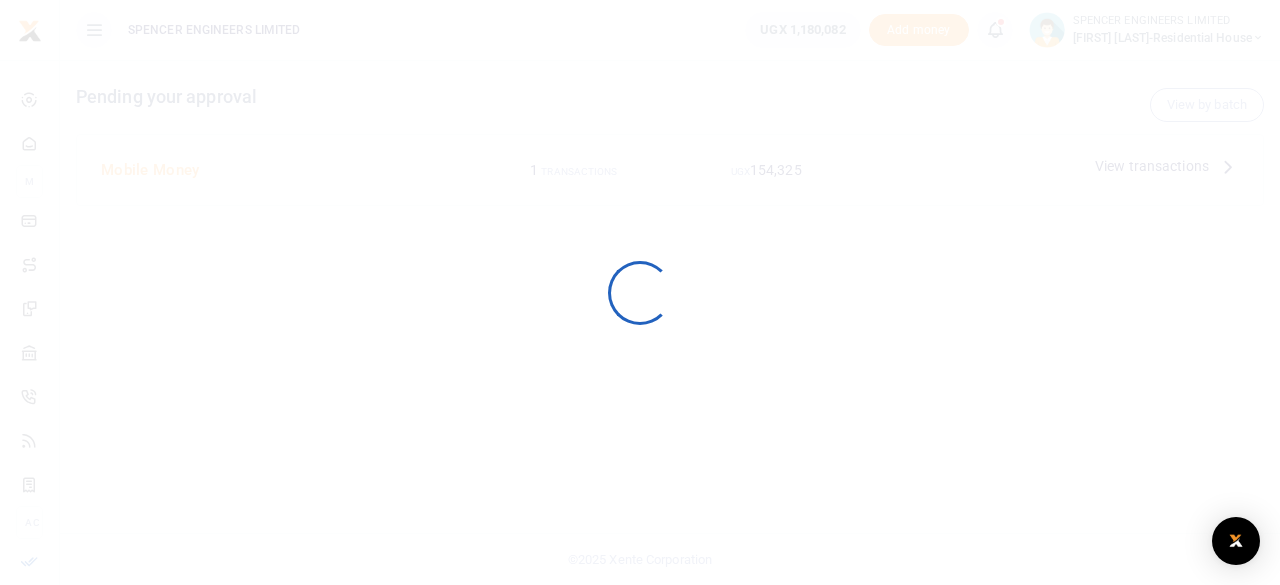 scroll, scrollTop: 0, scrollLeft: 0, axis: both 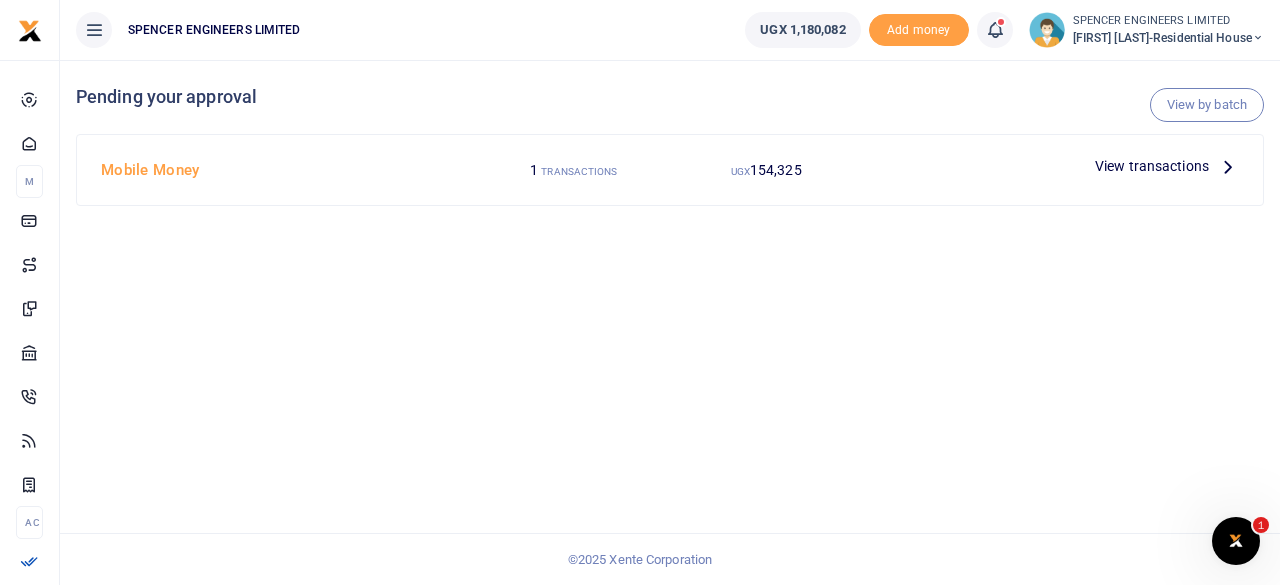 click on "View transactions" at bounding box center [1152, 166] 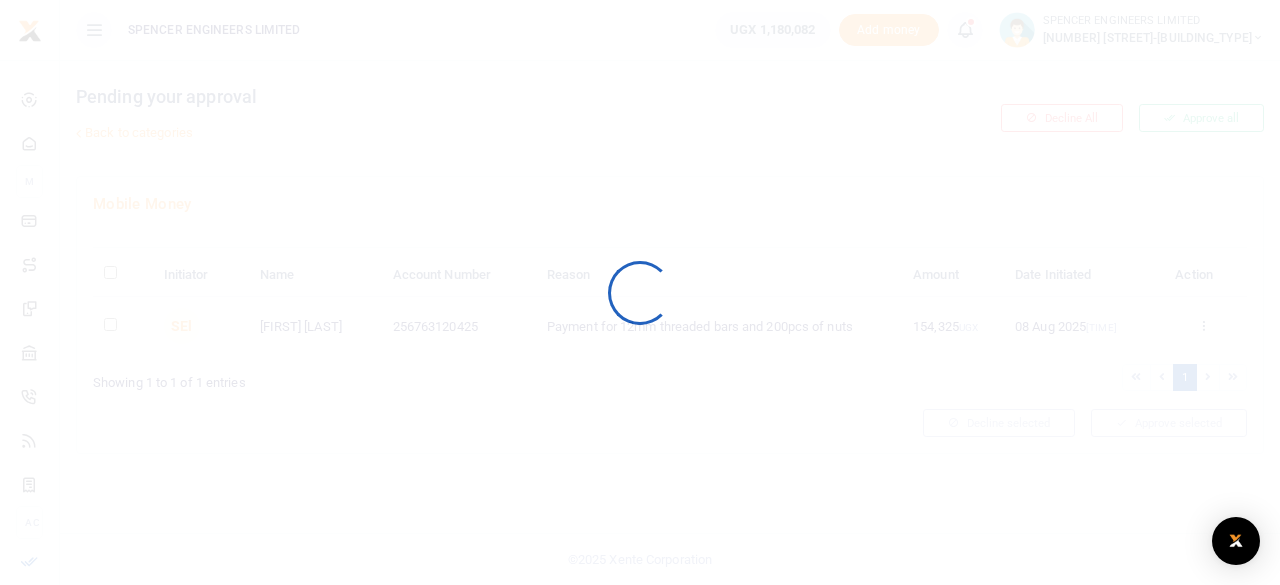 scroll, scrollTop: 0, scrollLeft: 0, axis: both 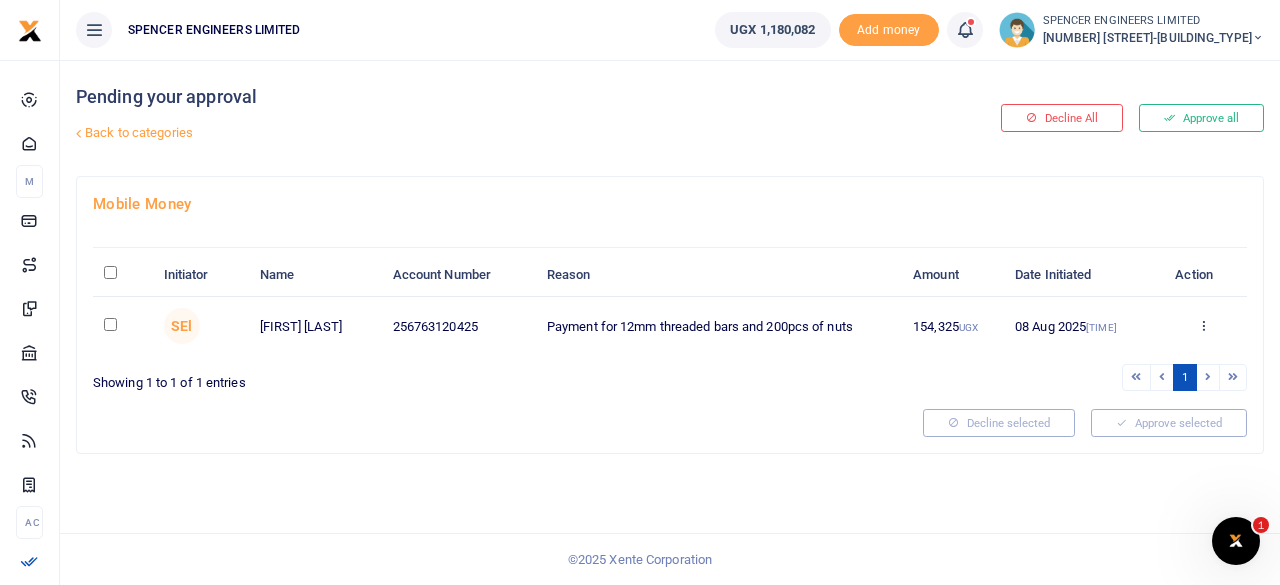 click at bounding box center (110, 324) 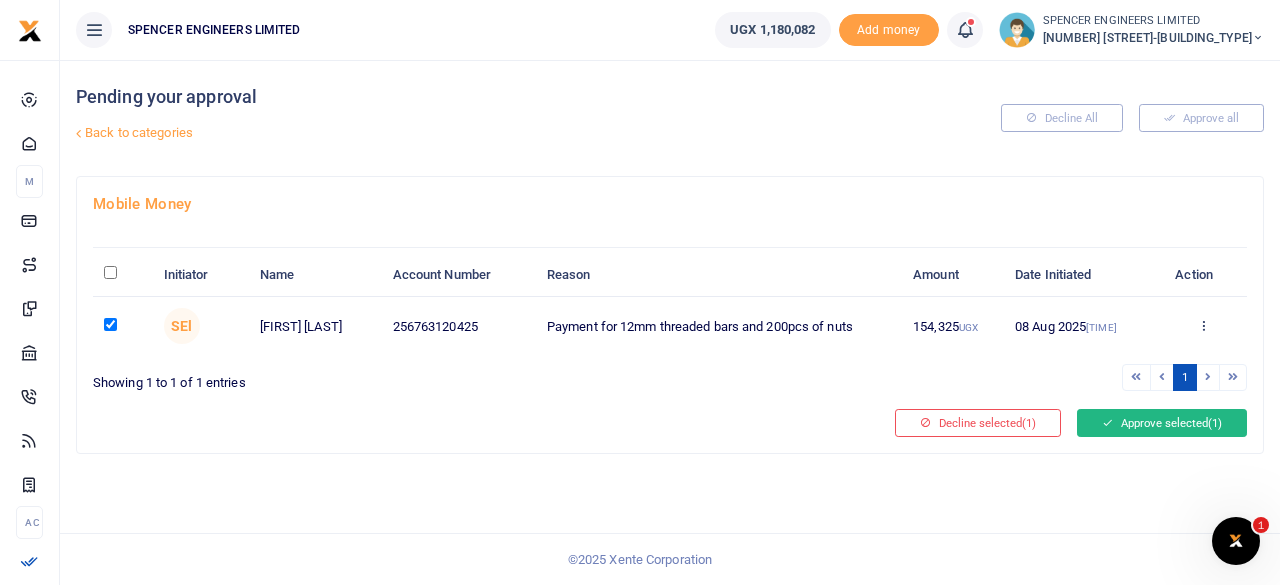 click on "Approve selected  (1)" at bounding box center (1162, 423) 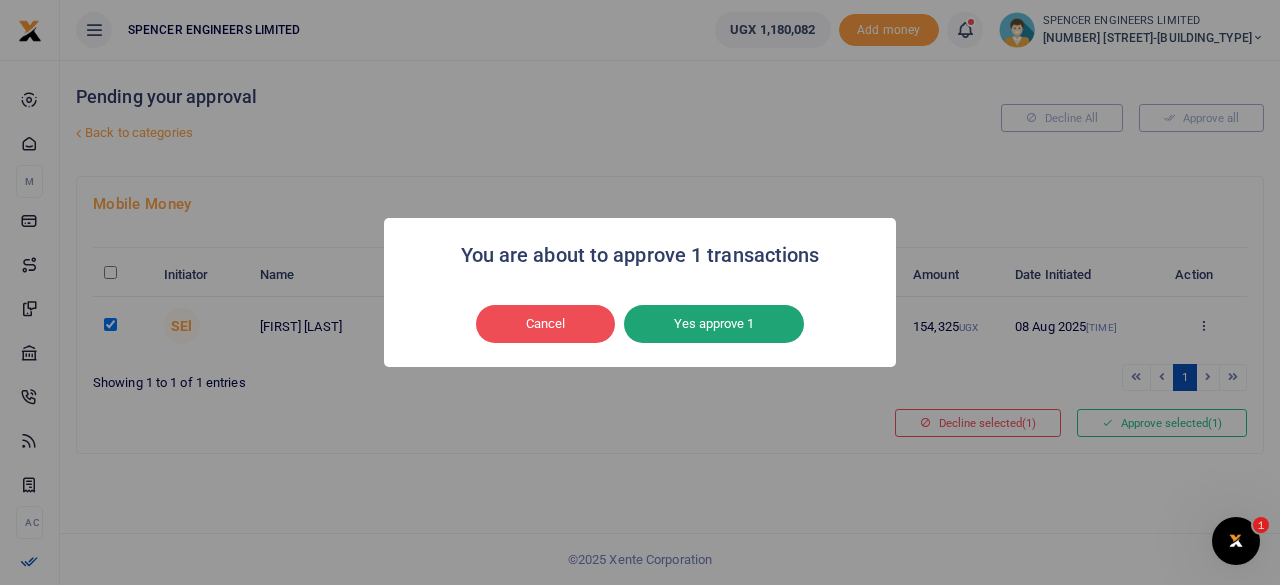 click on "Yes approve 1" at bounding box center (714, 324) 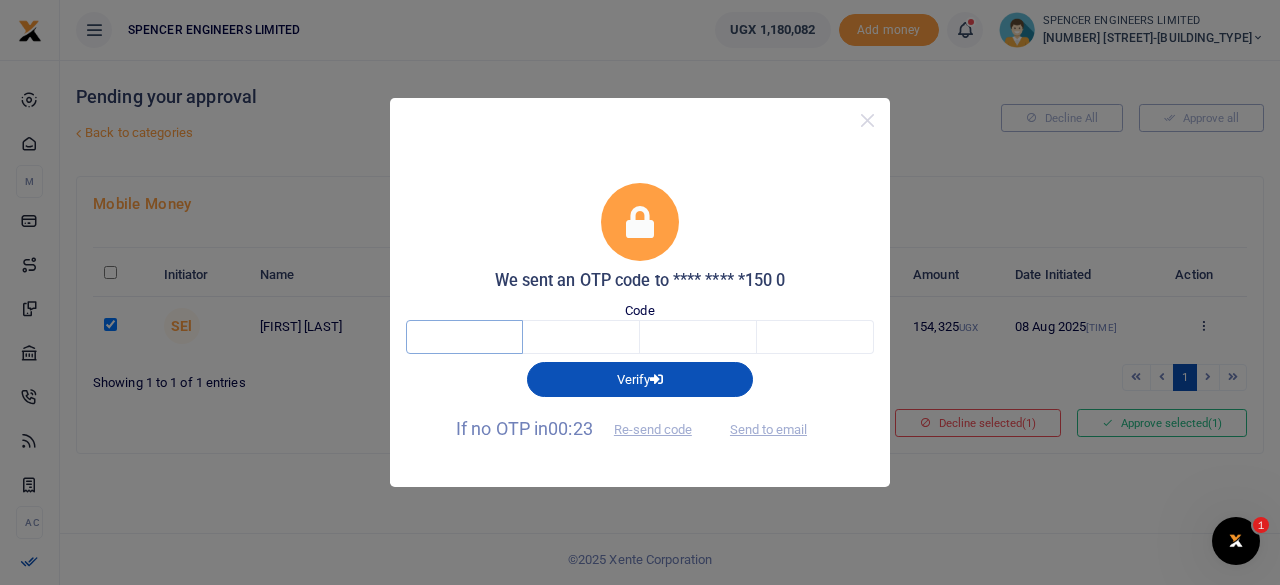 click at bounding box center [464, 337] 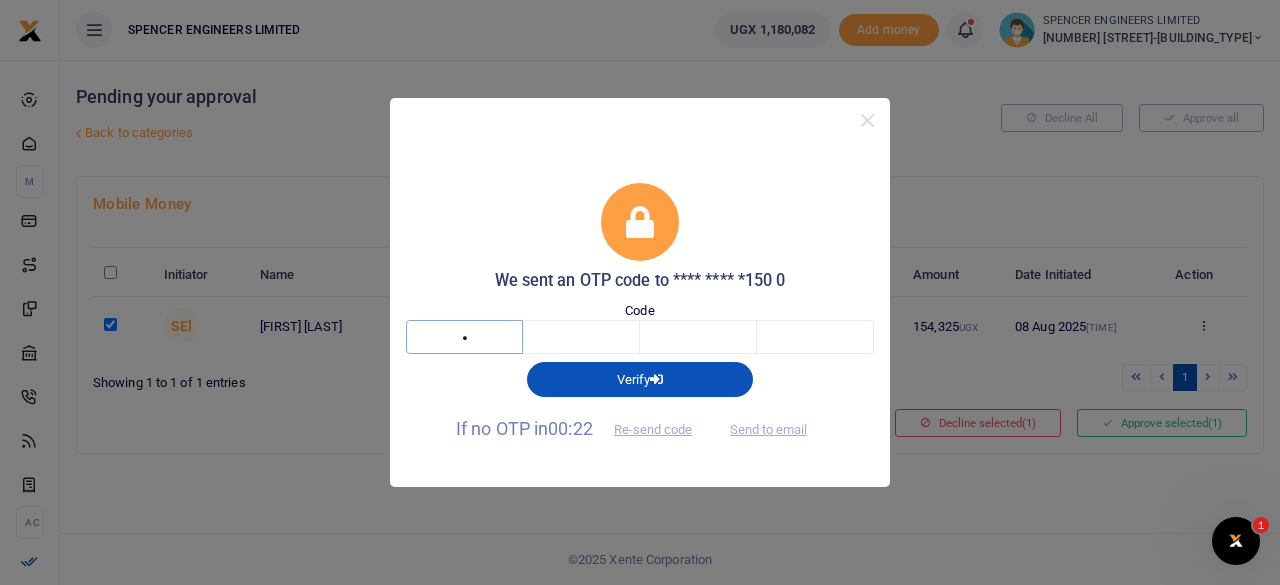 type on "8" 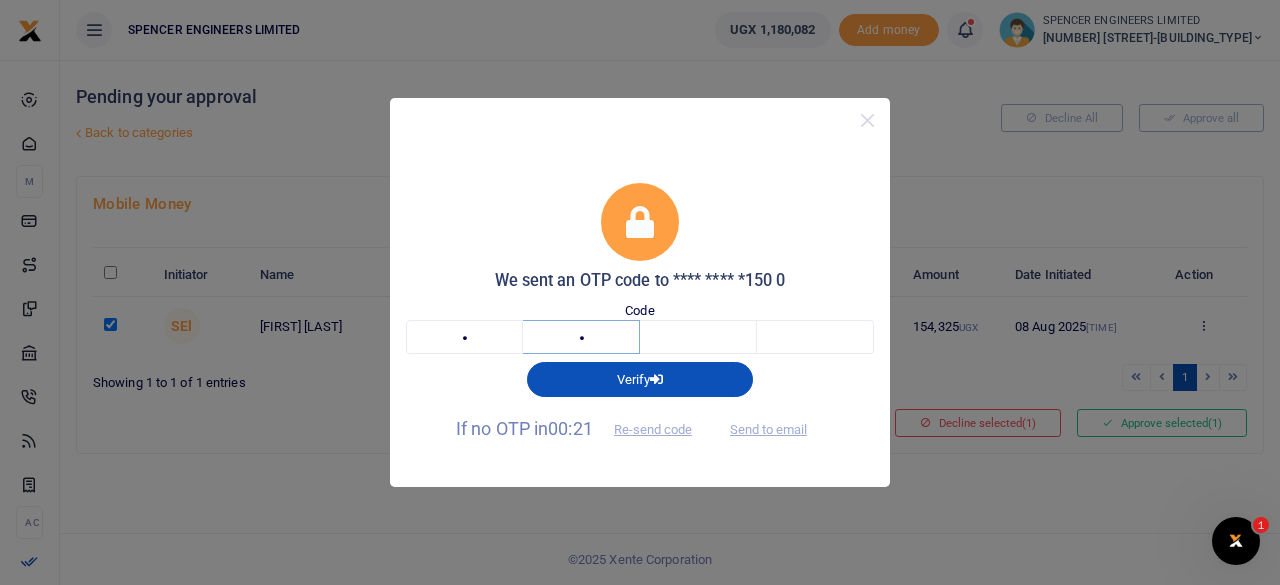 type on "7" 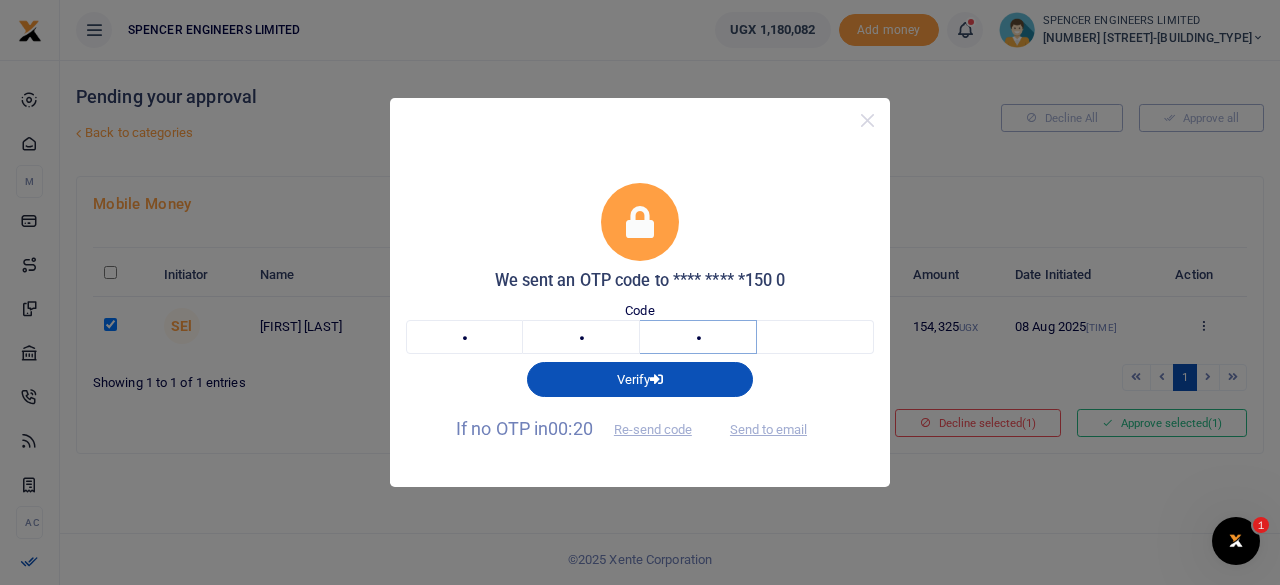 type on "0" 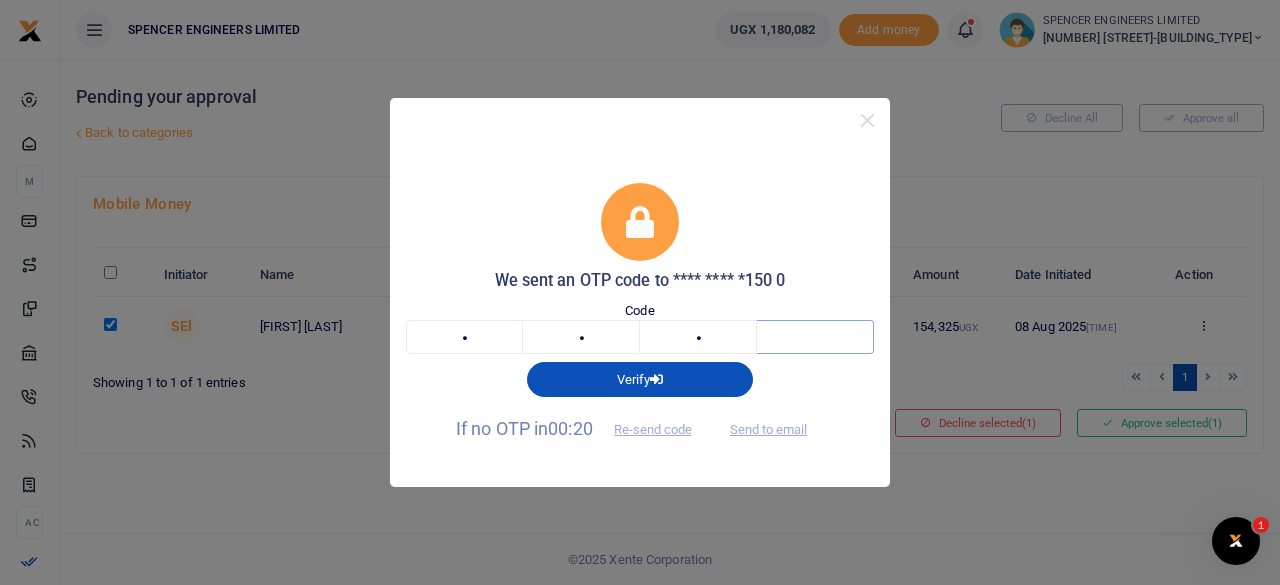 type on "6" 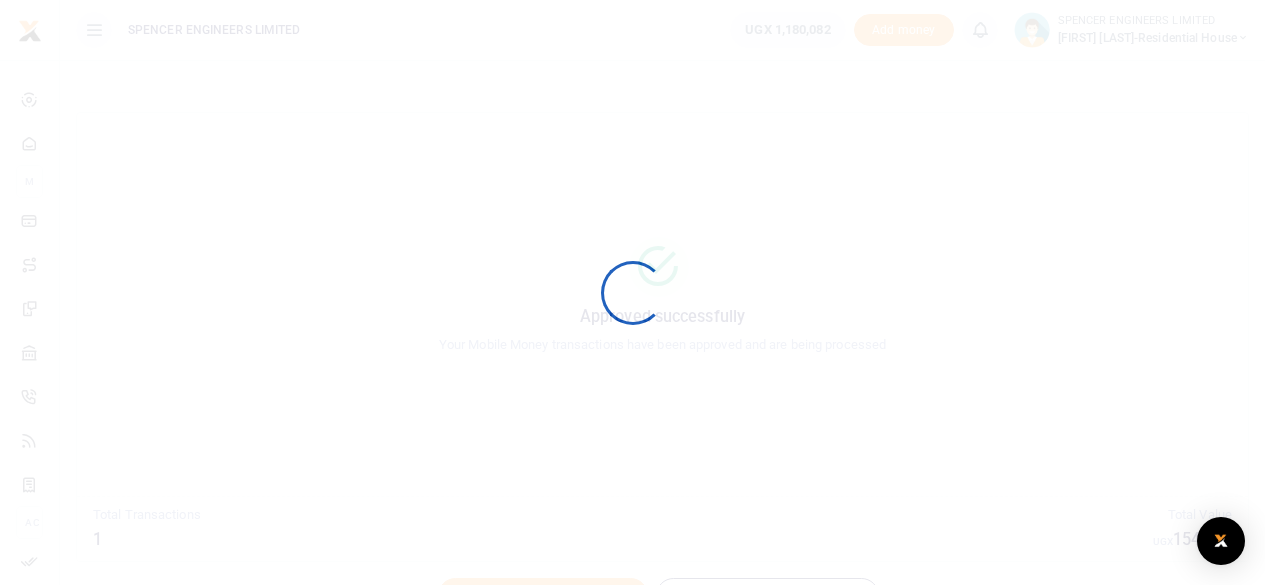 scroll, scrollTop: 0, scrollLeft: 0, axis: both 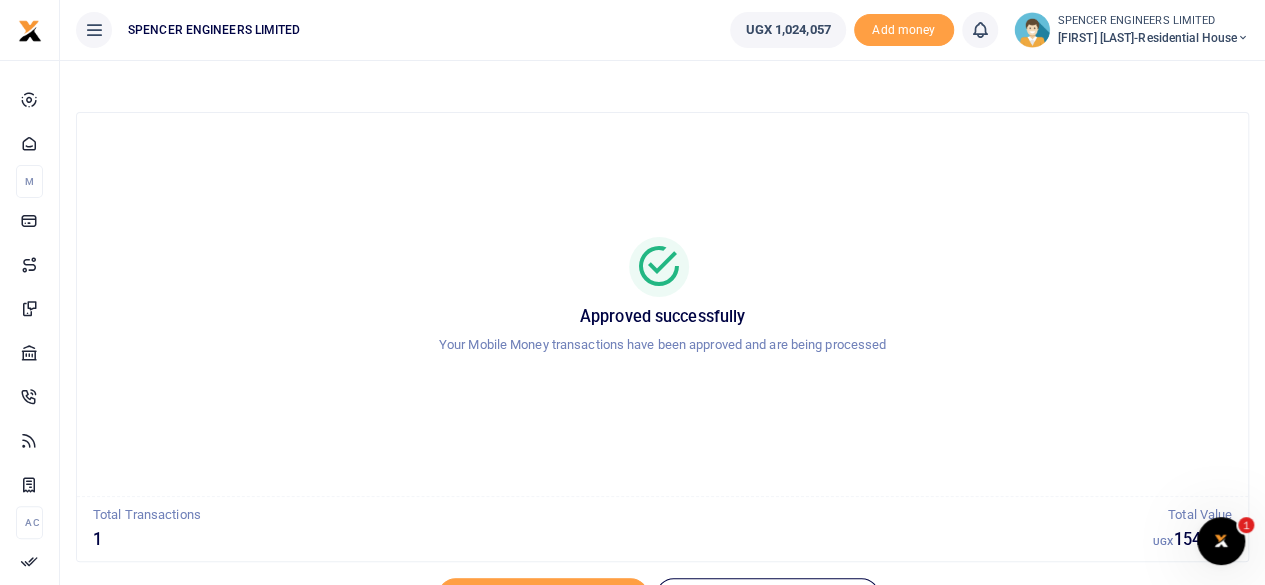 click at bounding box center (1243, 38) 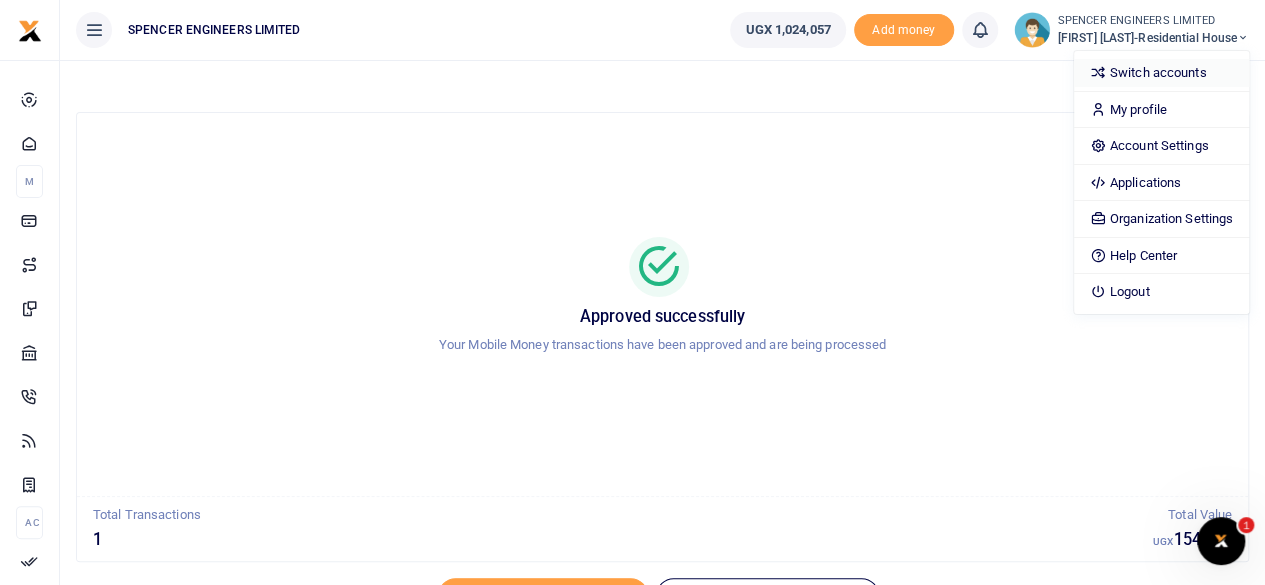 click on "Switch accounts" at bounding box center [1161, 73] 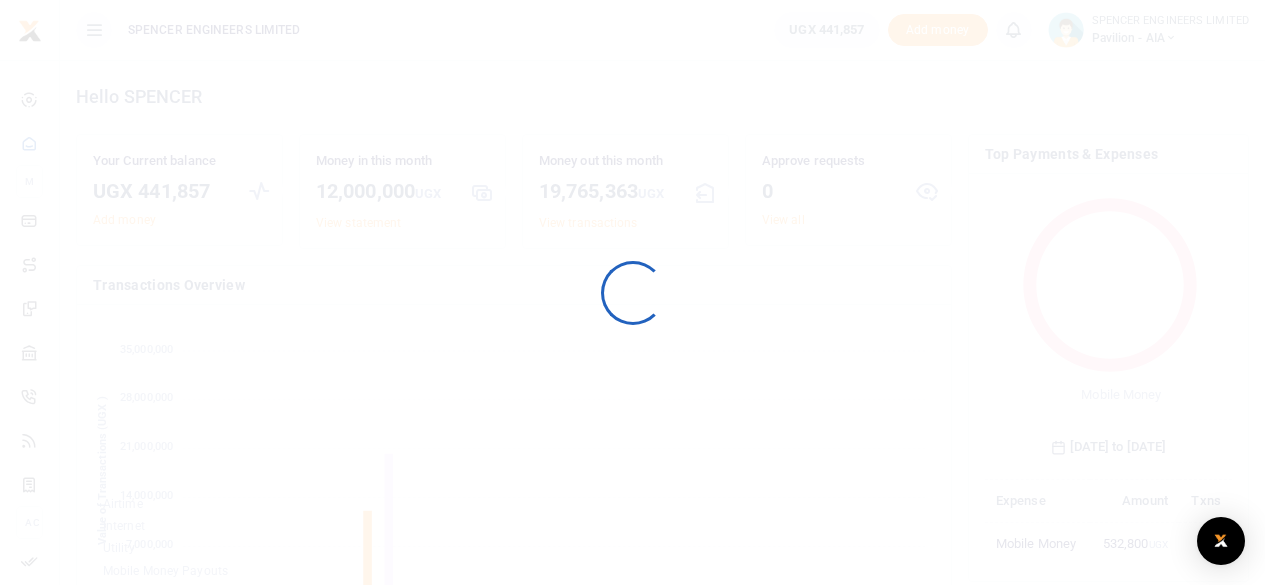 scroll, scrollTop: 0, scrollLeft: 0, axis: both 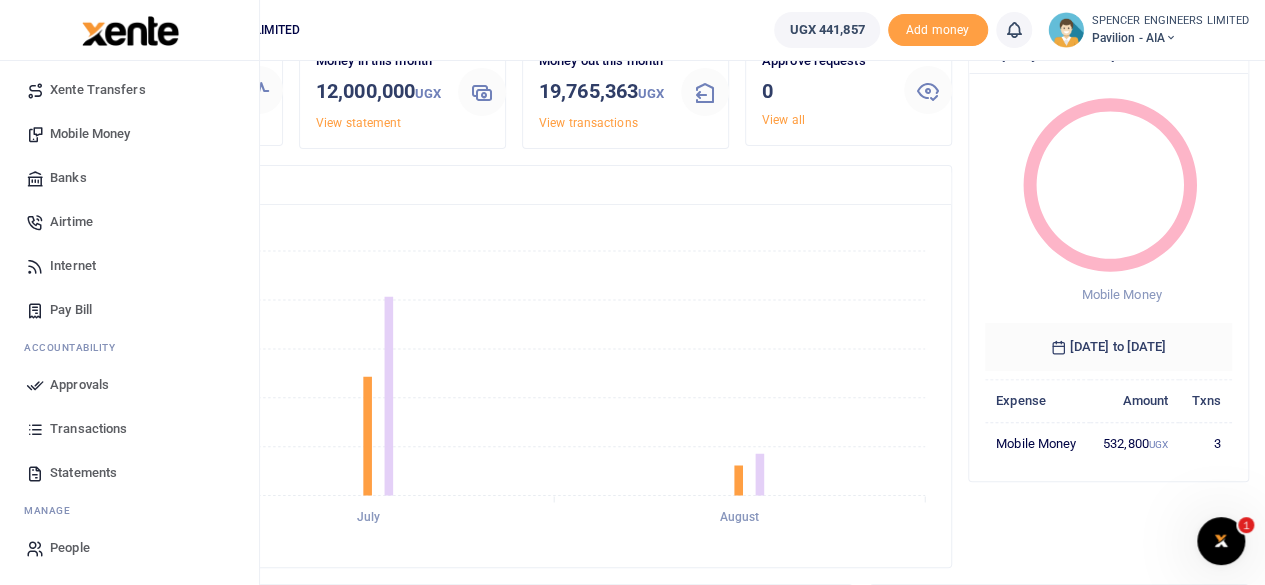 click on "Transactions" at bounding box center (88, 429) 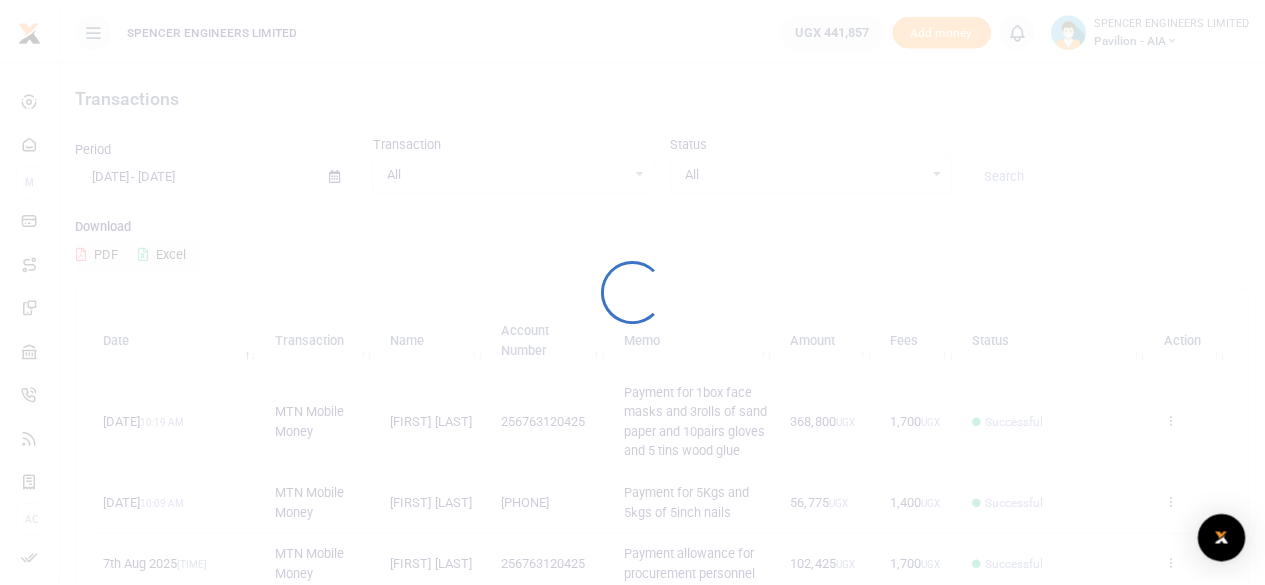 scroll, scrollTop: 0, scrollLeft: 0, axis: both 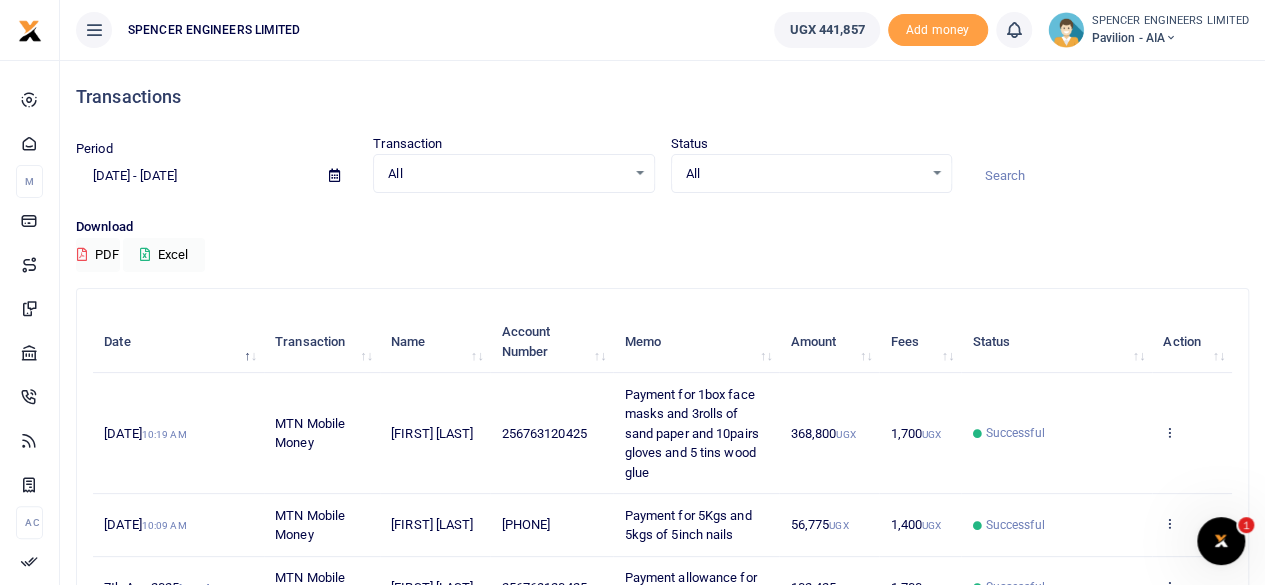 click on "All Select an option..." at bounding box center (513, 174) 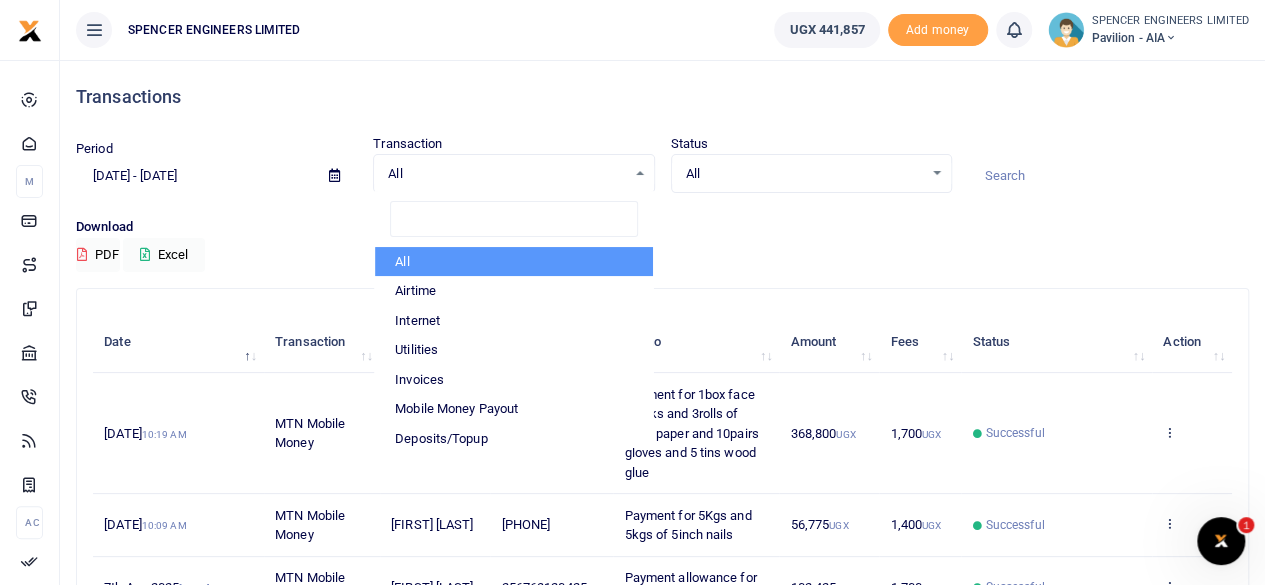 click on "Download
PDF
Excel" at bounding box center (662, 244) 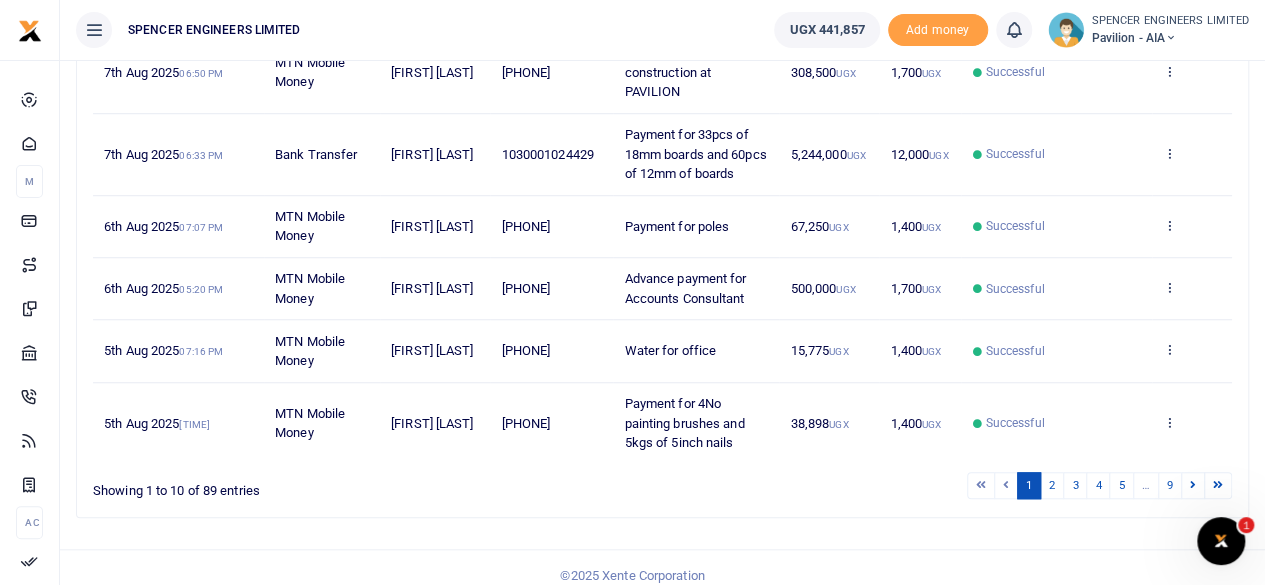 scroll, scrollTop: 699, scrollLeft: 0, axis: vertical 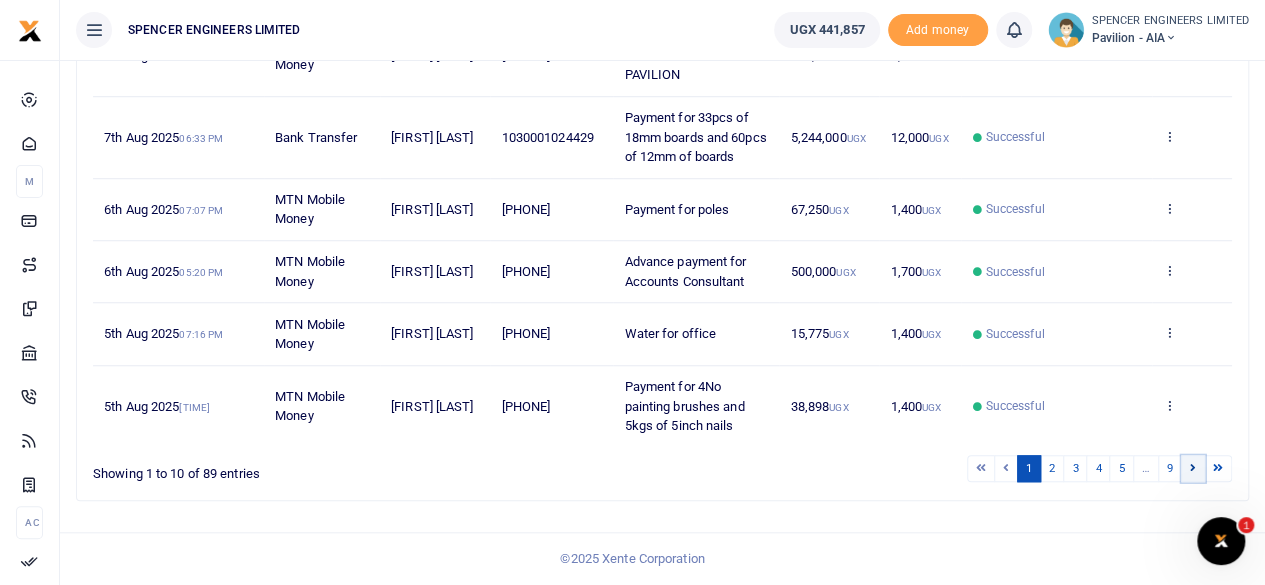 click at bounding box center (1193, 467) 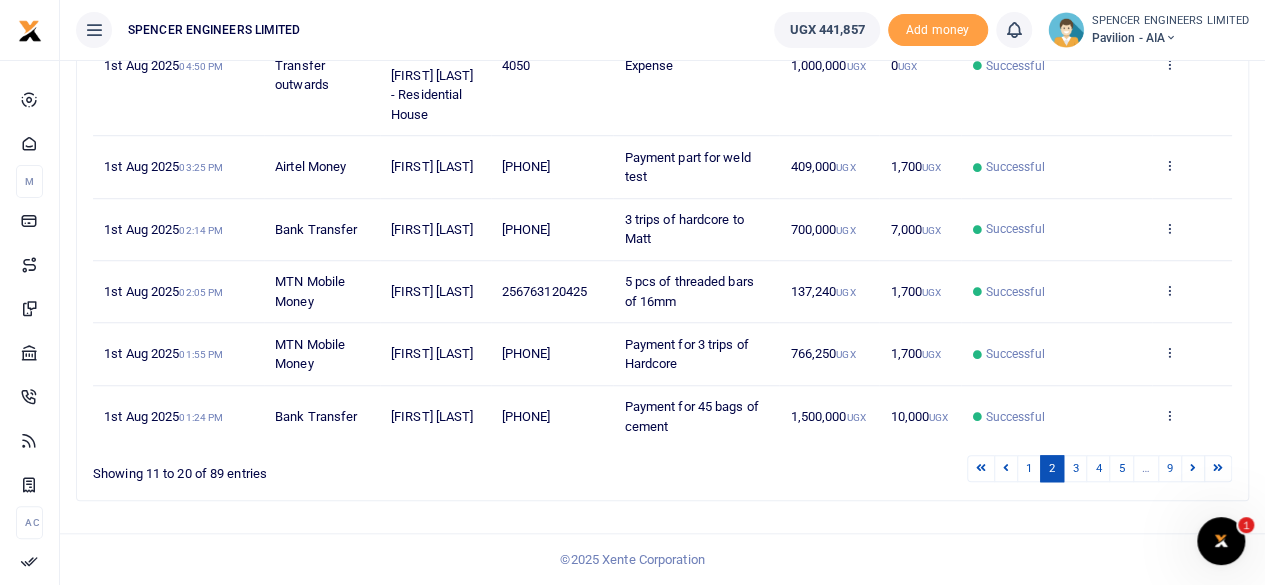 scroll, scrollTop: 660, scrollLeft: 0, axis: vertical 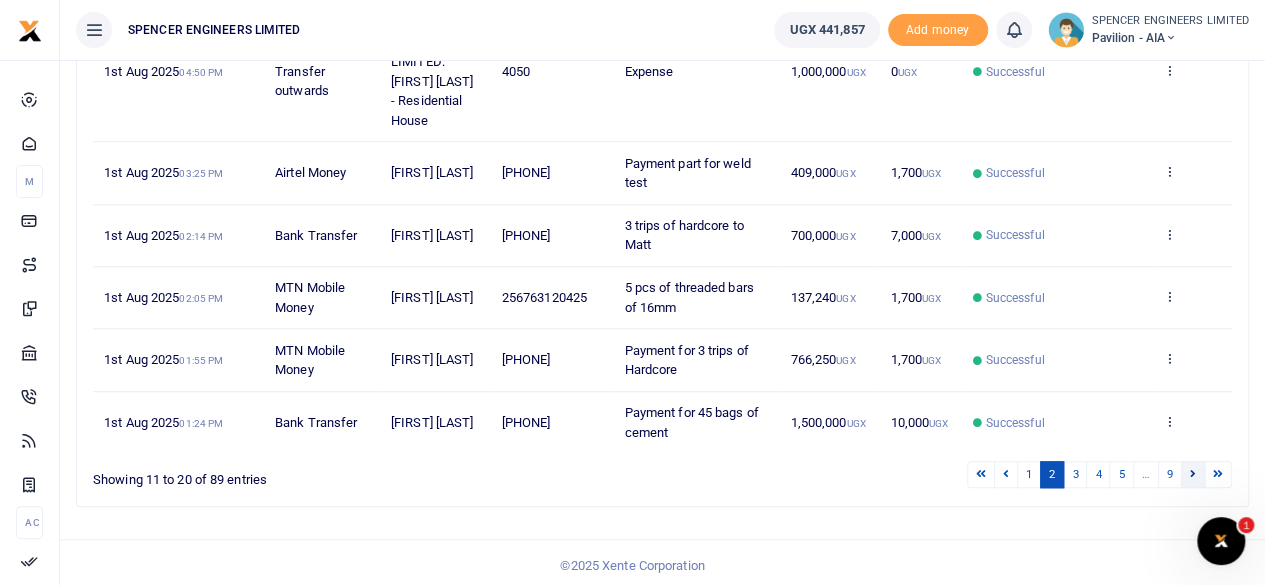 click at bounding box center (1193, 473) 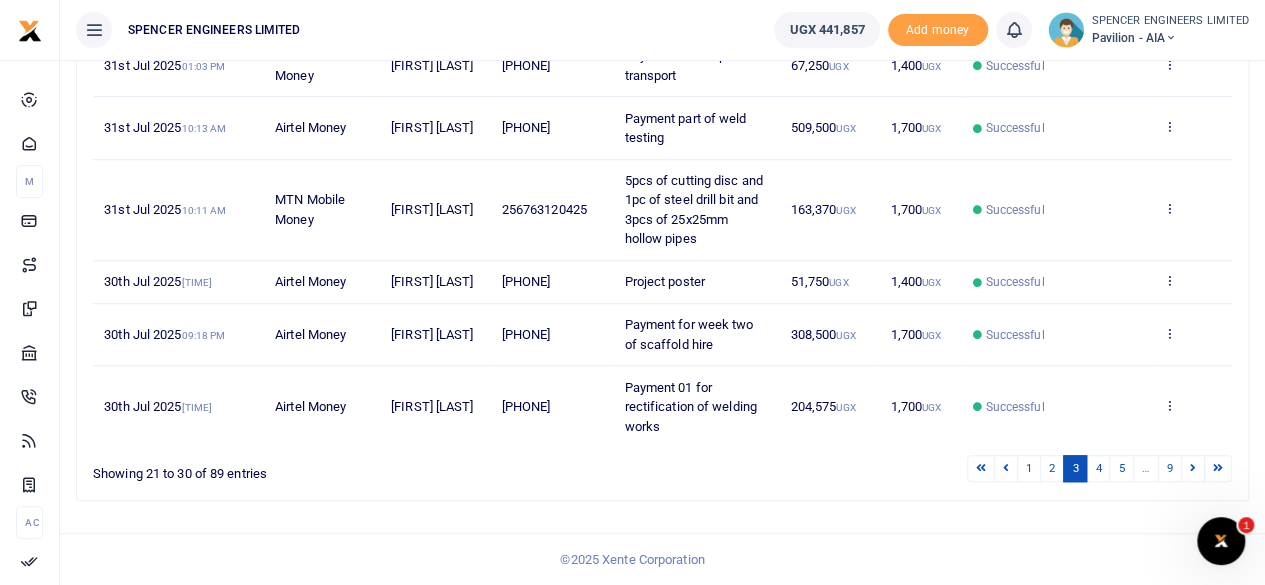 scroll, scrollTop: 560, scrollLeft: 0, axis: vertical 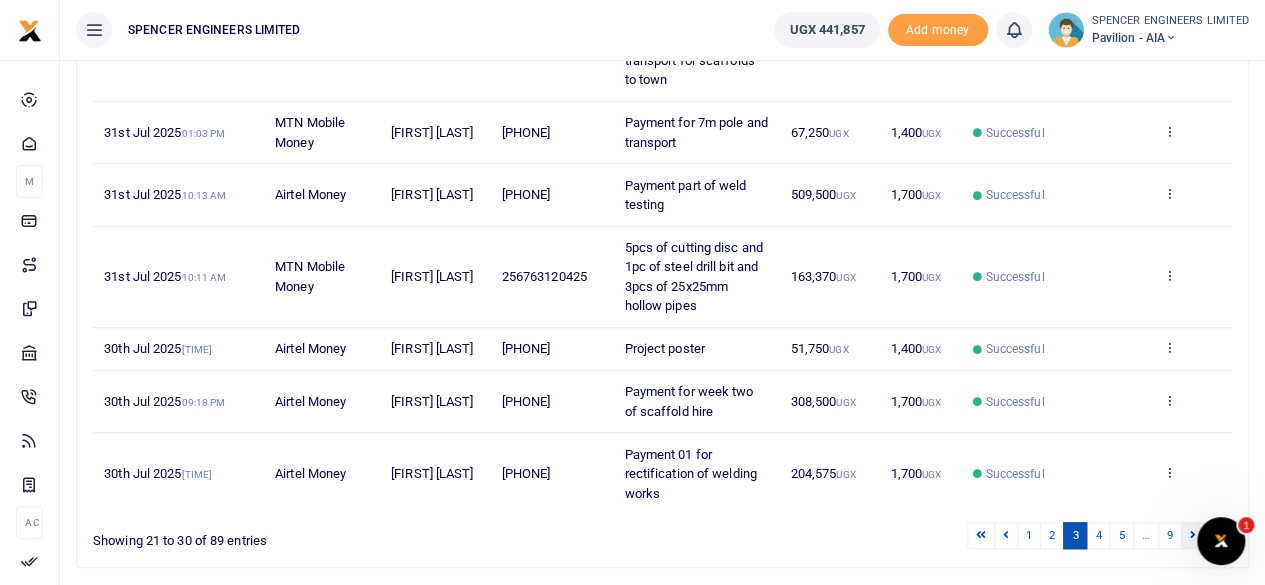 click at bounding box center (1193, 535) 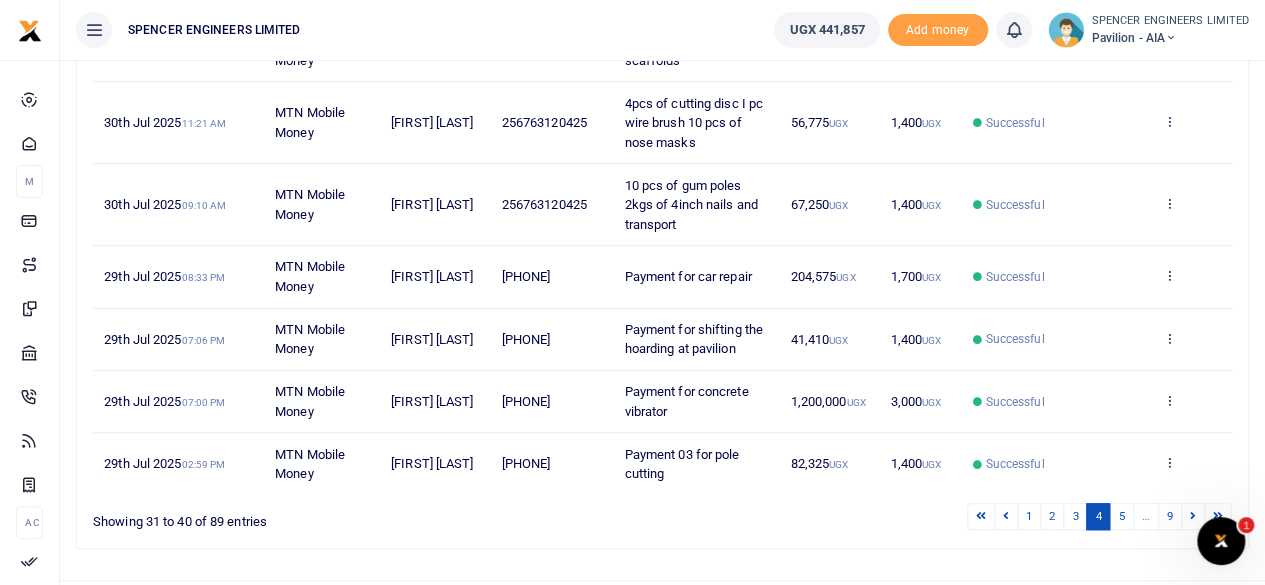 click on "Transactions
Period
07/10/2025 - 08/08/2025
Transaction
All Select an option...
All
Airtime
Internet
Utilities
Invoices
Mobile Money Payout
Deposits/Topup
Card creation
Taxes
Bank to Bank Transfer
Status
All Select an option...
All Processing Failed" at bounding box center [662, 66] 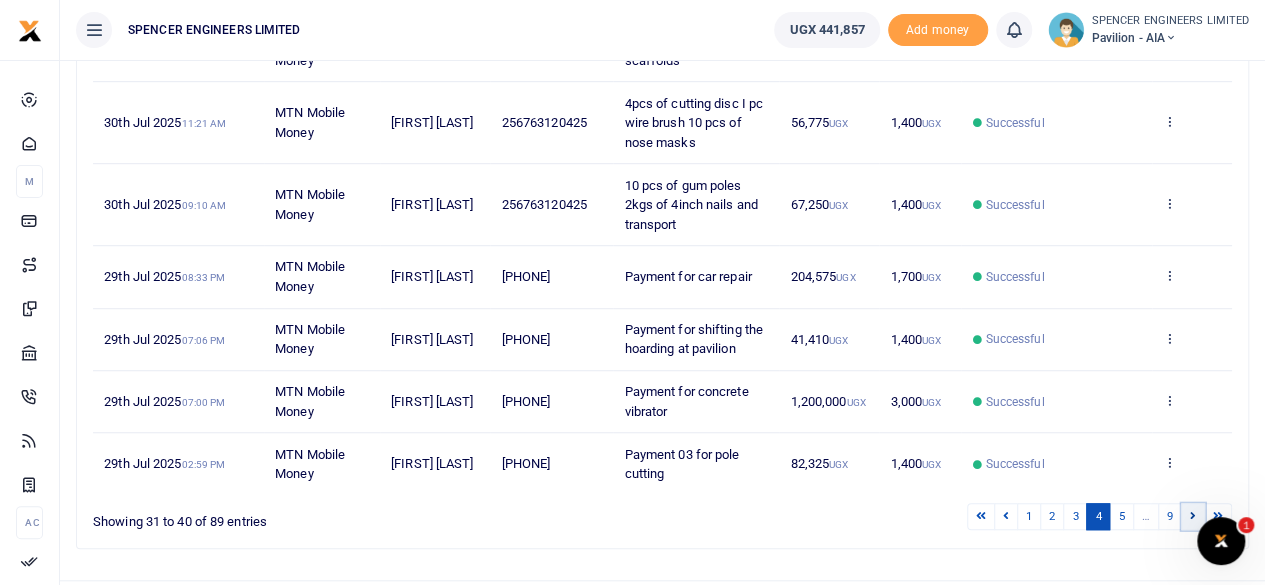 click at bounding box center (1193, 515) 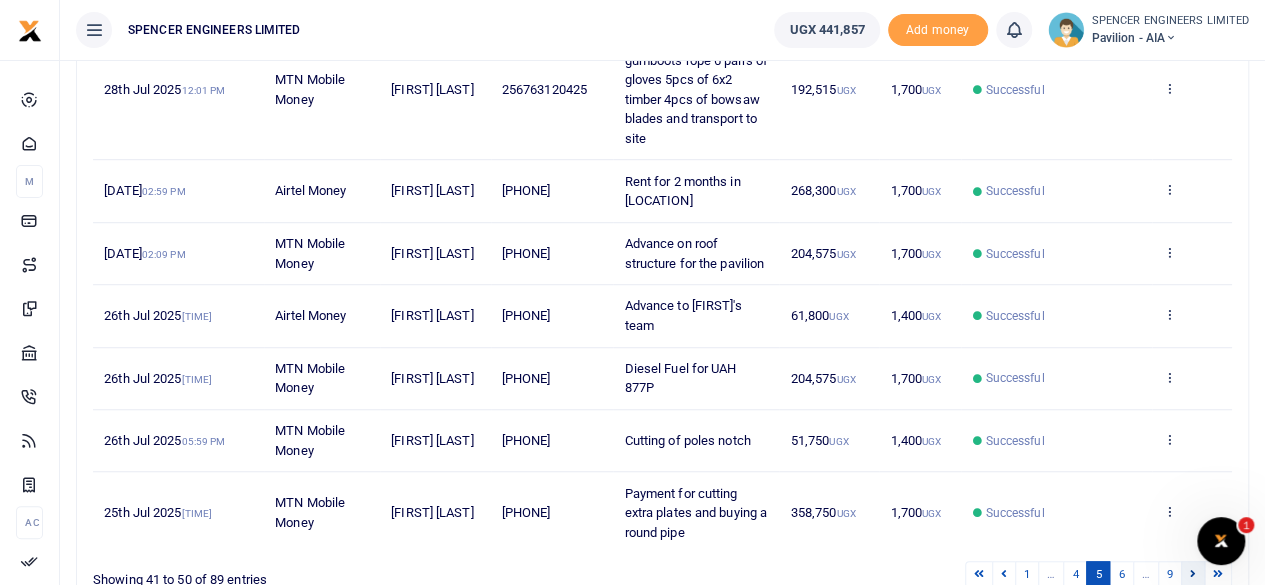 click at bounding box center [1193, 573] 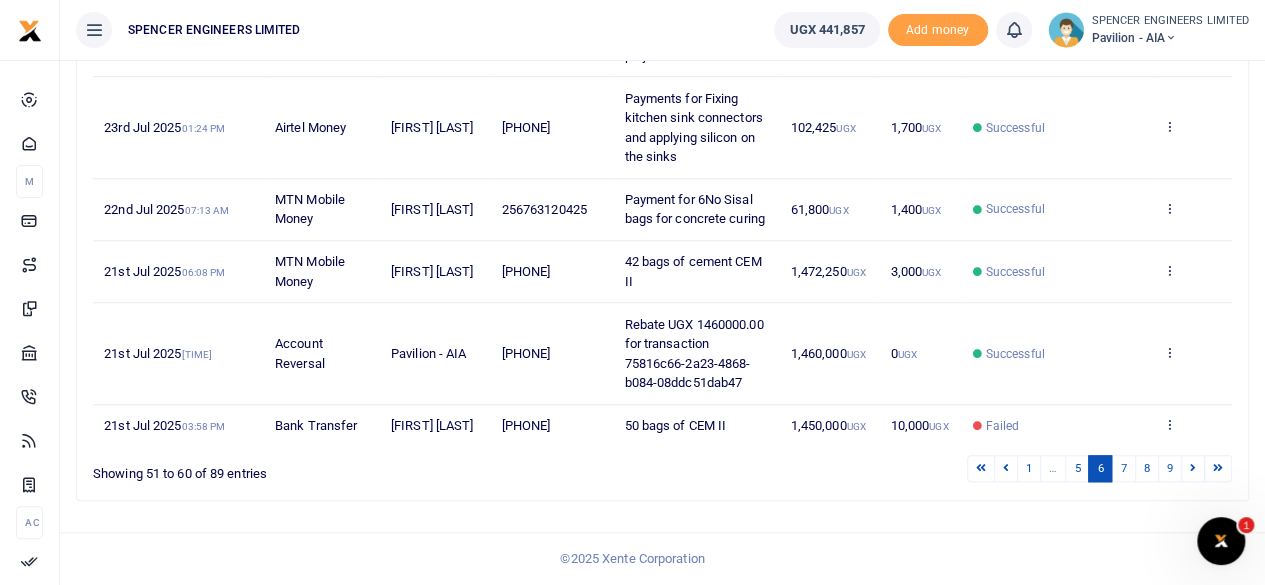 scroll, scrollTop: 758, scrollLeft: 0, axis: vertical 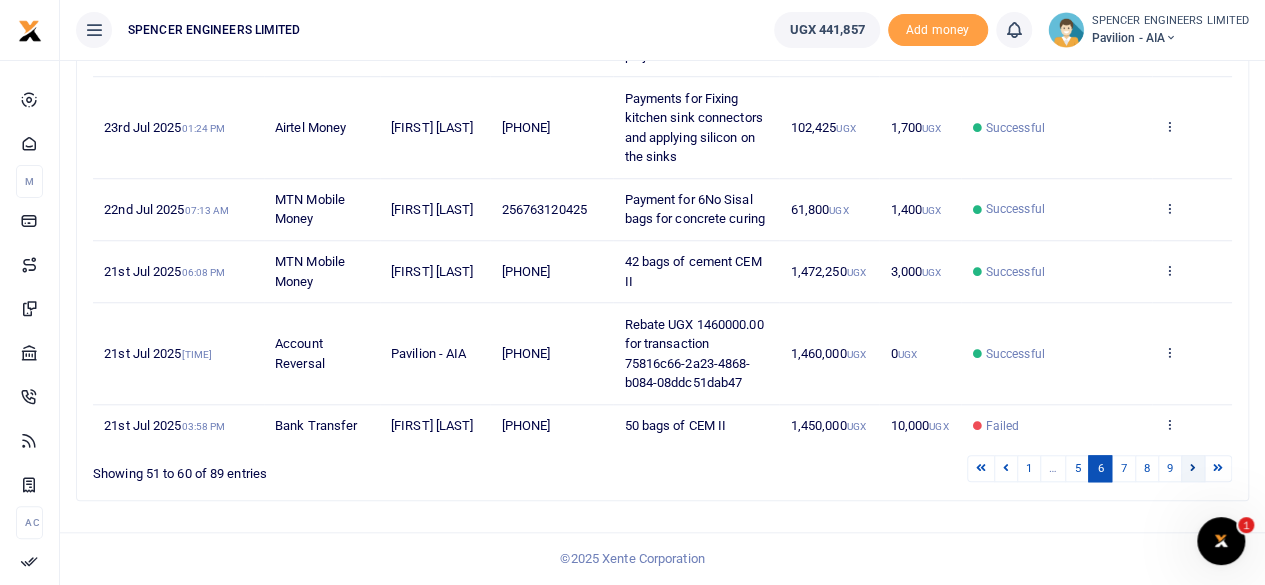 click at bounding box center (1193, 467) 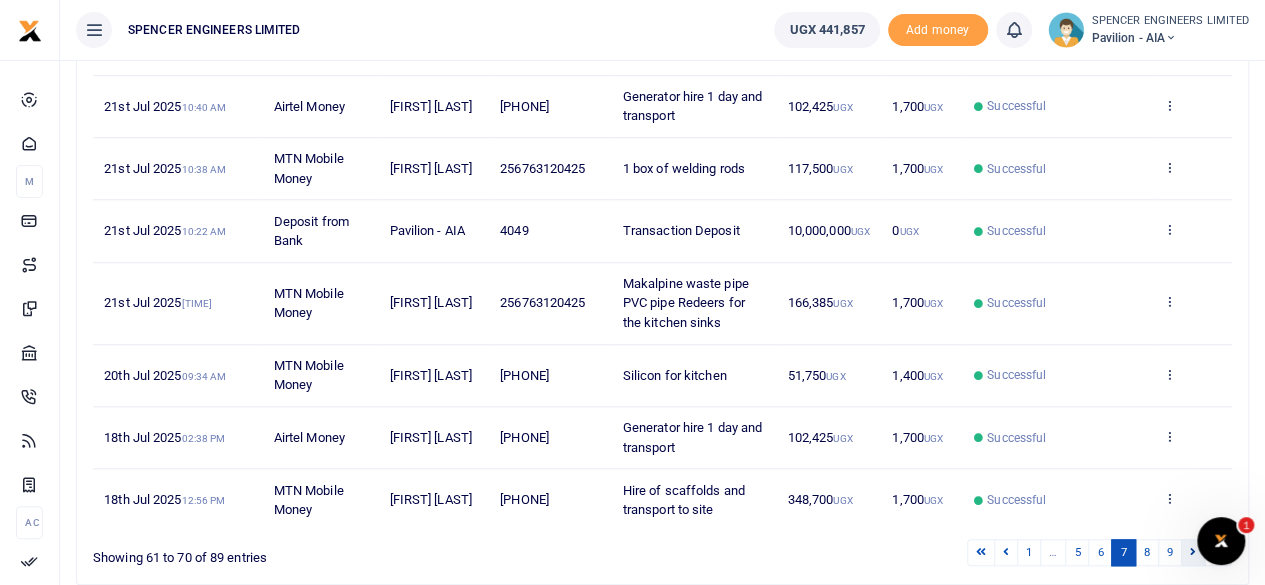 click at bounding box center [1193, 551] 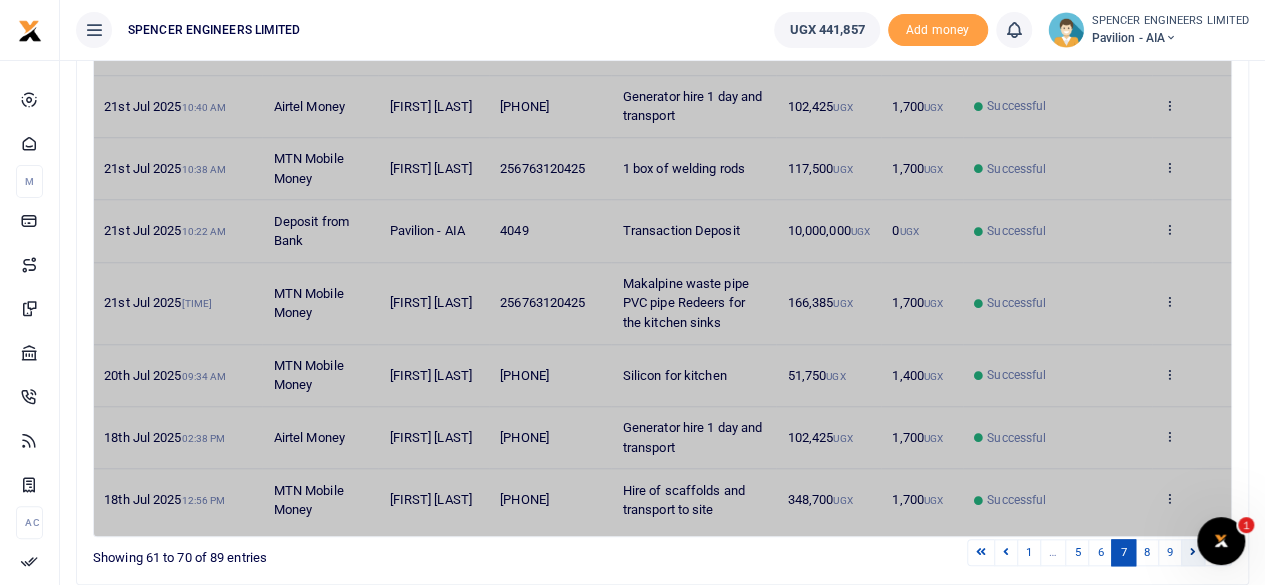 scroll, scrollTop: 621, scrollLeft: 0, axis: vertical 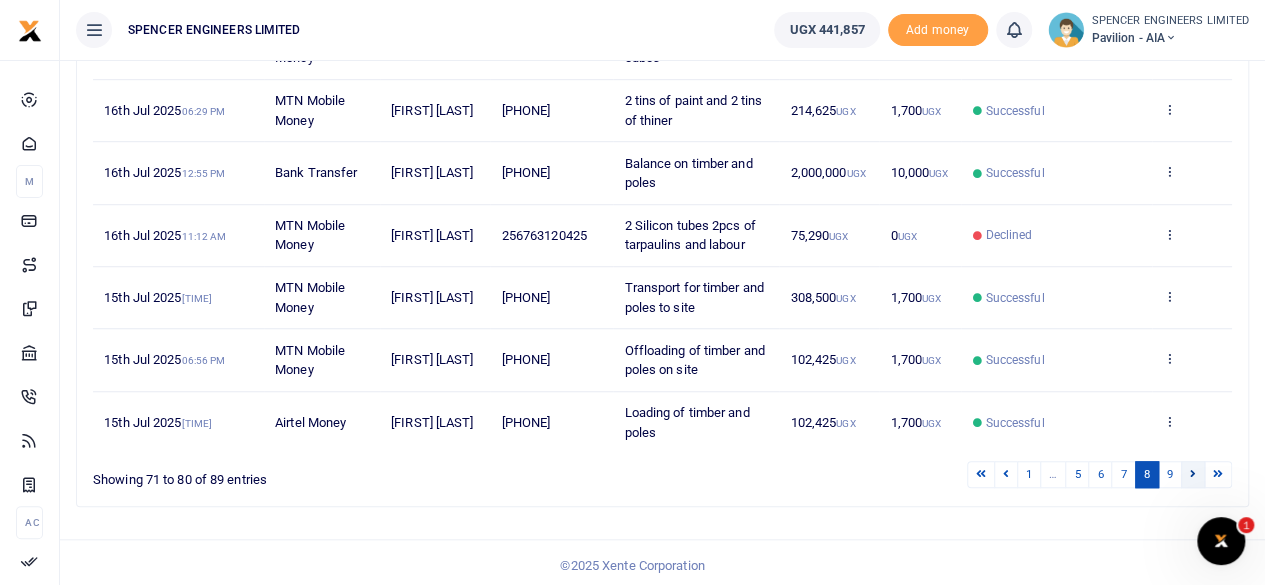 click at bounding box center (1193, 473) 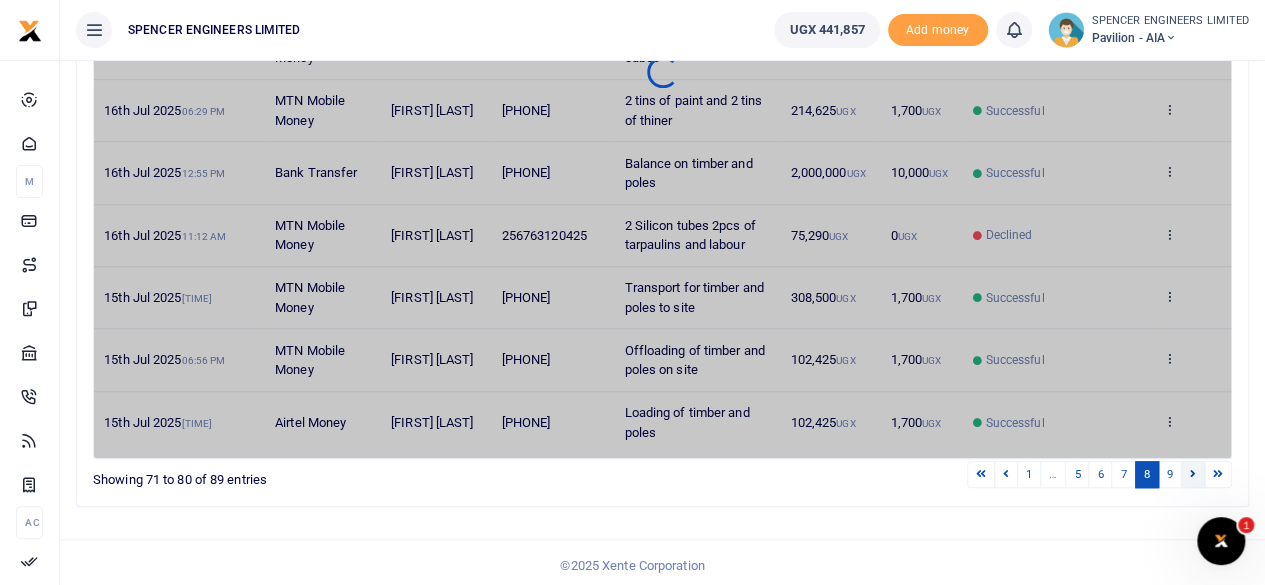scroll, scrollTop: 520, scrollLeft: 0, axis: vertical 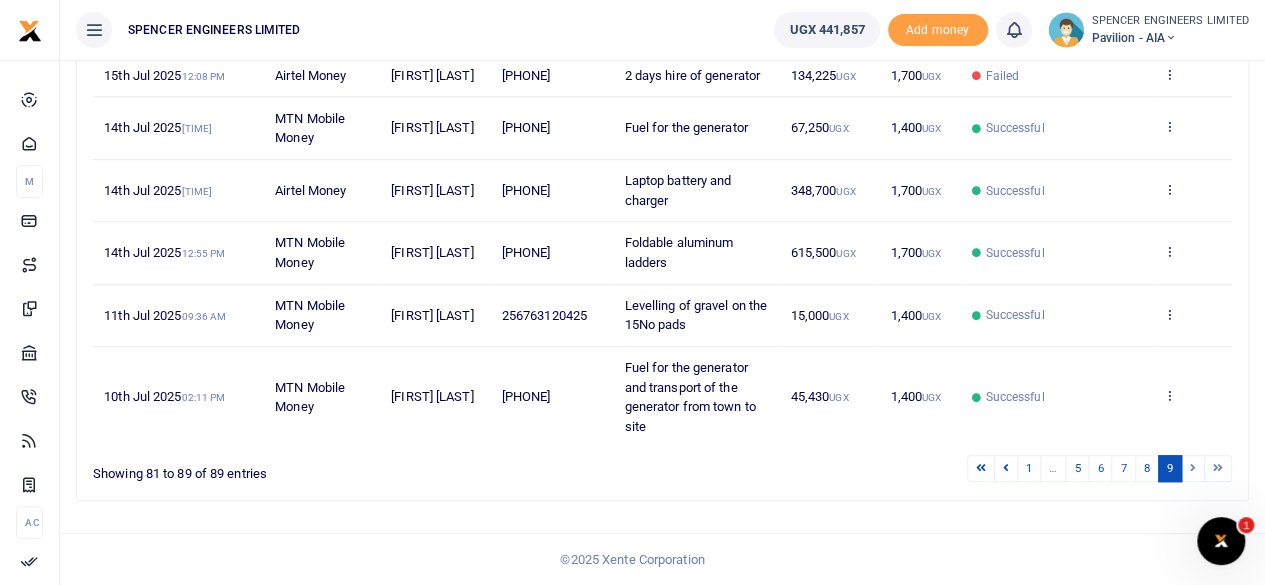 click at bounding box center (1193, 468) 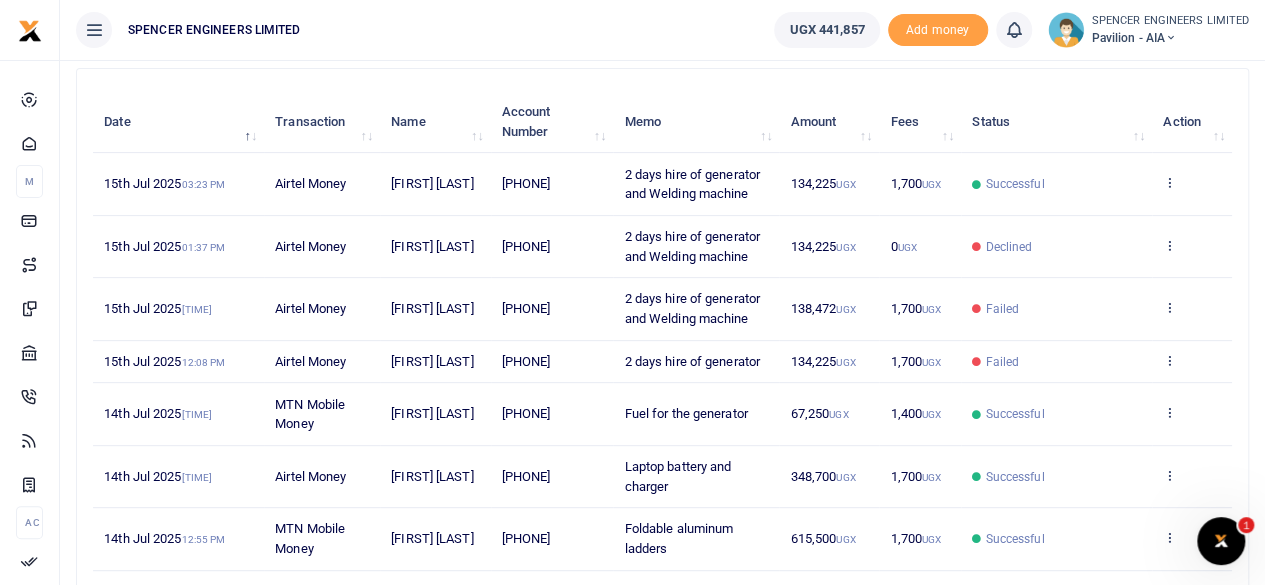 scroll, scrollTop: 0, scrollLeft: 0, axis: both 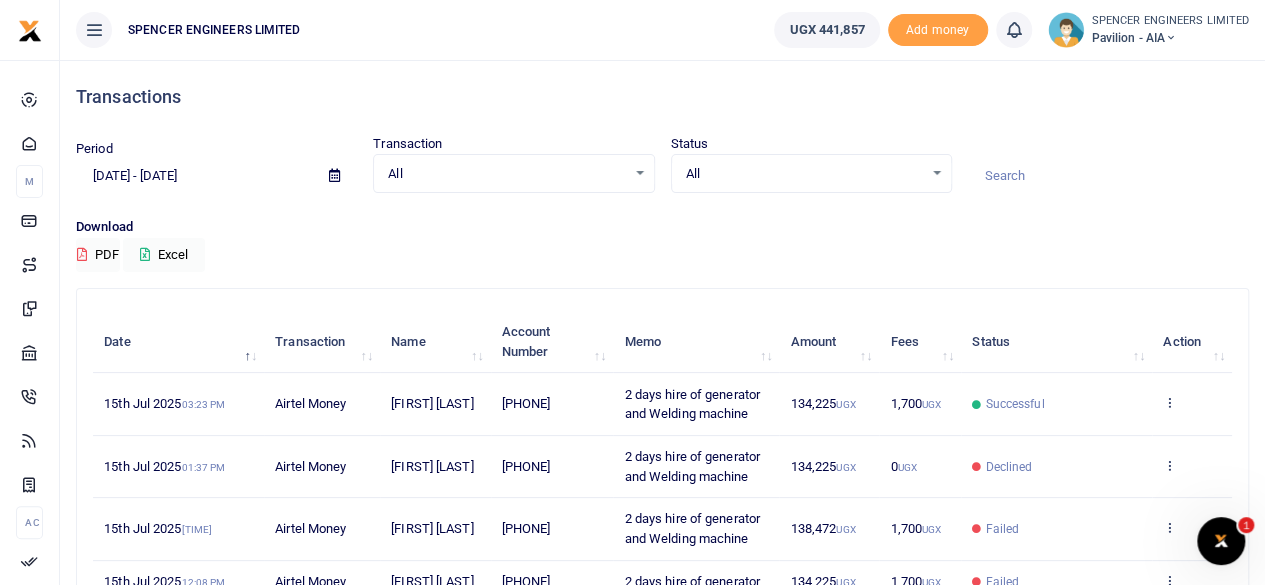 click at bounding box center (1171, 38) 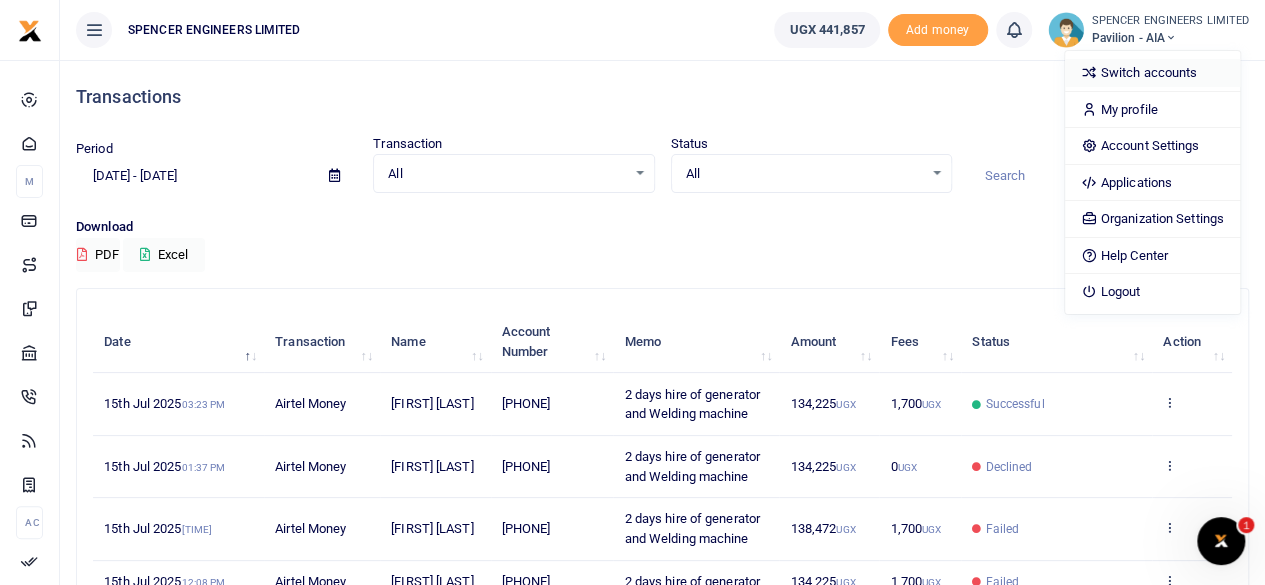 click on "Switch accounts" at bounding box center [1152, 73] 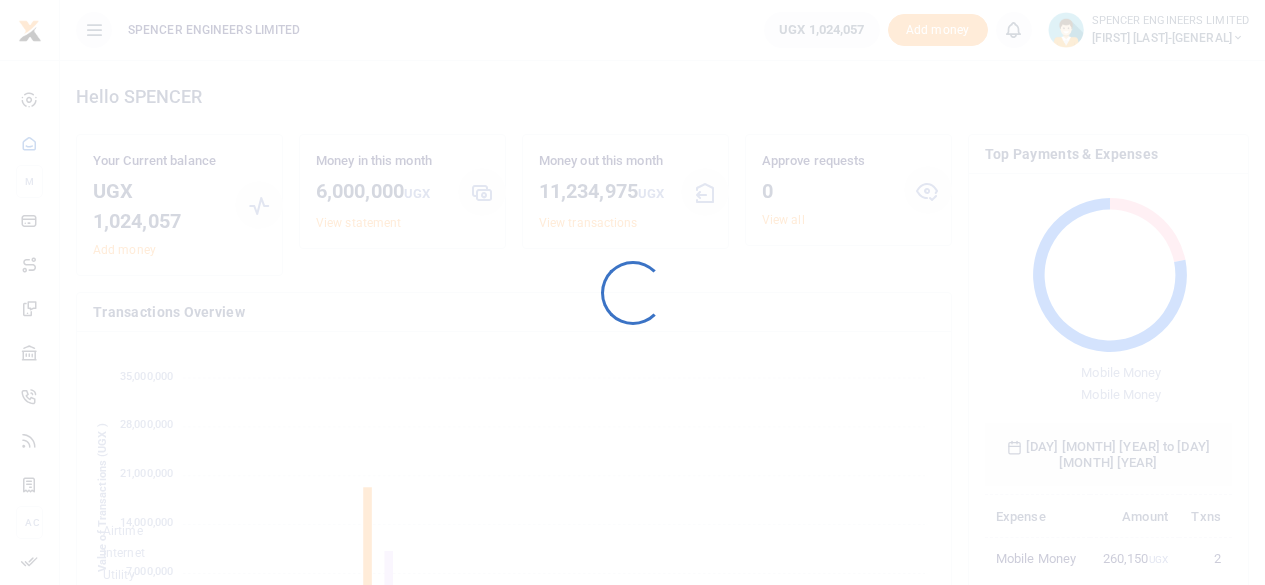 scroll, scrollTop: 0, scrollLeft: 0, axis: both 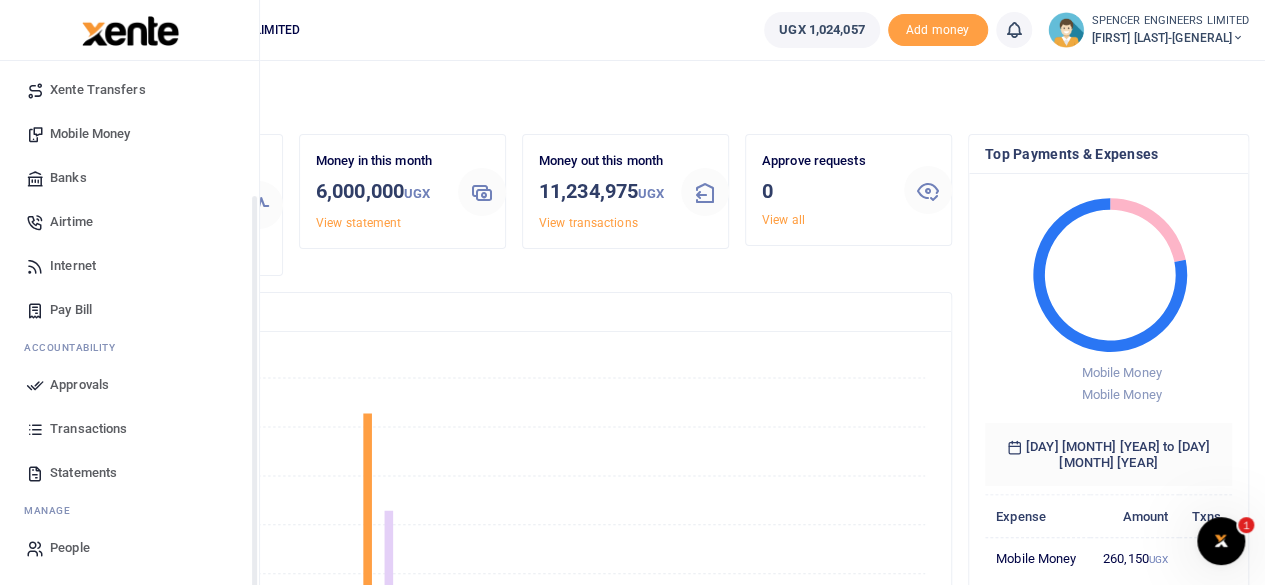 click on "Transactions" at bounding box center [88, 429] 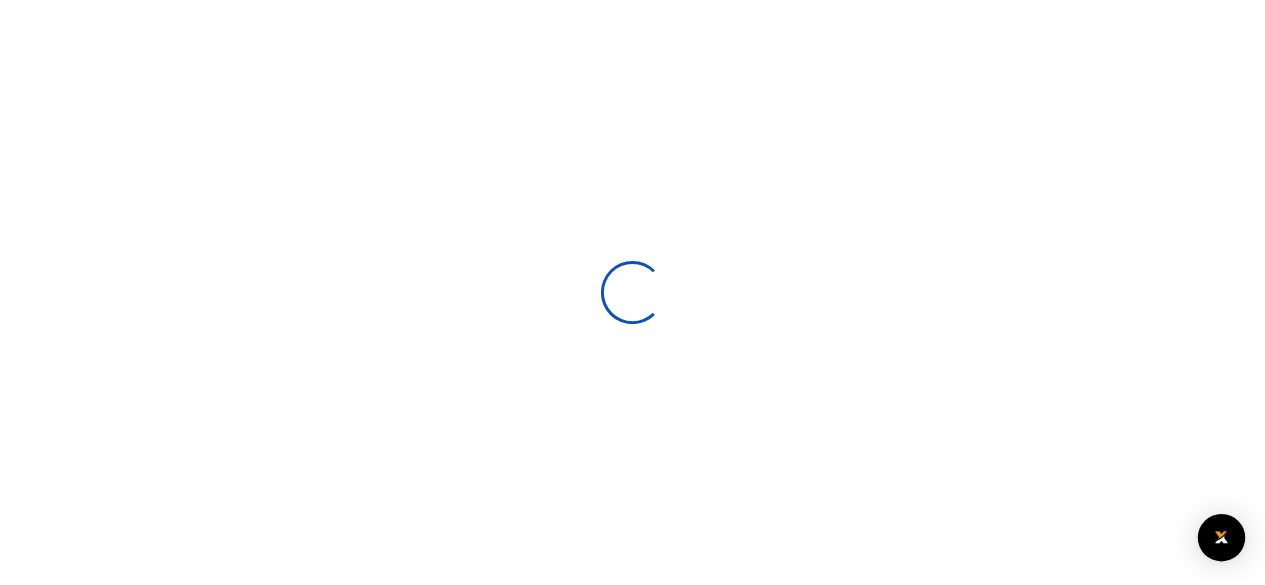 scroll, scrollTop: 0, scrollLeft: 0, axis: both 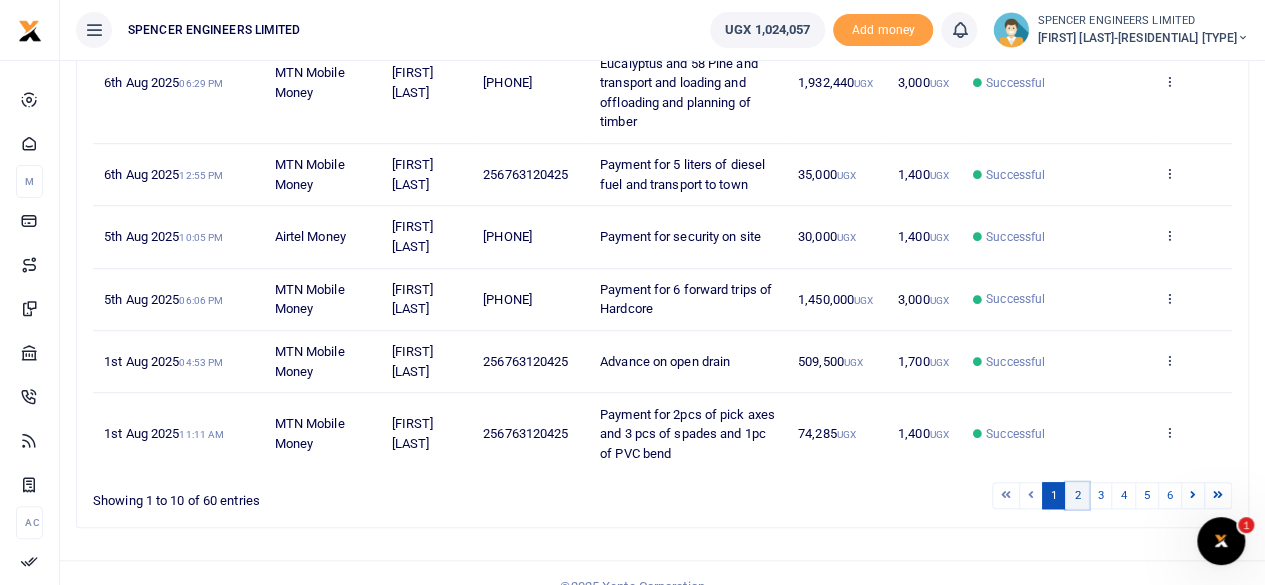 click on "2" at bounding box center (1077, 495) 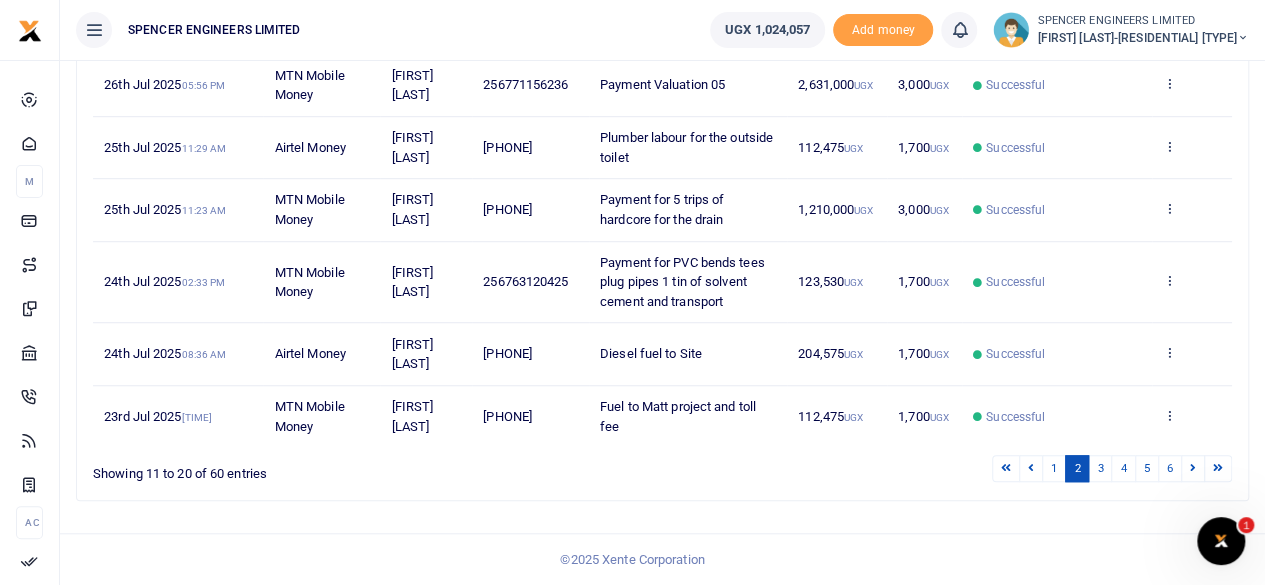scroll, scrollTop: 582, scrollLeft: 0, axis: vertical 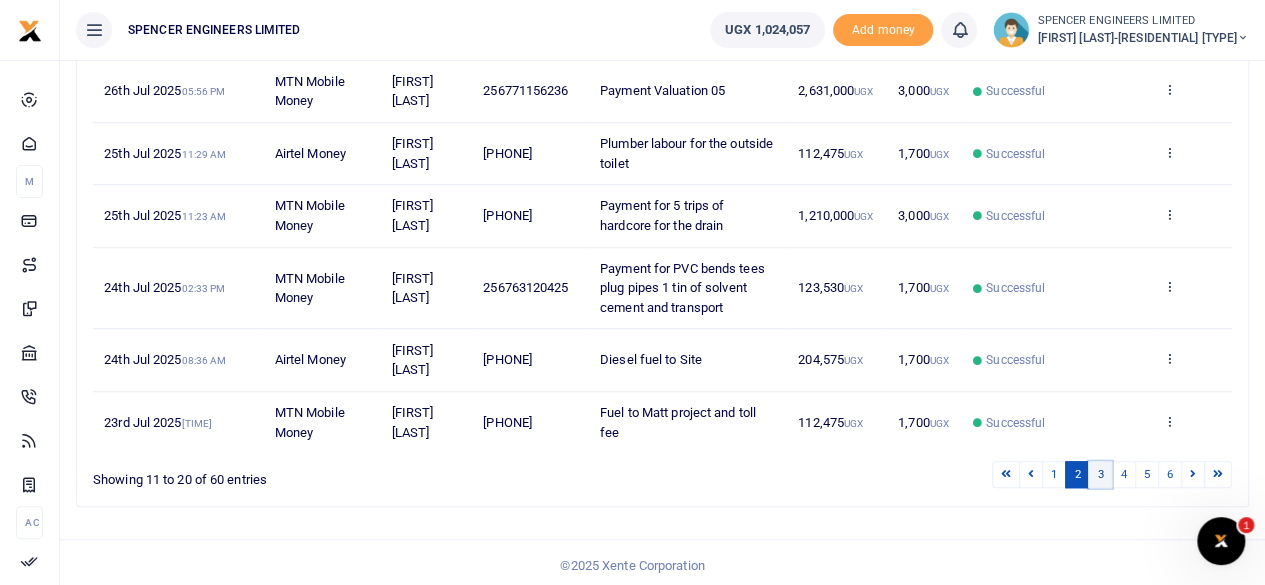 click on "3" at bounding box center [1100, 474] 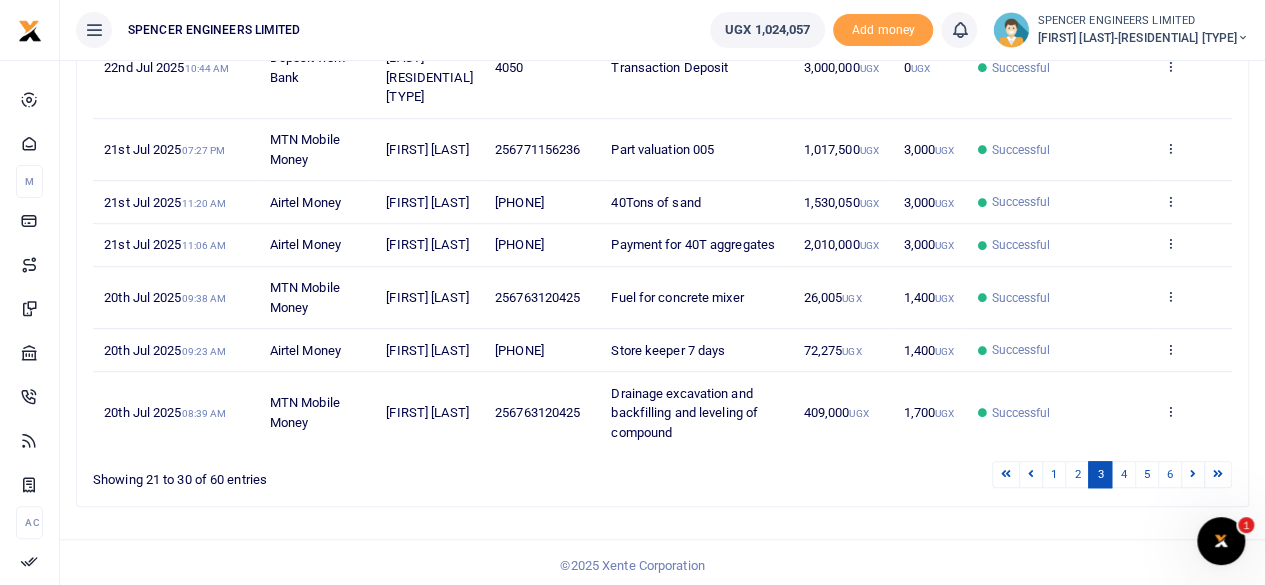 click on "Successful" at bounding box center [1059, 413] 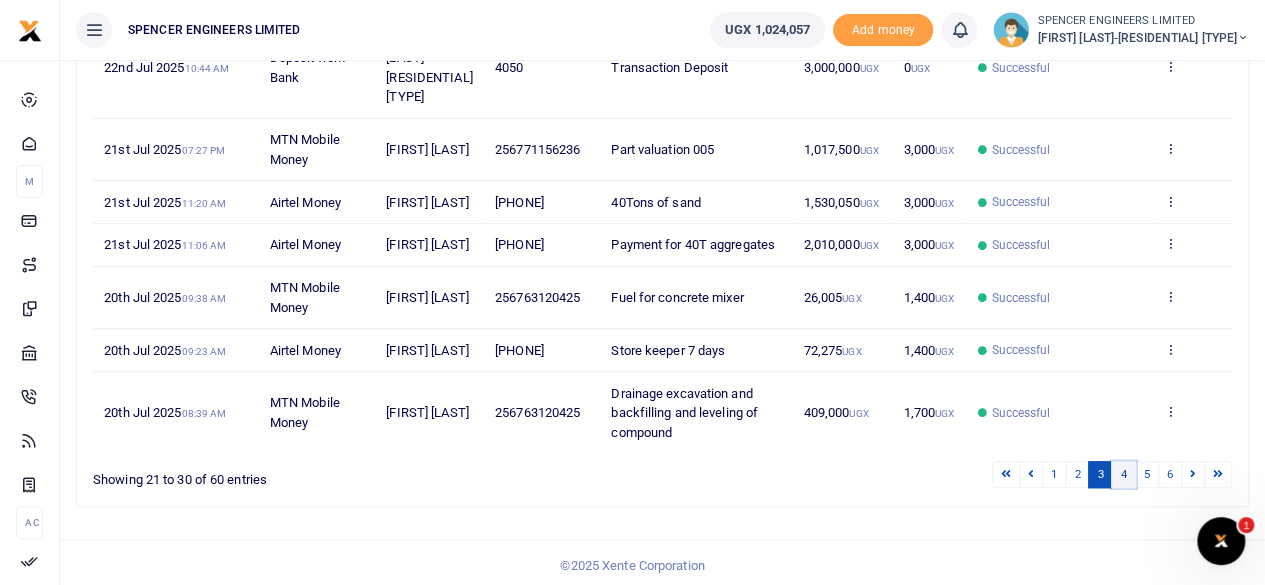 click on "4" at bounding box center [1123, 474] 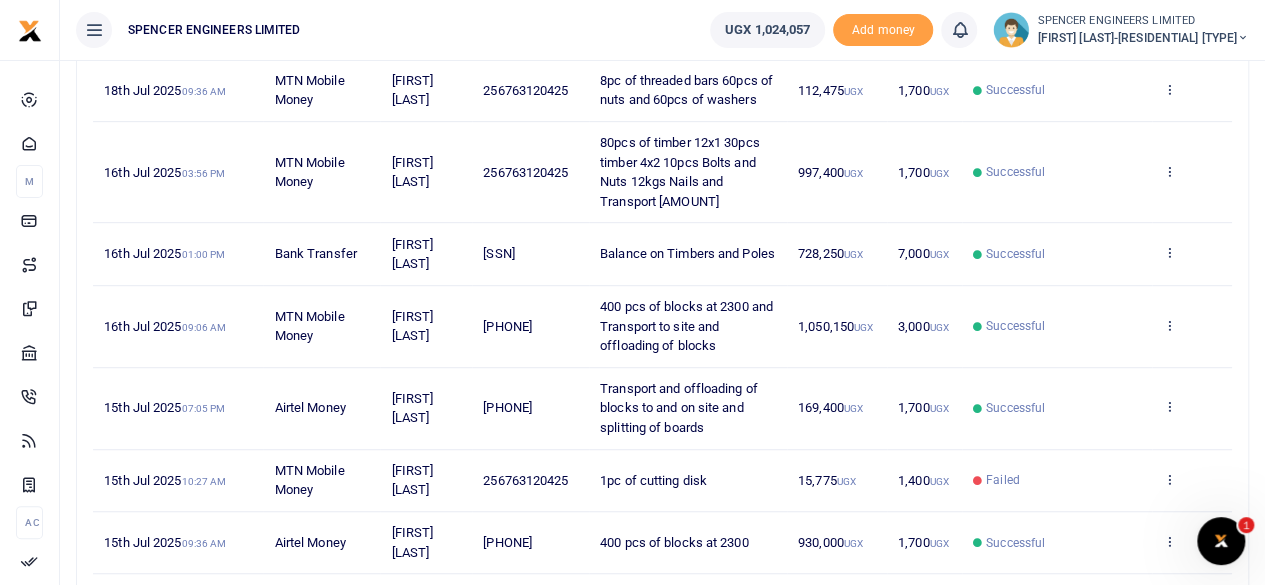 scroll, scrollTop: 600, scrollLeft: 0, axis: vertical 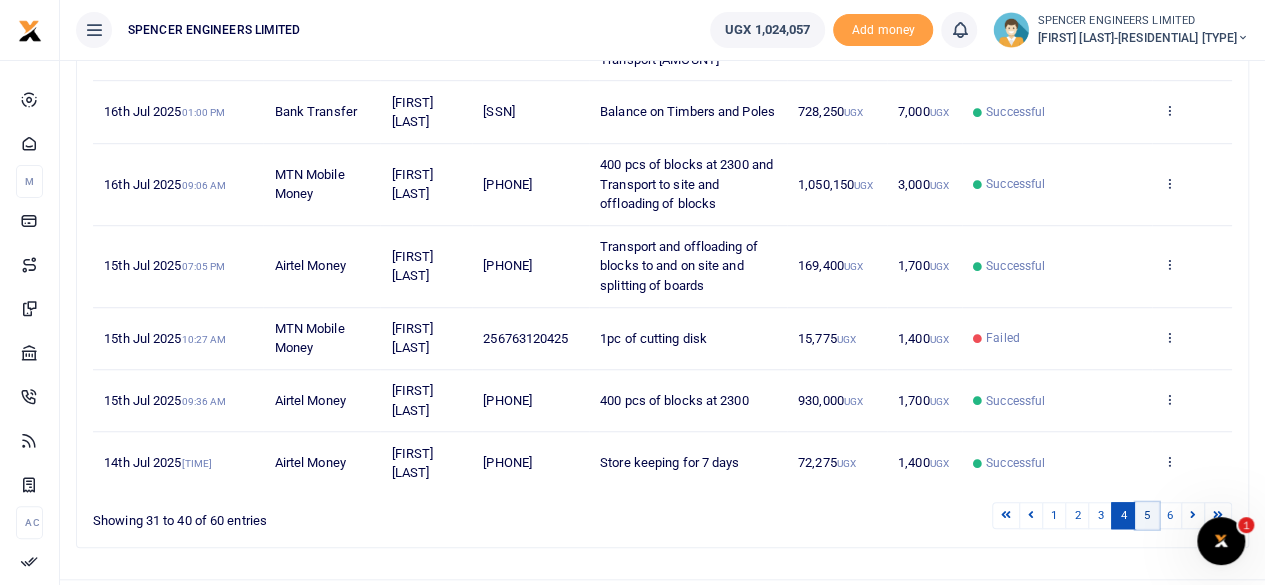 click on "5" at bounding box center (1147, 515) 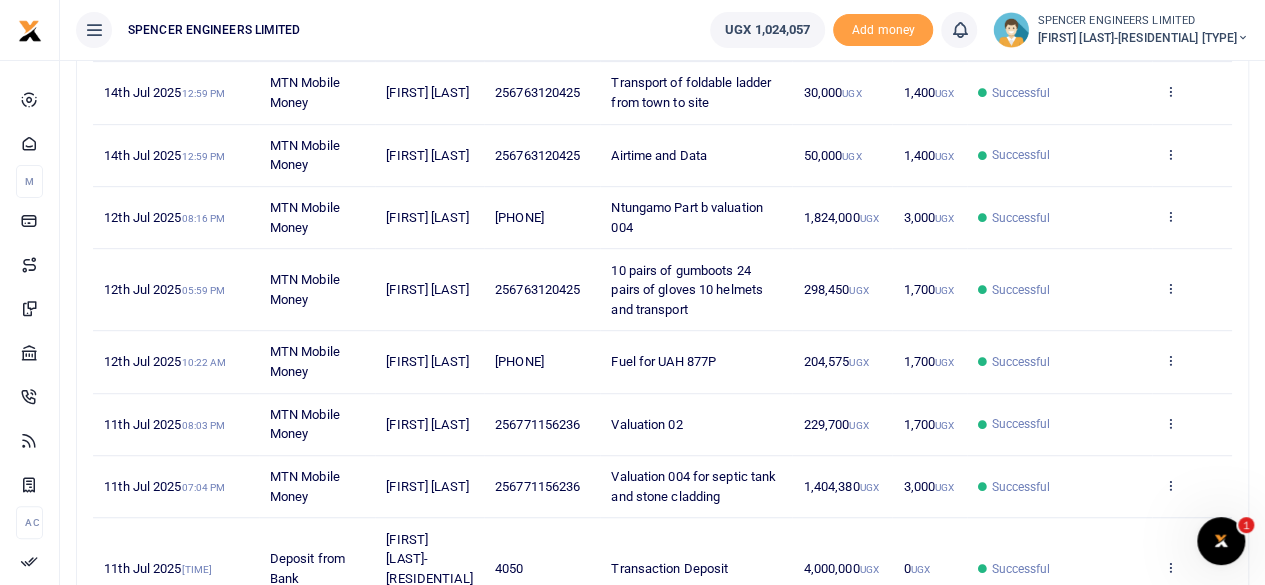 scroll, scrollTop: 500, scrollLeft: 0, axis: vertical 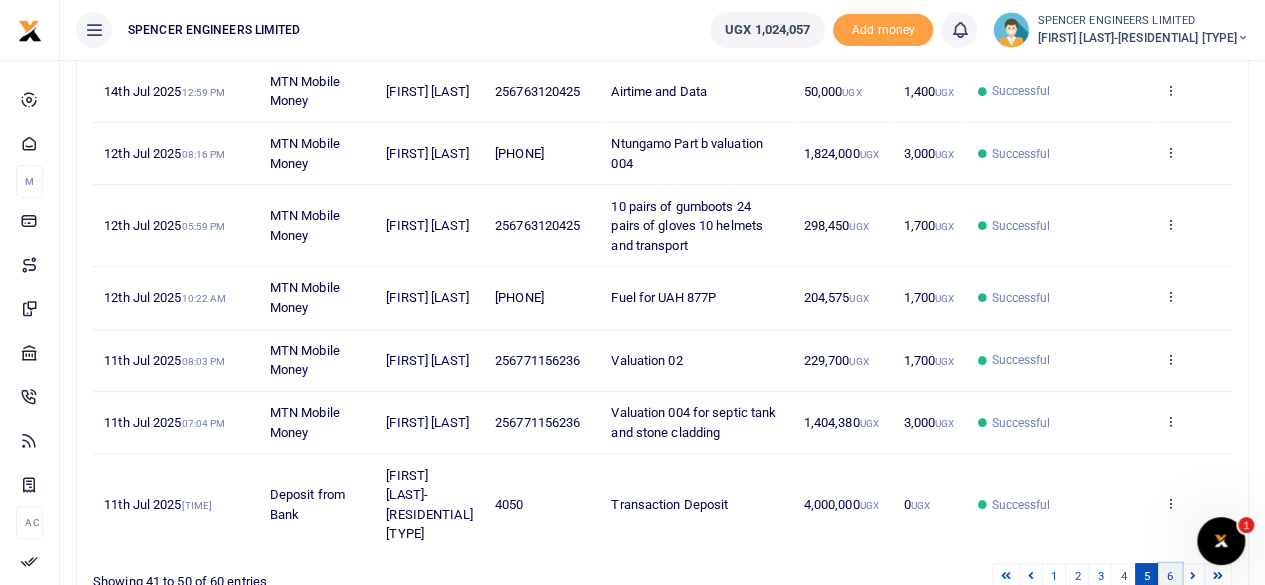 click on "6" at bounding box center (1170, 576) 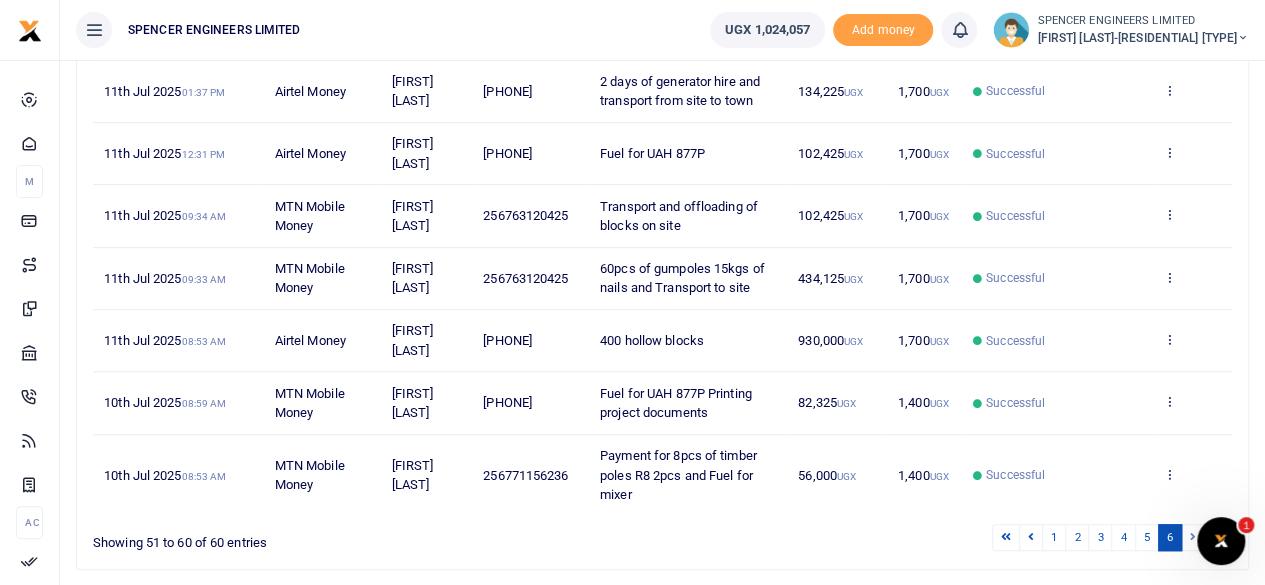 scroll, scrollTop: 562, scrollLeft: 0, axis: vertical 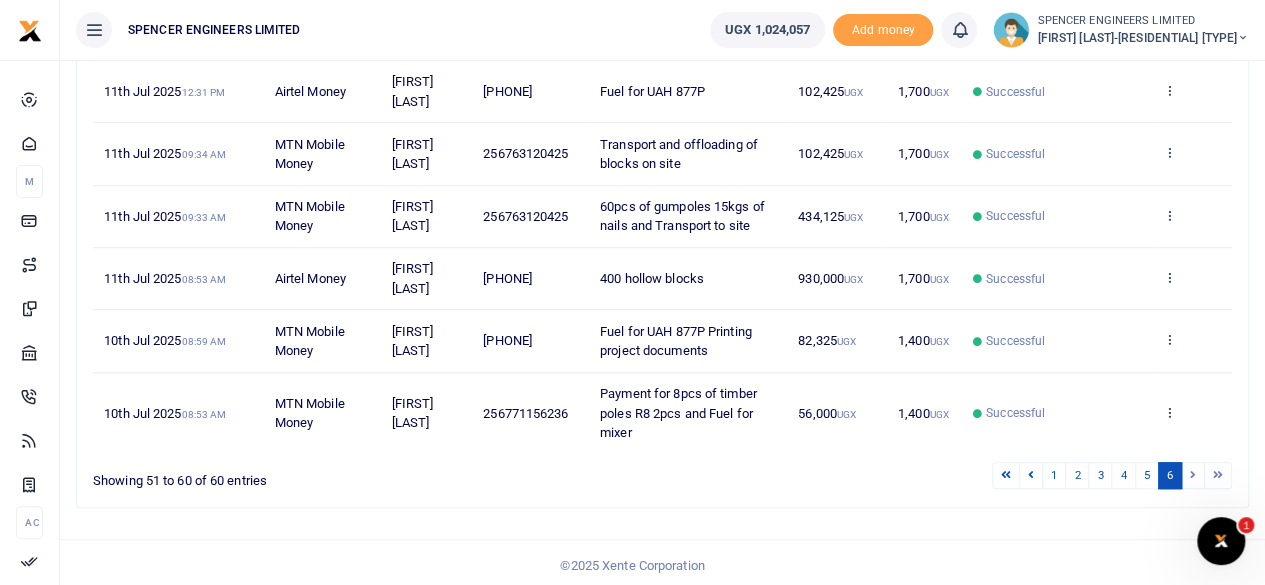 click at bounding box center (1193, 475) 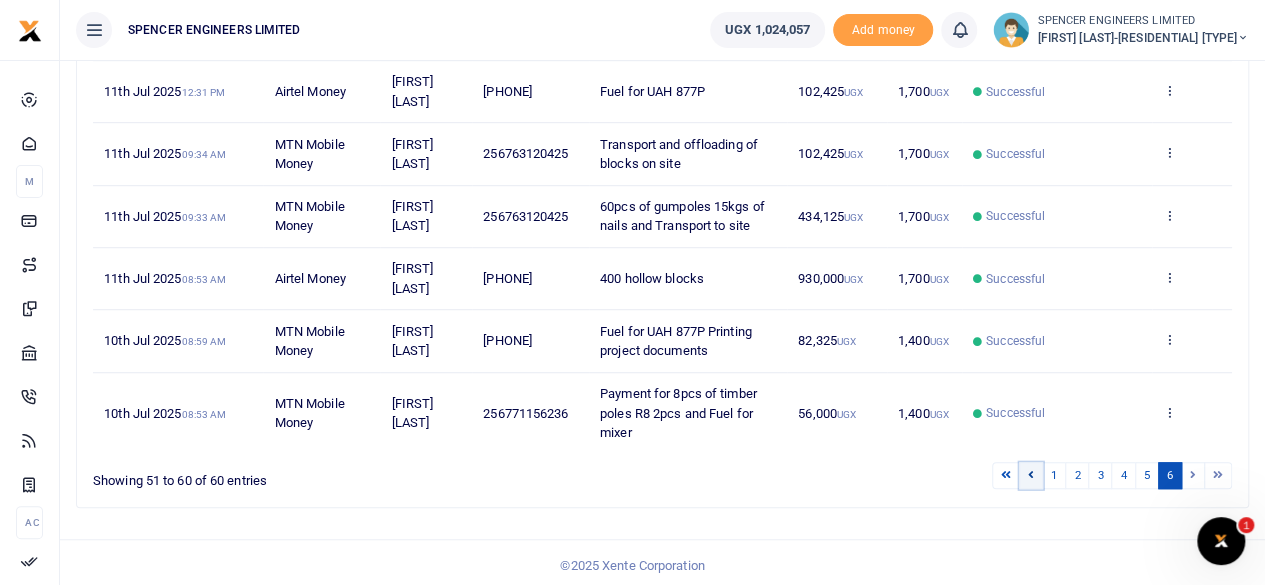 click at bounding box center (1031, 474) 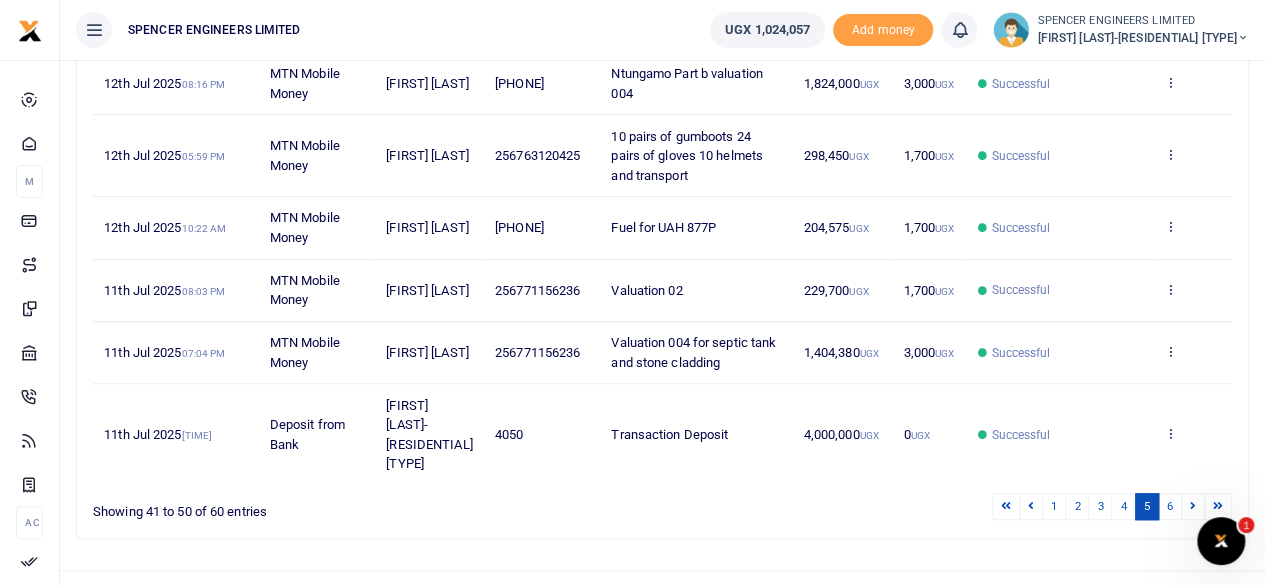 scroll, scrollTop: 602, scrollLeft: 0, axis: vertical 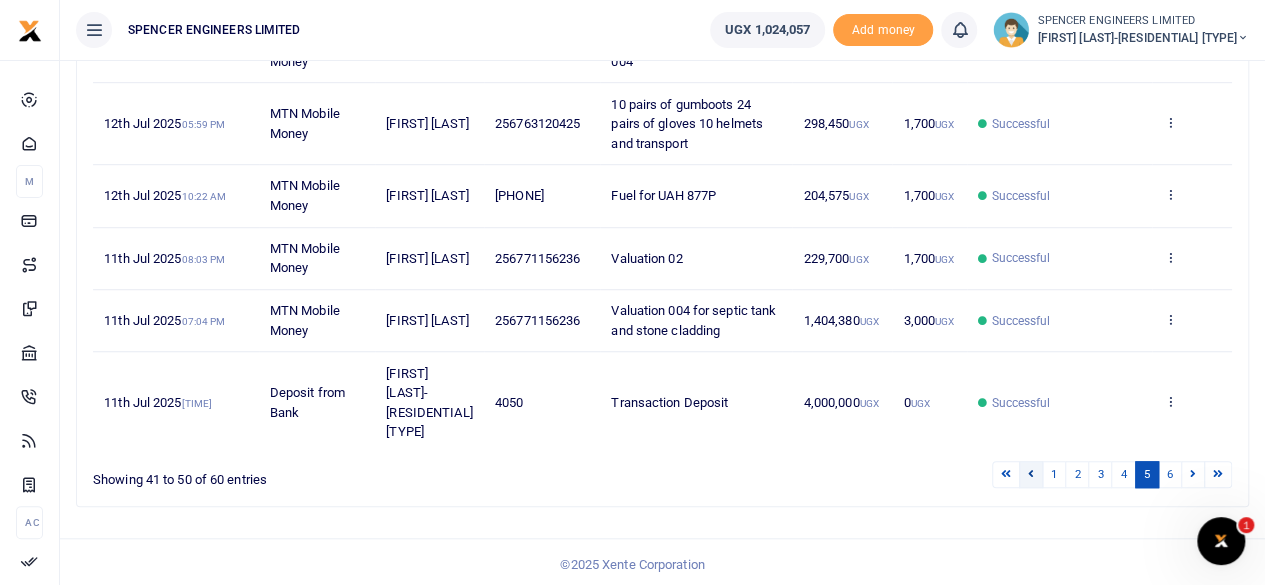 click at bounding box center (1031, 473) 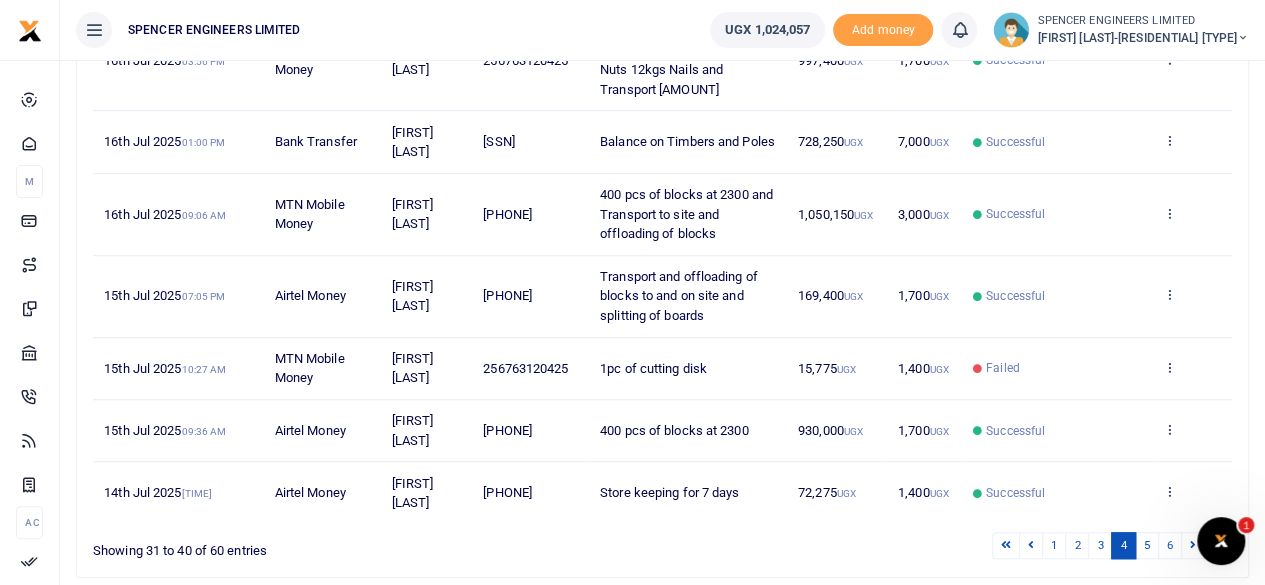 scroll, scrollTop: 602, scrollLeft: 0, axis: vertical 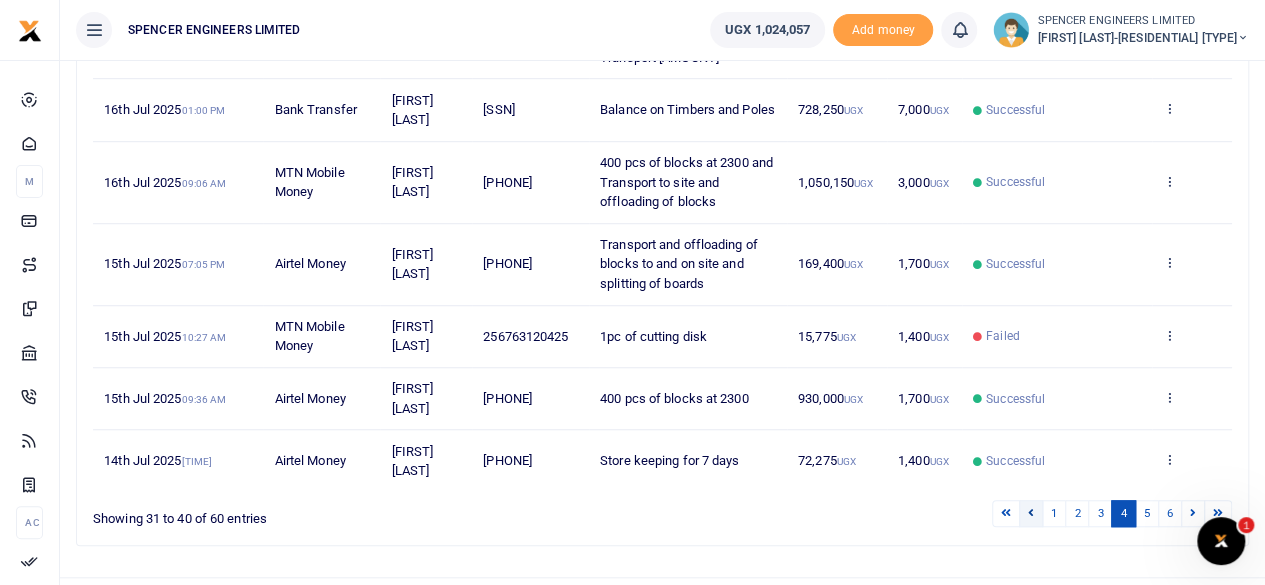 click at bounding box center (1031, 512) 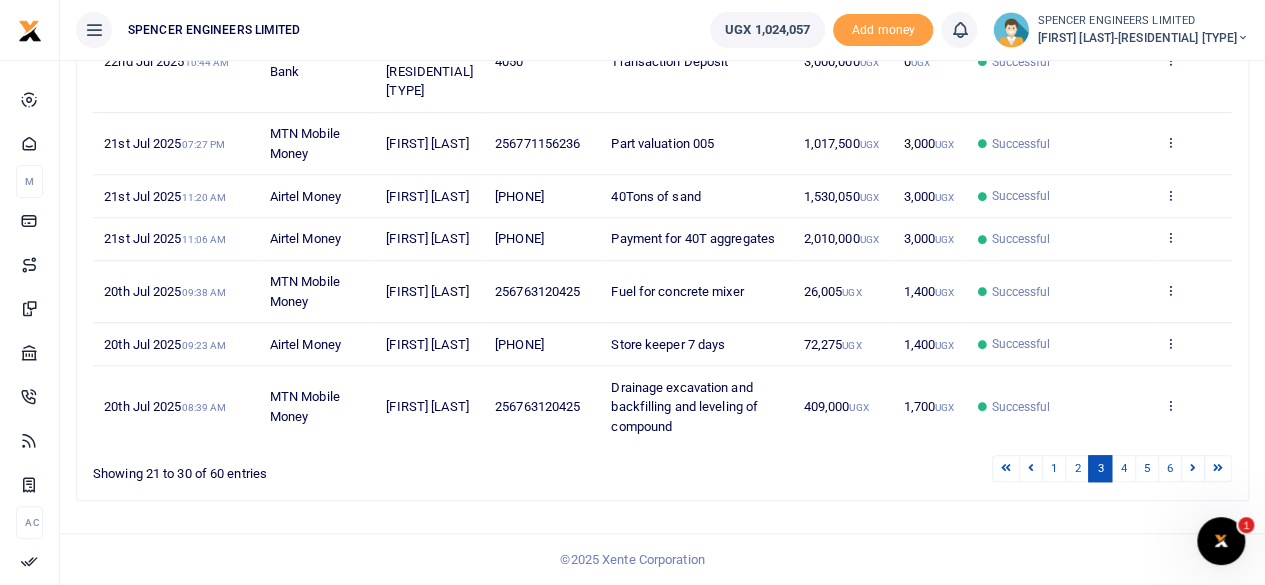 scroll, scrollTop: 640, scrollLeft: 0, axis: vertical 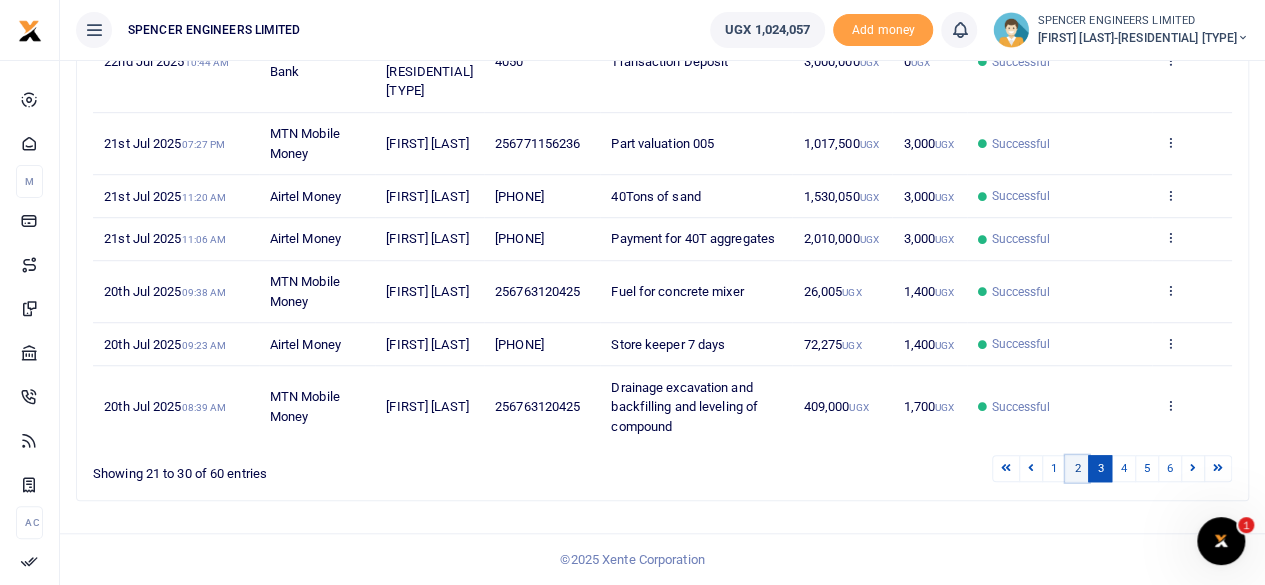 click on "2" at bounding box center (1077, 468) 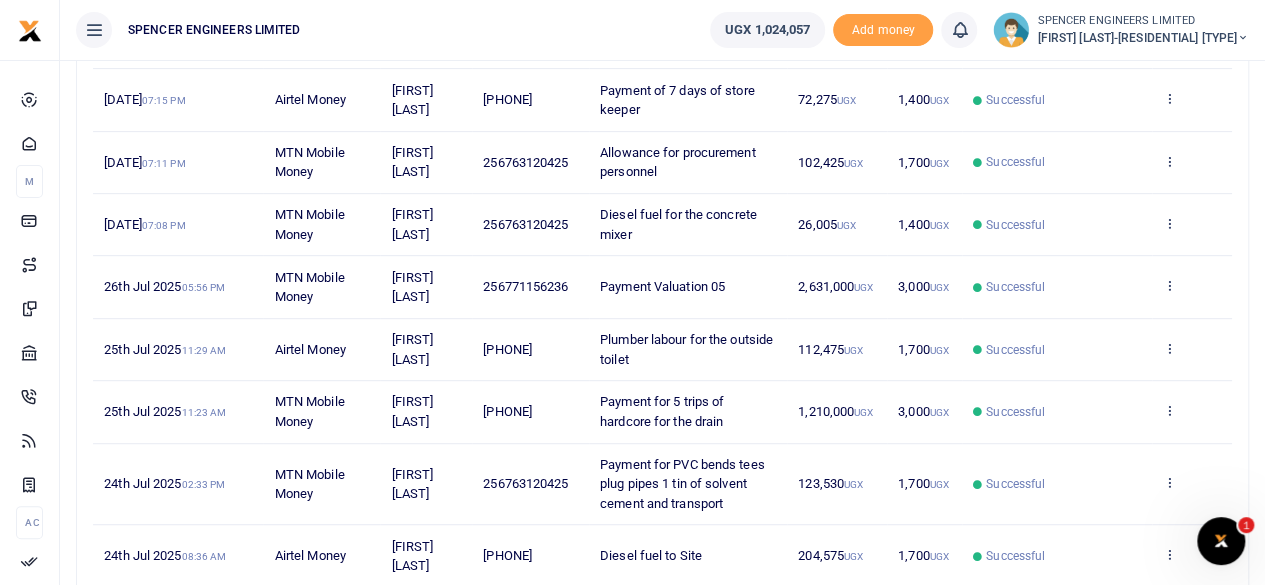 scroll, scrollTop: 582, scrollLeft: 0, axis: vertical 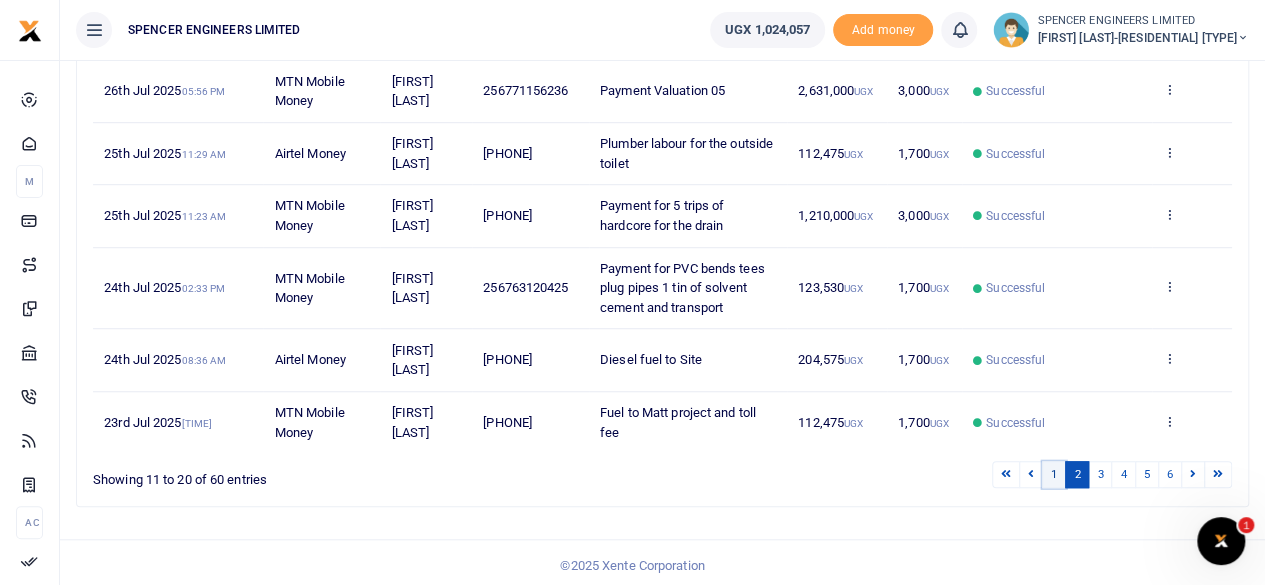 click on "1" at bounding box center (1054, 474) 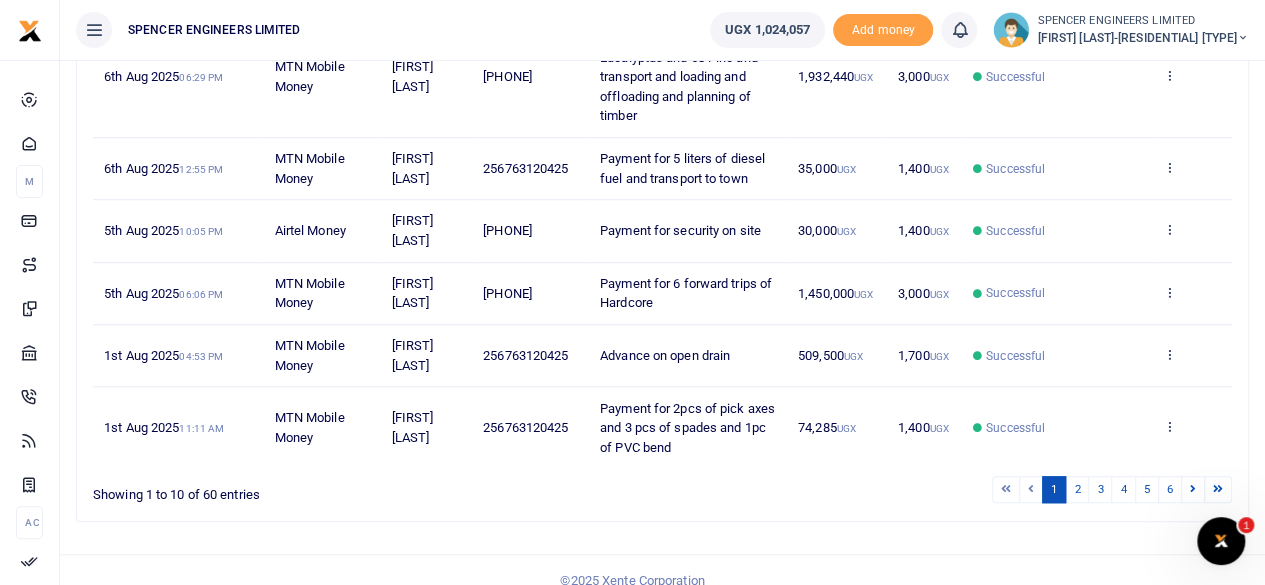 scroll, scrollTop: 621, scrollLeft: 0, axis: vertical 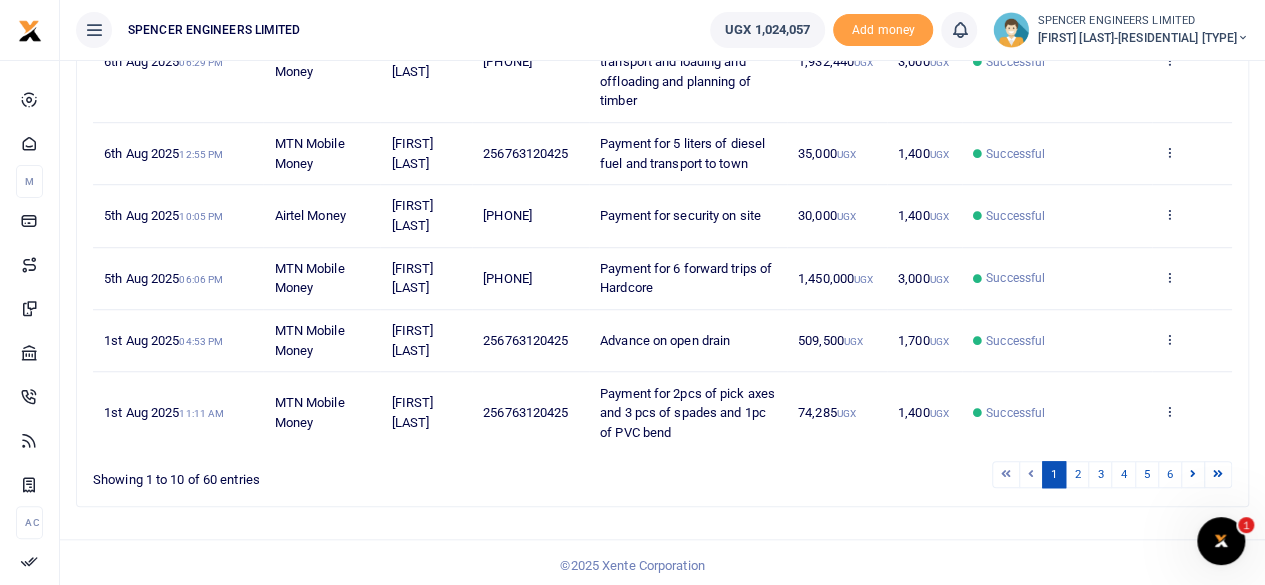 click at bounding box center [1031, 474] 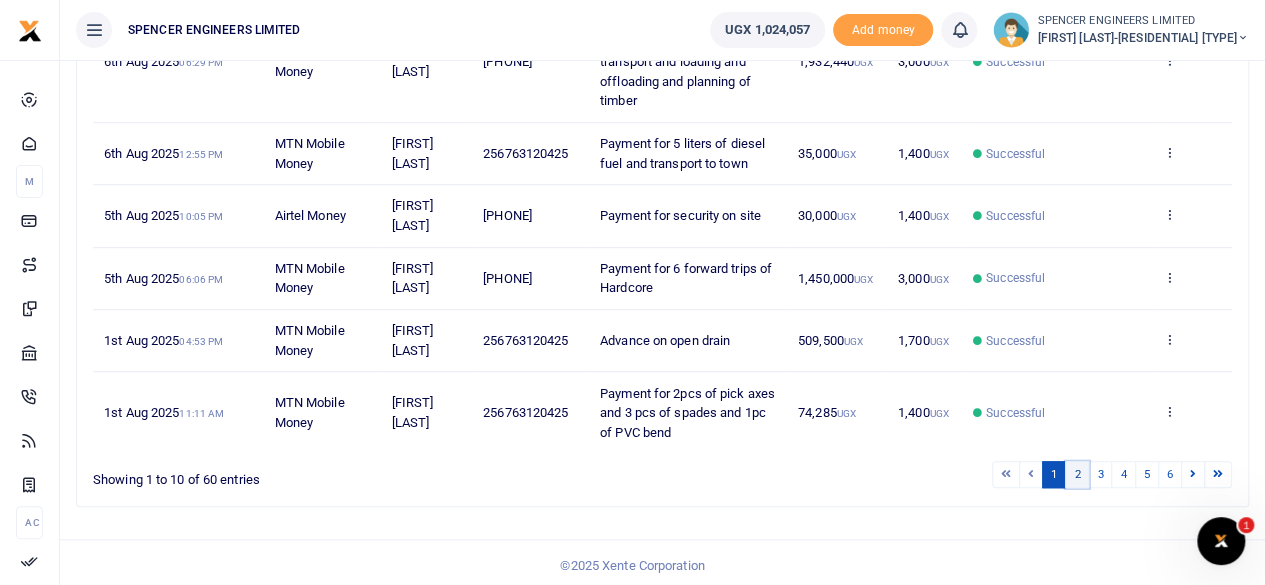 click on "2" at bounding box center [1077, 474] 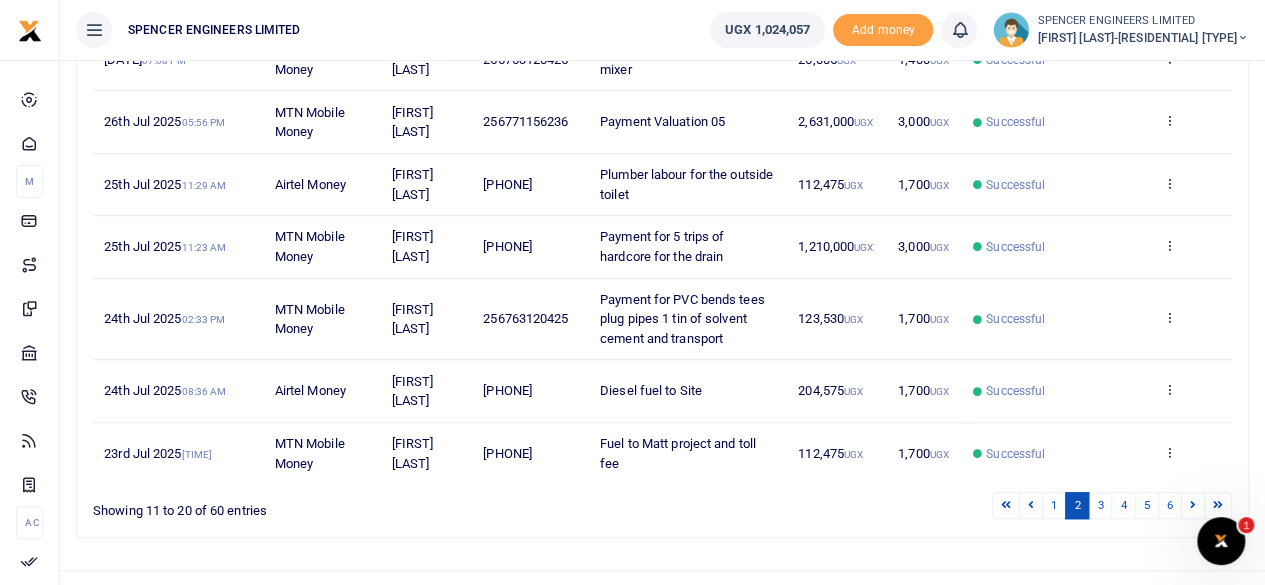 scroll, scrollTop: 582, scrollLeft: 0, axis: vertical 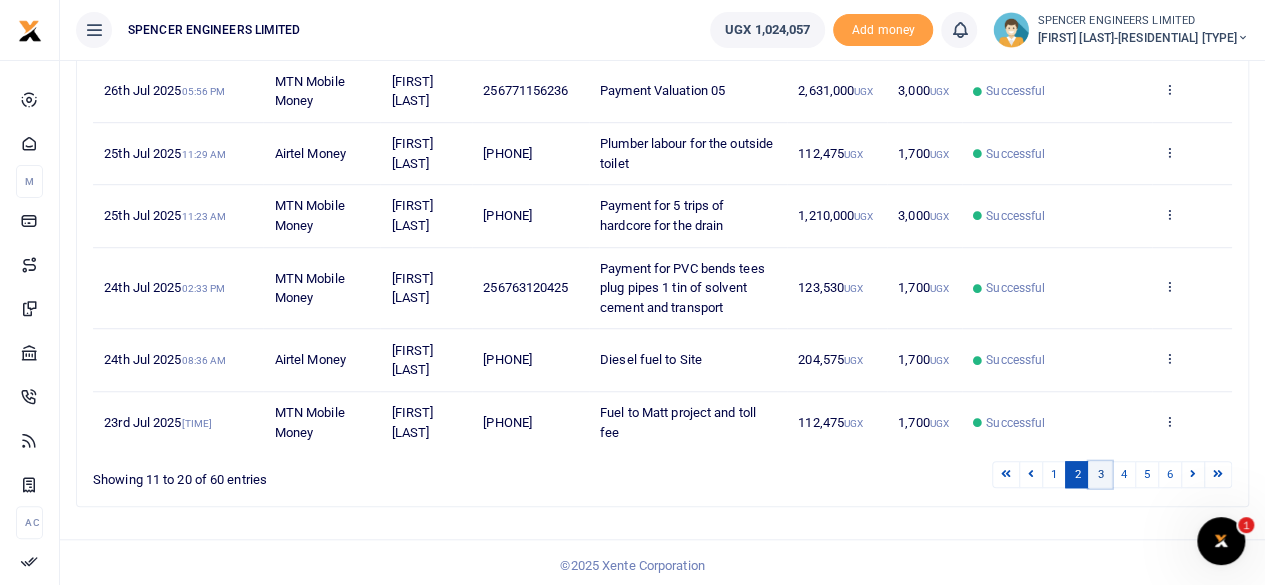 click on "3" at bounding box center [1100, 474] 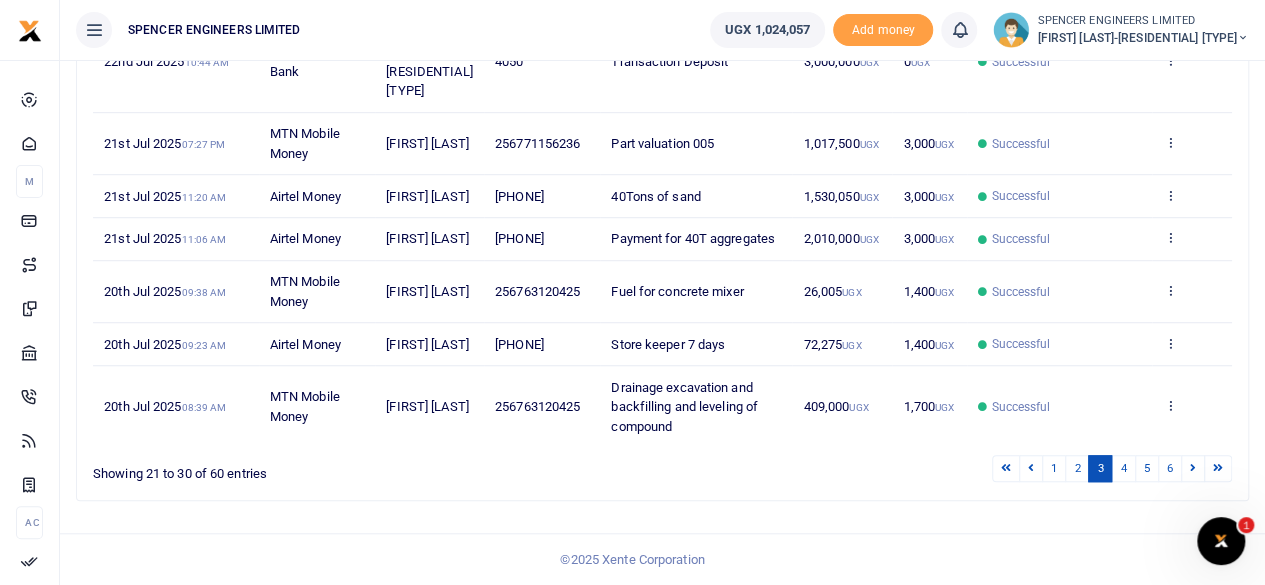 scroll, scrollTop: 640, scrollLeft: 0, axis: vertical 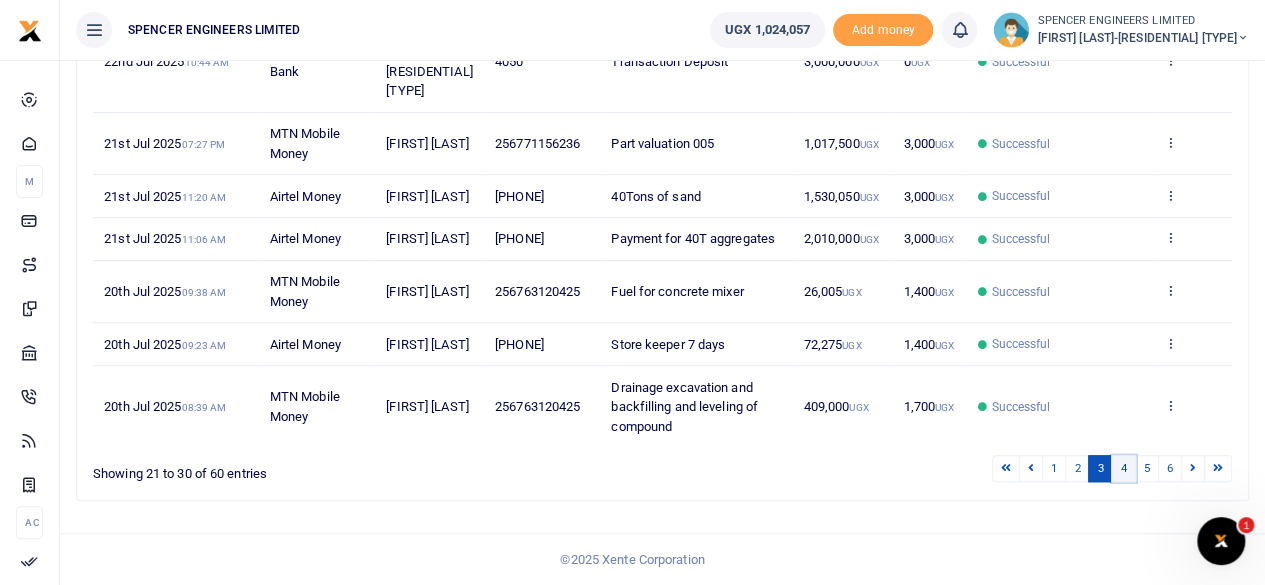 click on "4" at bounding box center (1123, 468) 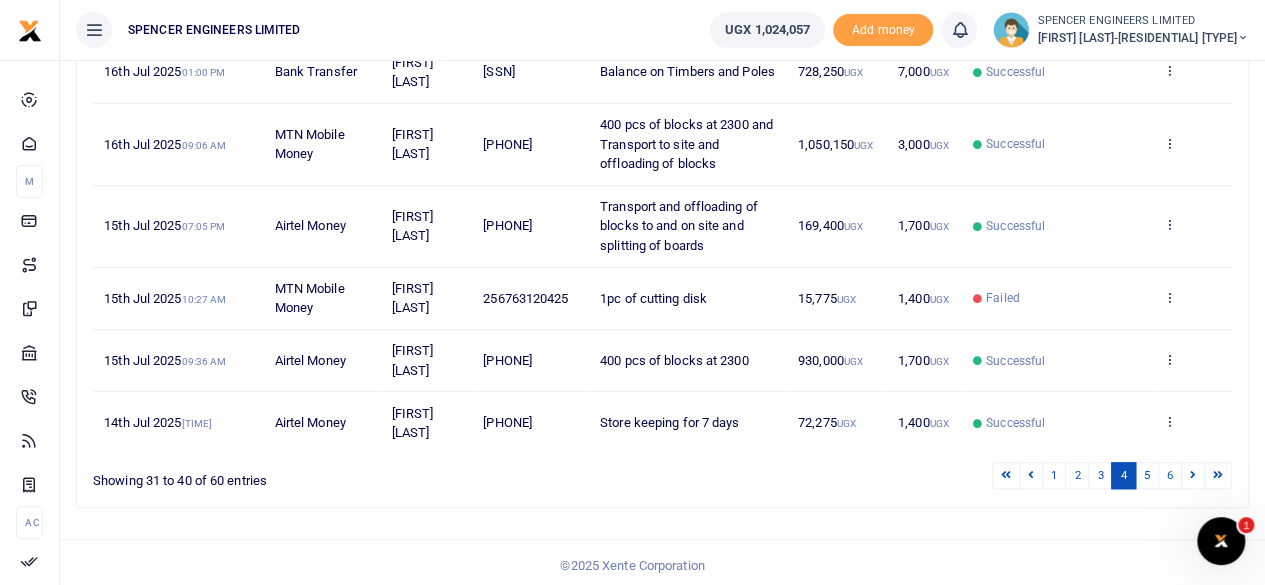 scroll, scrollTop: 660, scrollLeft: 0, axis: vertical 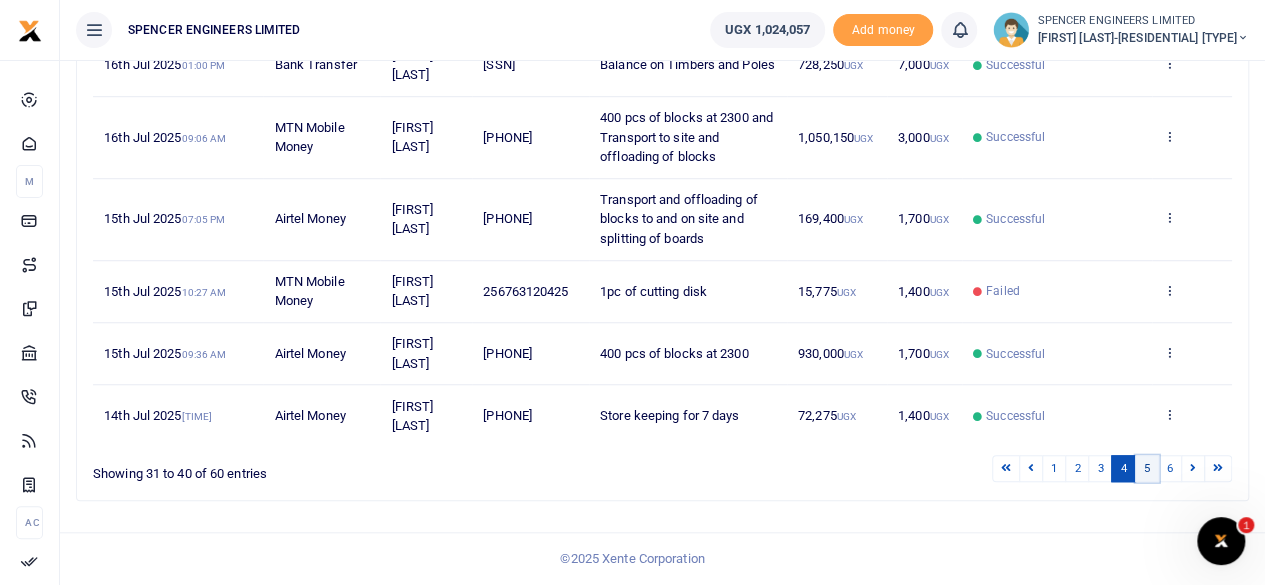 click on "5" at bounding box center [1147, 468] 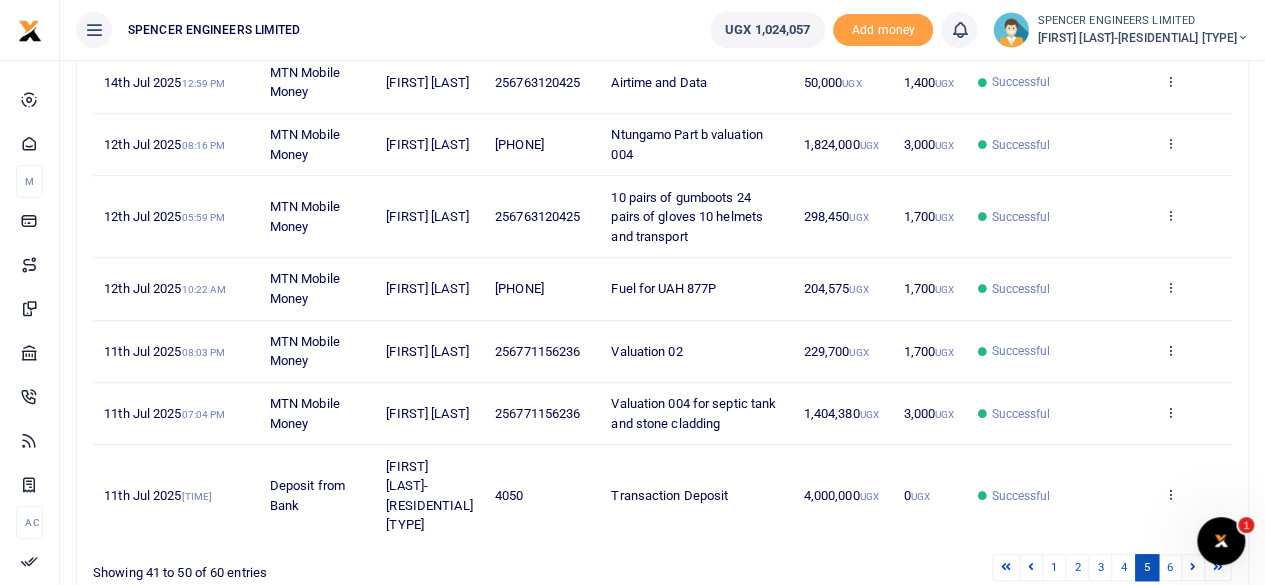 scroll, scrollTop: 602, scrollLeft: 0, axis: vertical 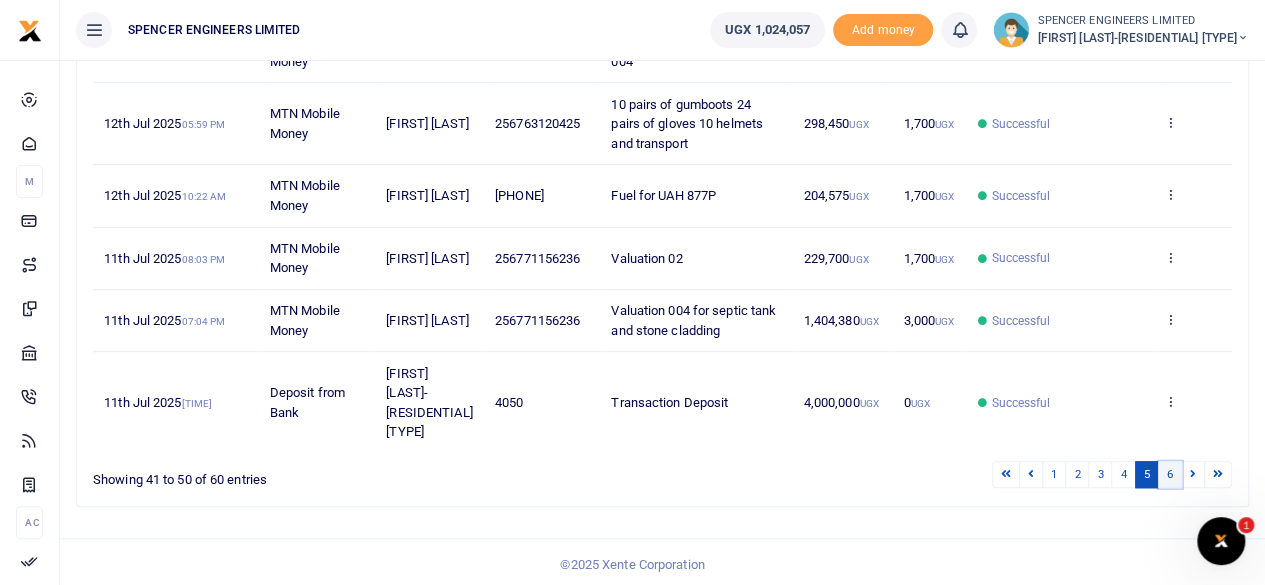 click on "6" at bounding box center [1170, 474] 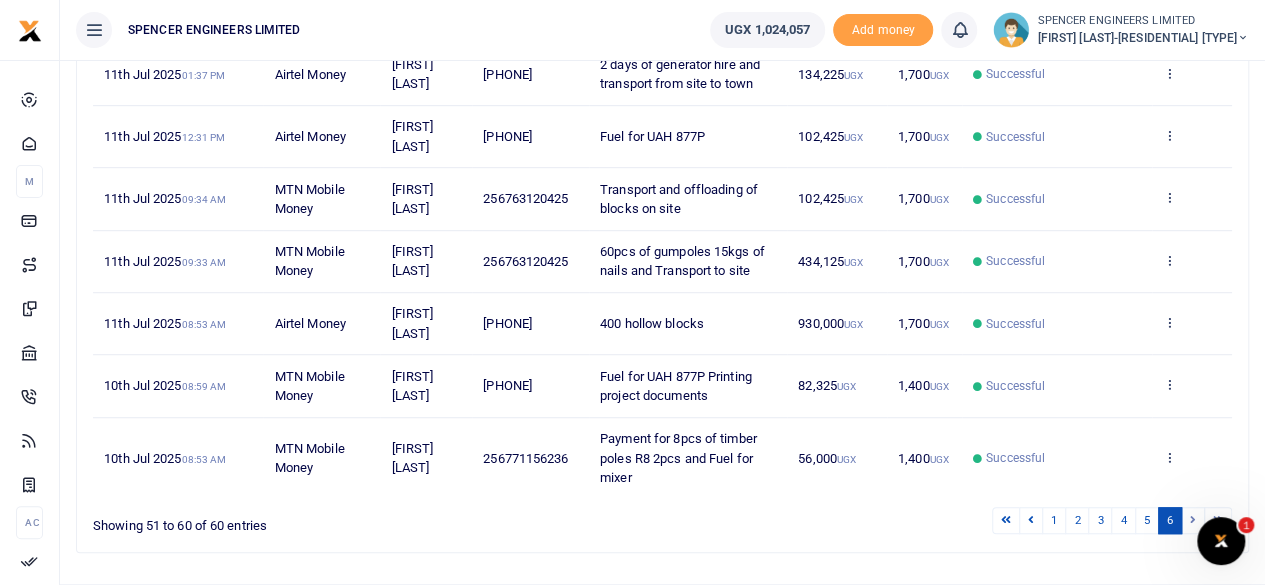 scroll, scrollTop: 562, scrollLeft: 0, axis: vertical 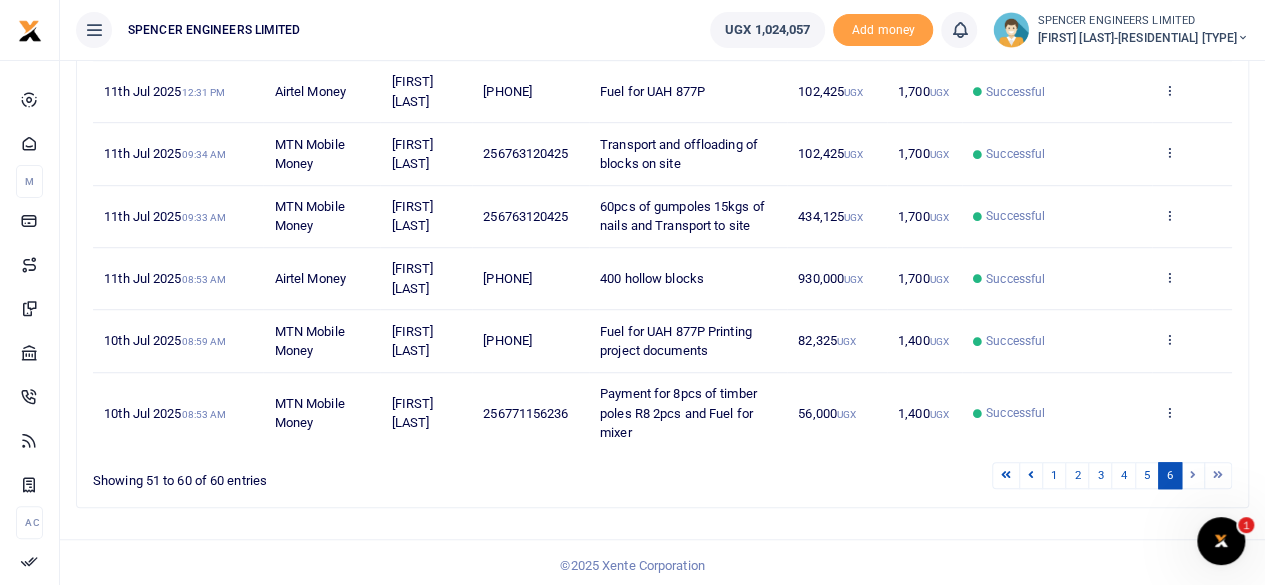 click at bounding box center [1193, 475] 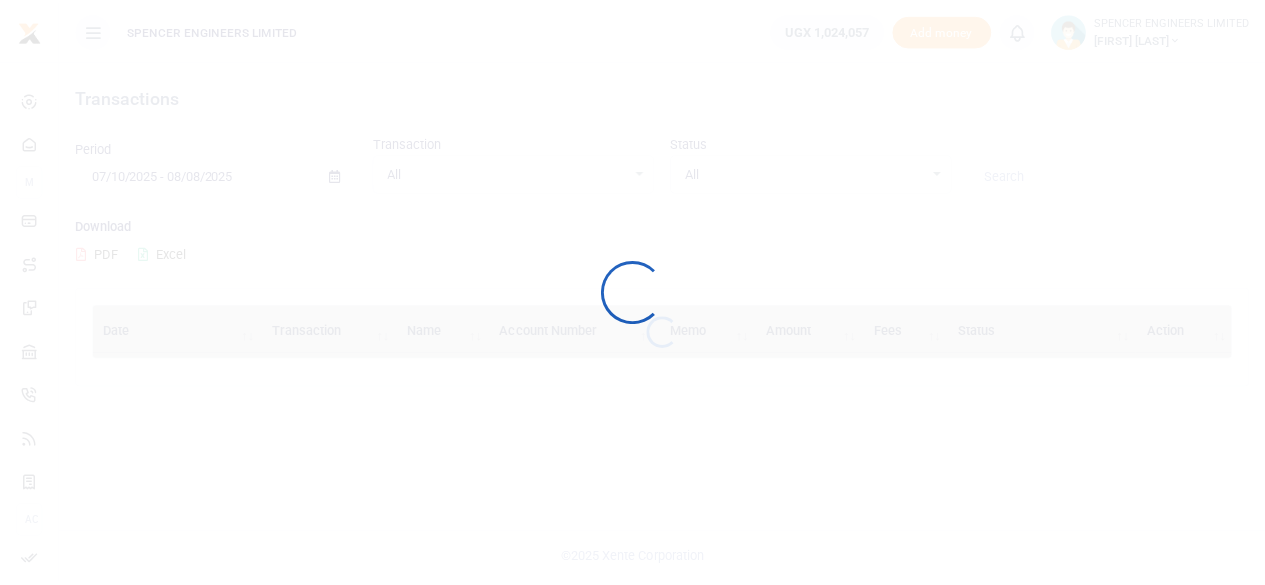scroll, scrollTop: 0, scrollLeft: 0, axis: both 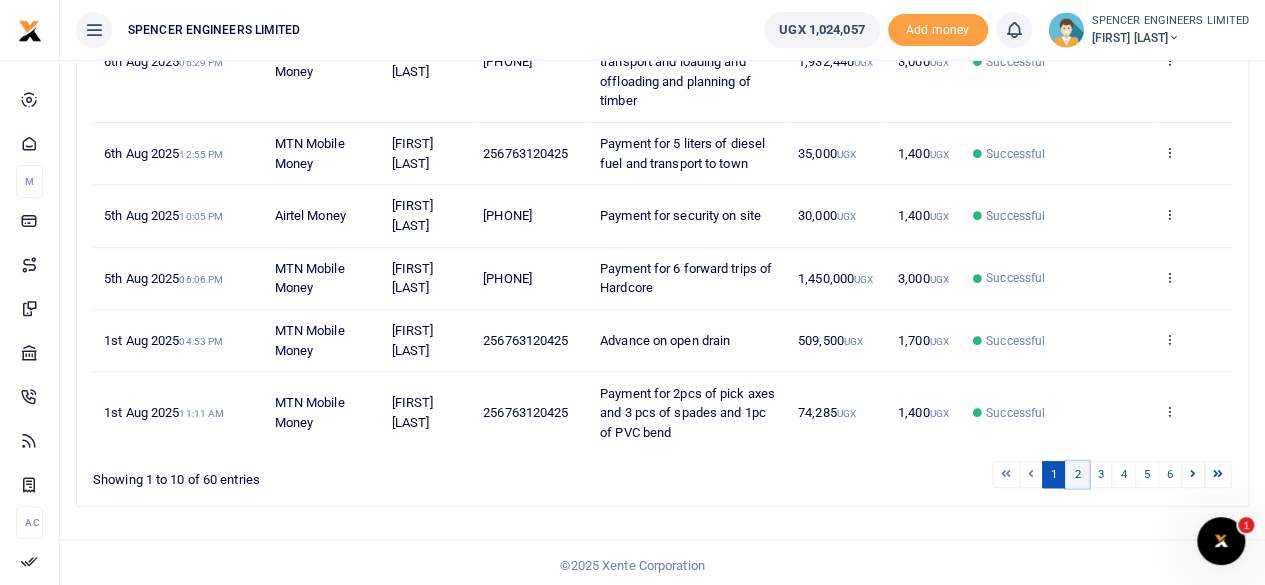 click on "2" at bounding box center (1077, 474) 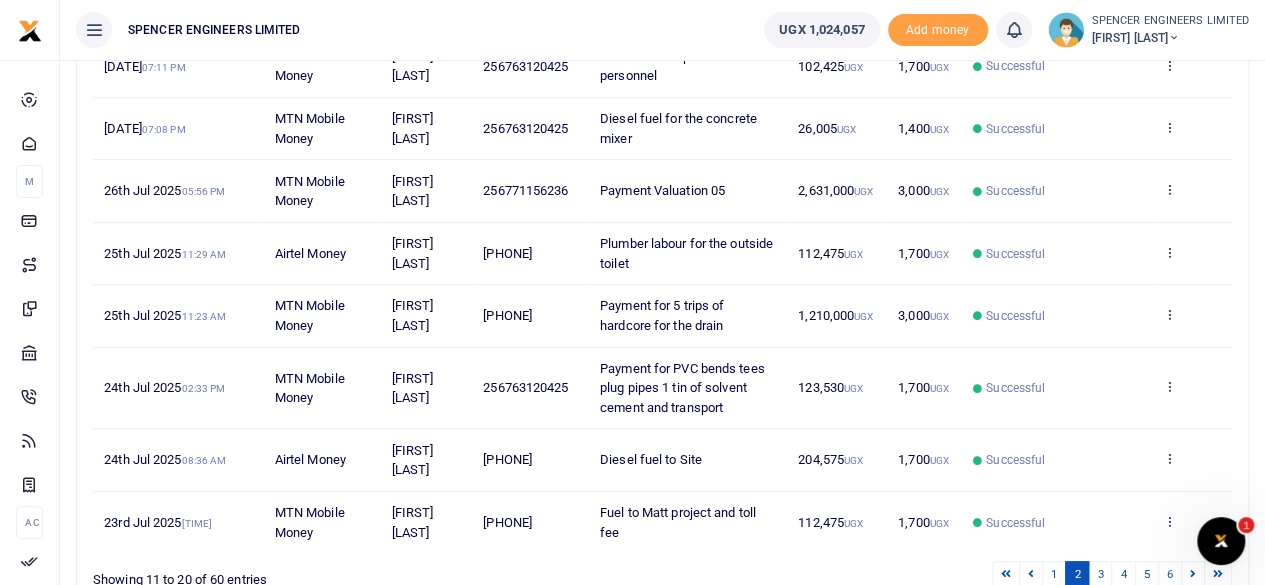 scroll, scrollTop: 582, scrollLeft: 0, axis: vertical 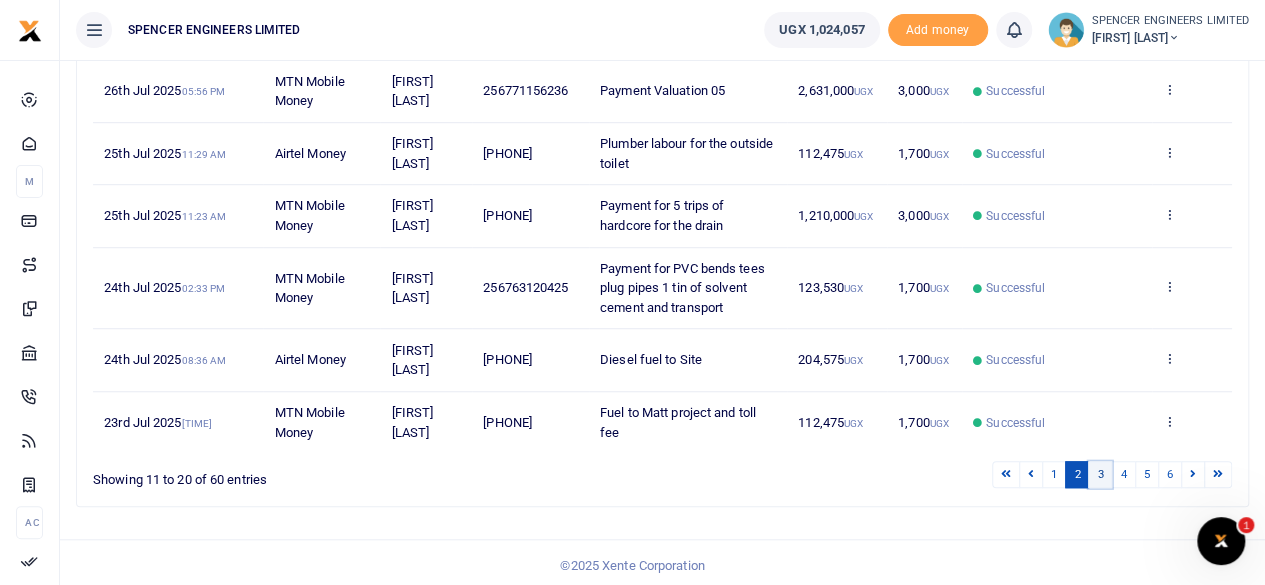 click on "3" at bounding box center [1100, 474] 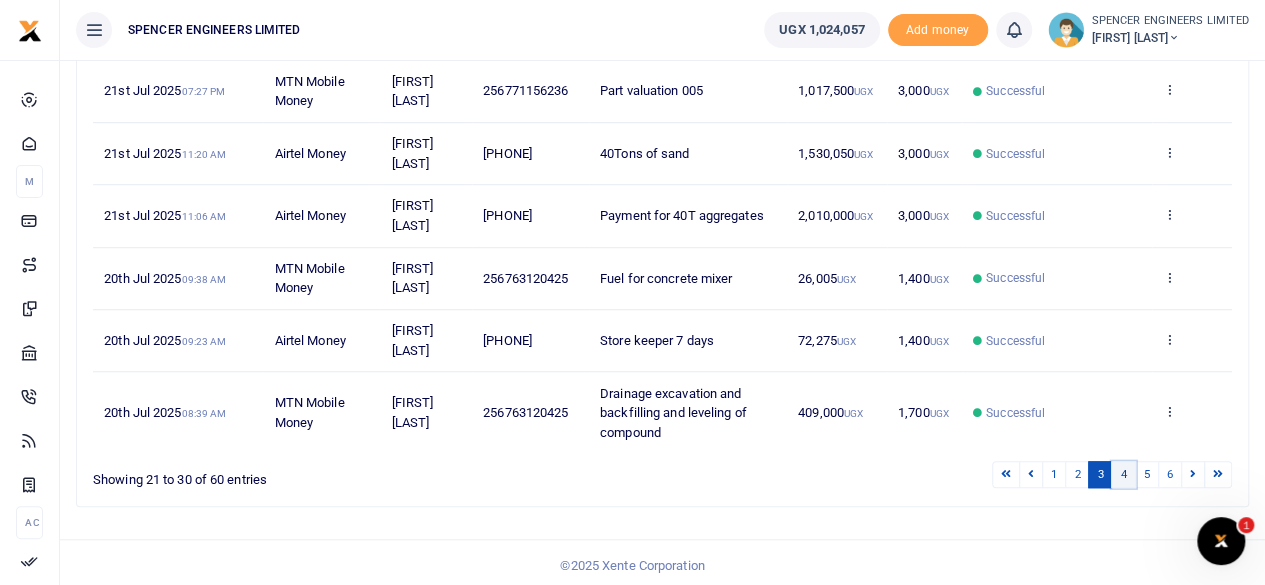 click on "4" at bounding box center (1123, 474) 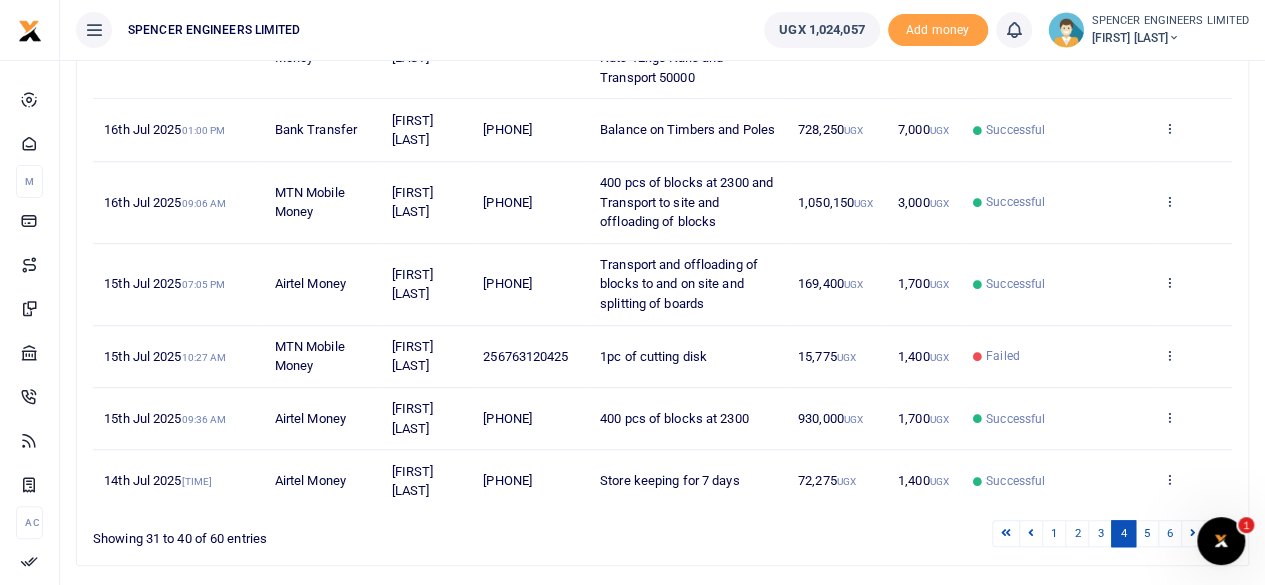 scroll, scrollTop: 660, scrollLeft: 0, axis: vertical 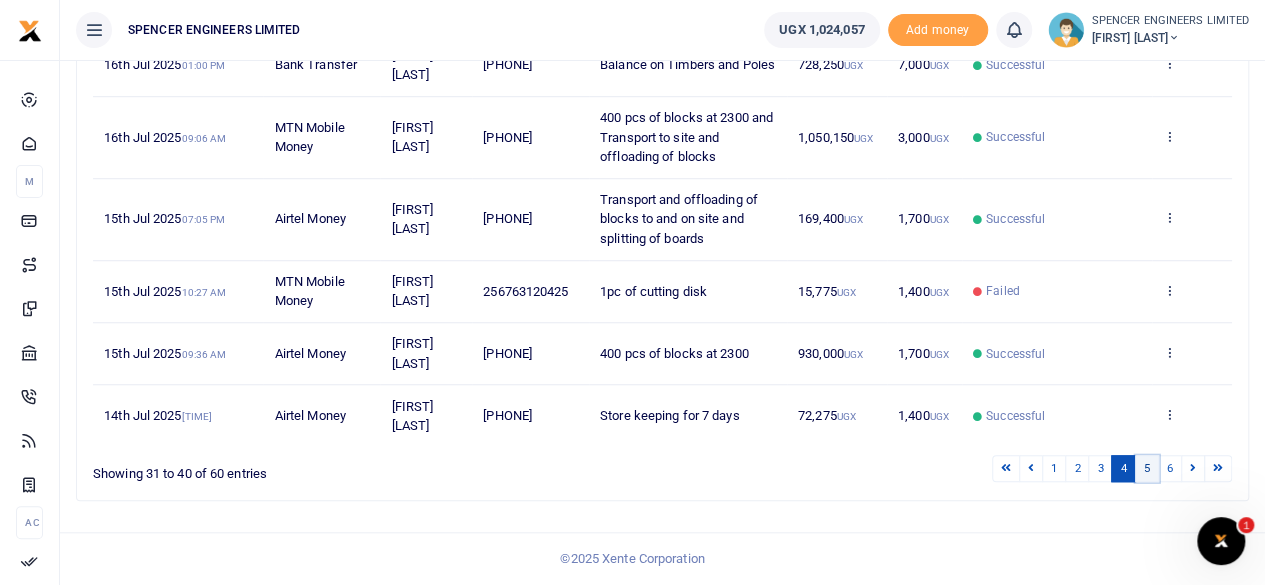 click on "5" at bounding box center (1147, 468) 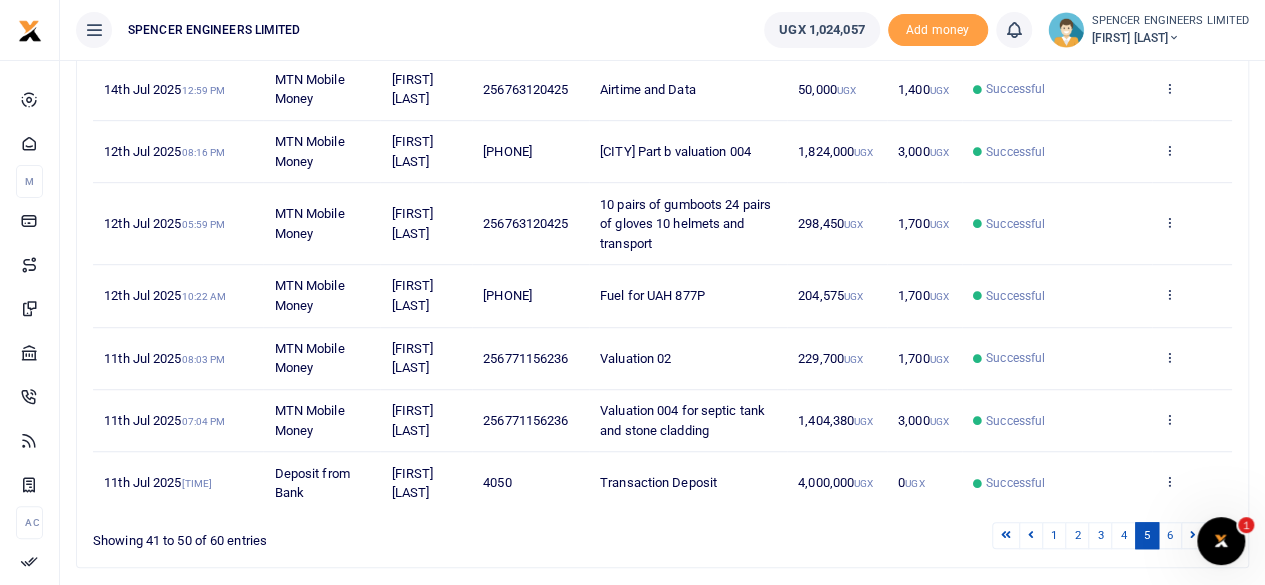scroll, scrollTop: 602, scrollLeft: 0, axis: vertical 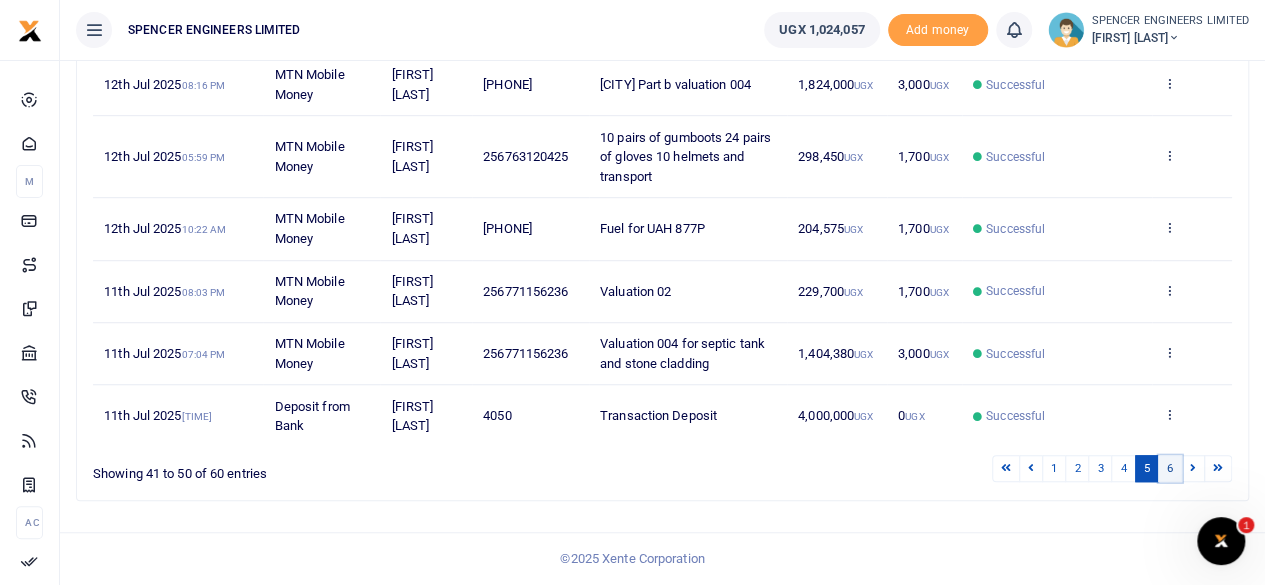click on "6" at bounding box center (1170, 468) 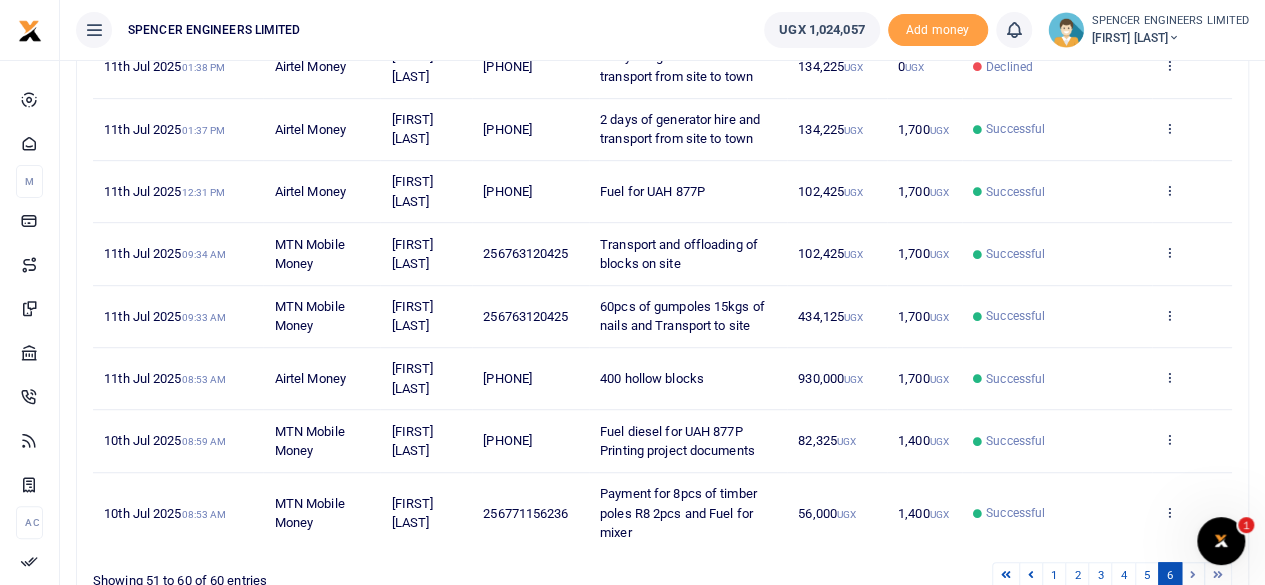 scroll, scrollTop: 562, scrollLeft: 0, axis: vertical 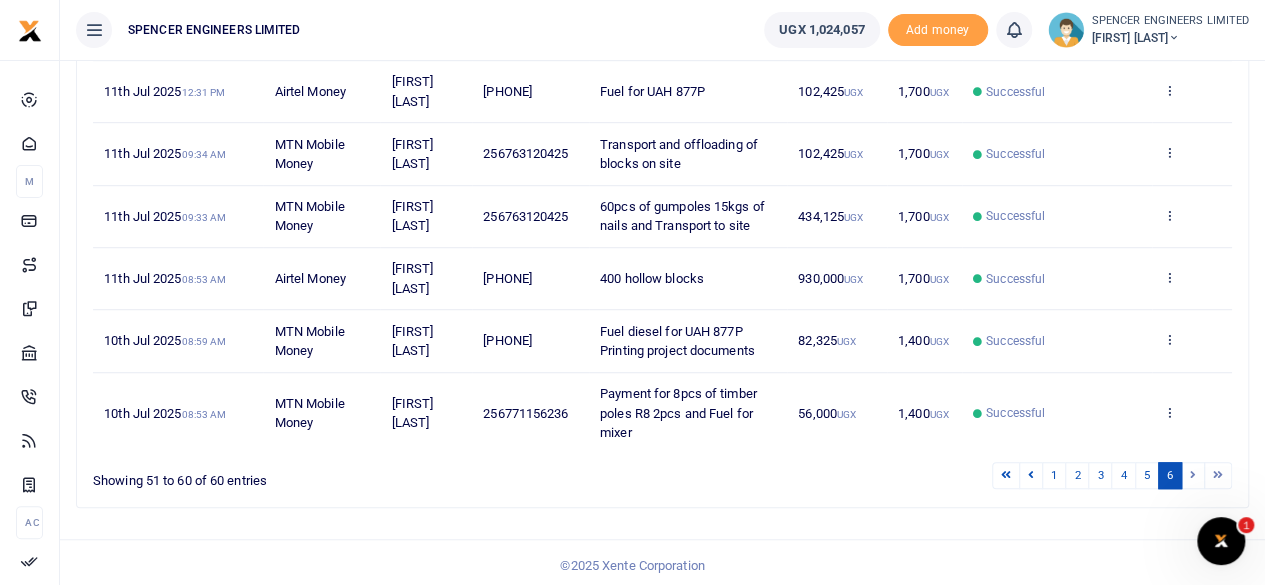 click at bounding box center [1193, 475] 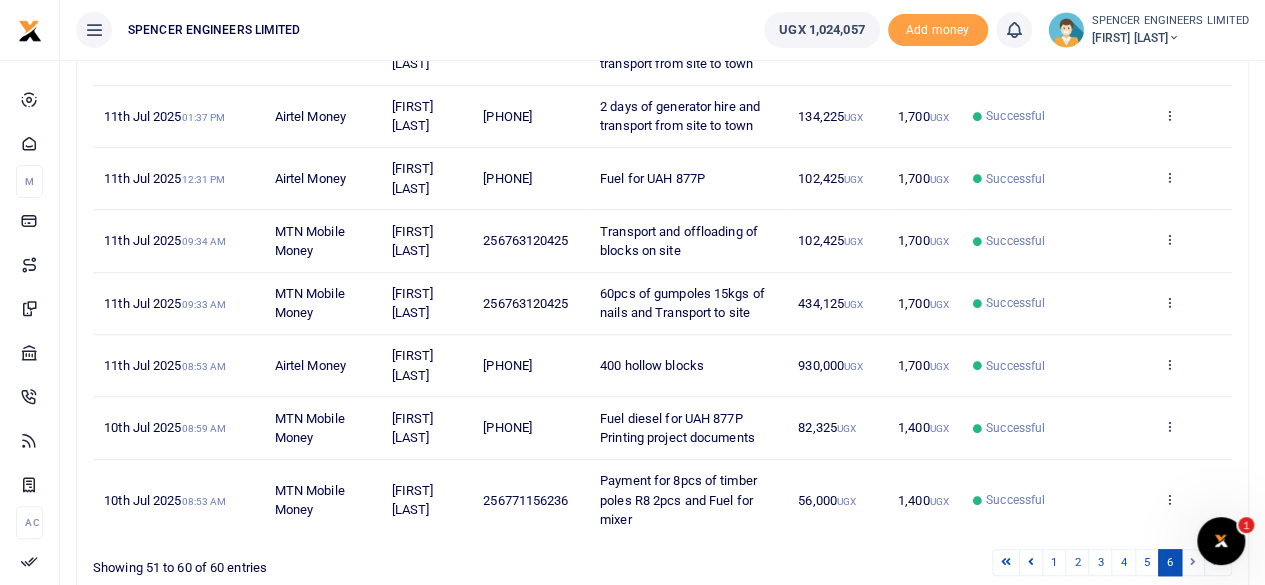 scroll, scrollTop: 562, scrollLeft: 0, axis: vertical 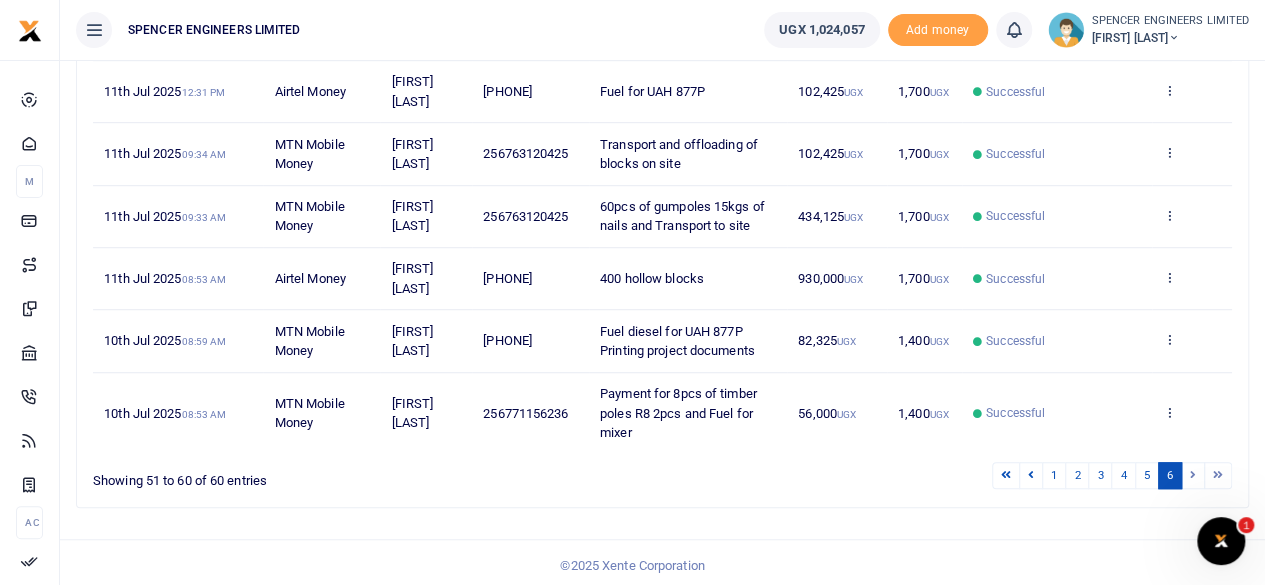 click at bounding box center [1193, 475] 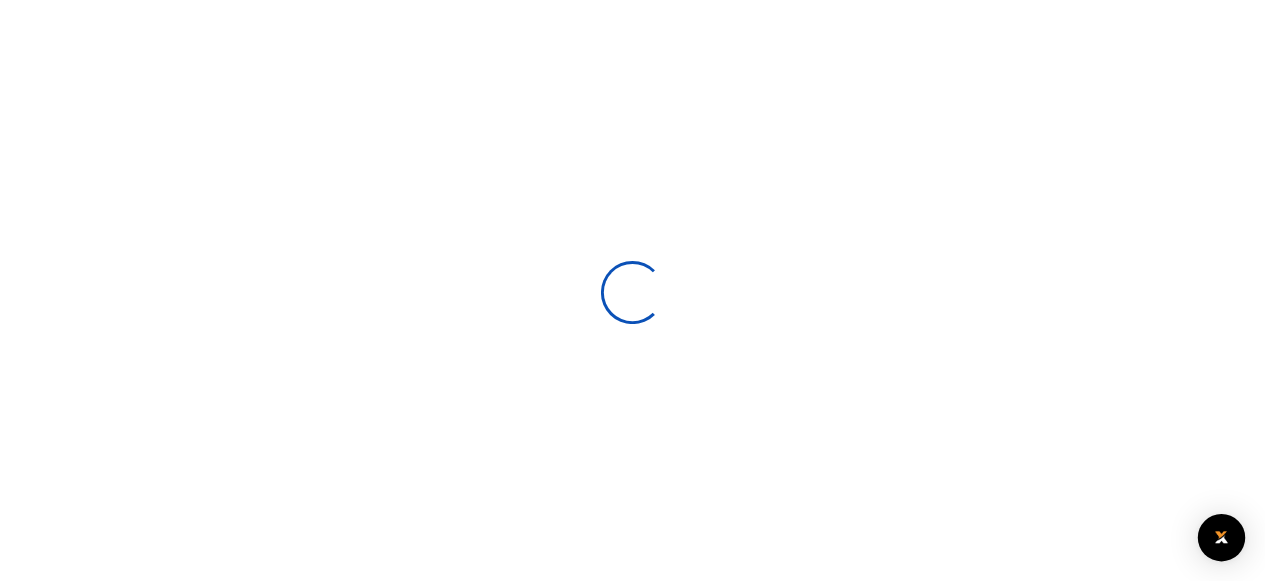 scroll, scrollTop: 0, scrollLeft: 0, axis: both 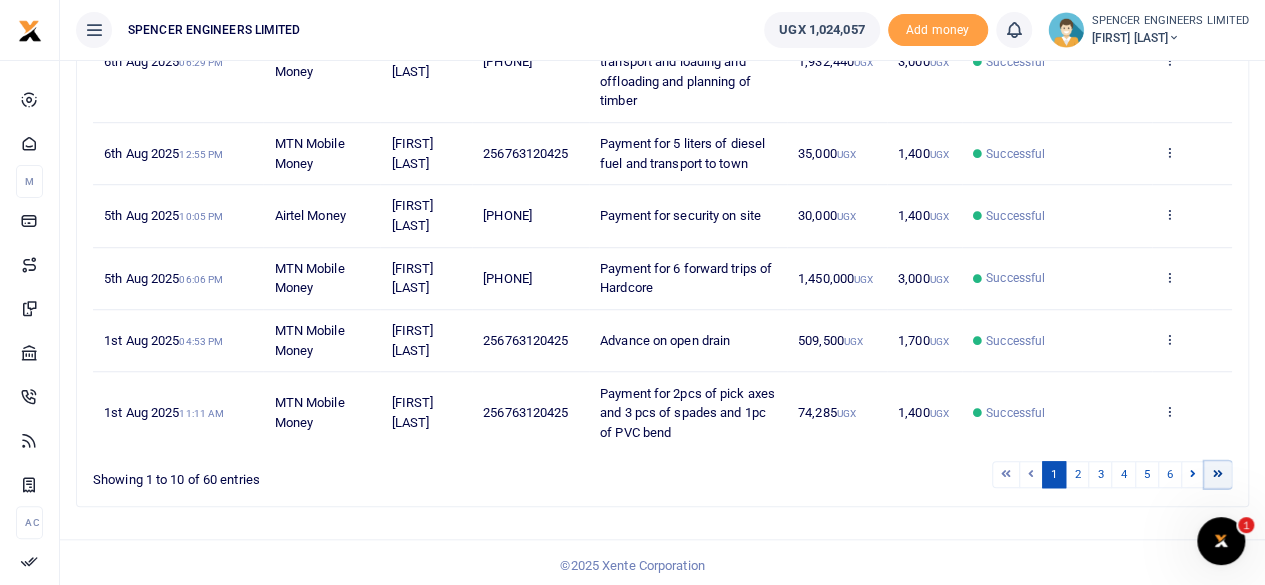 click at bounding box center [1218, 473] 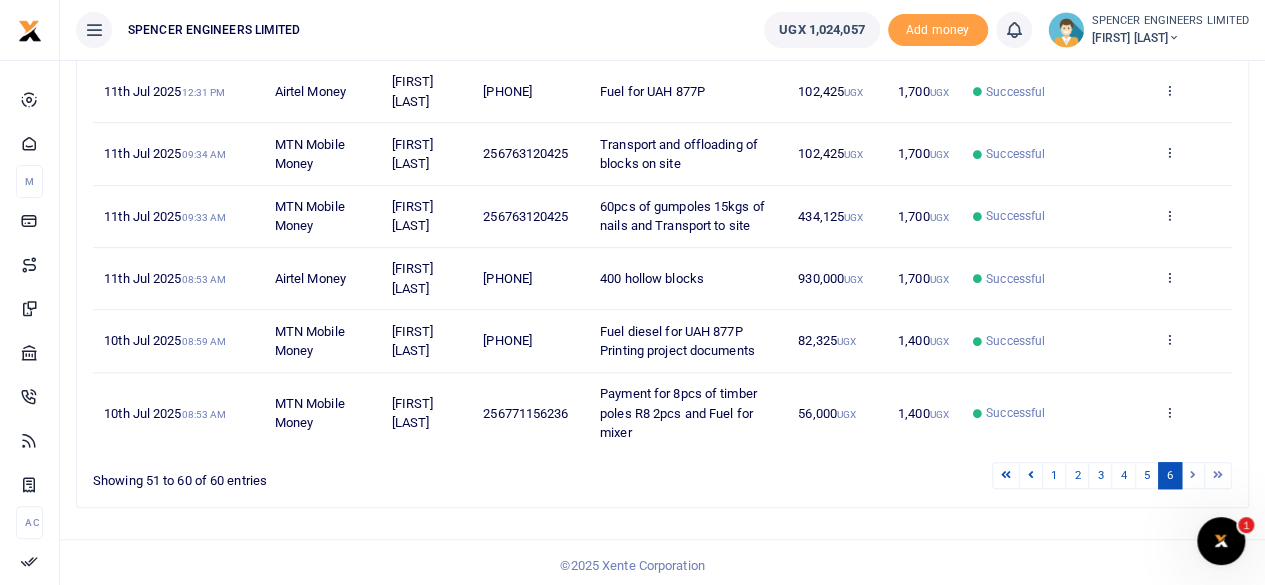 scroll, scrollTop: 0, scrollLeft: 0, axis: both 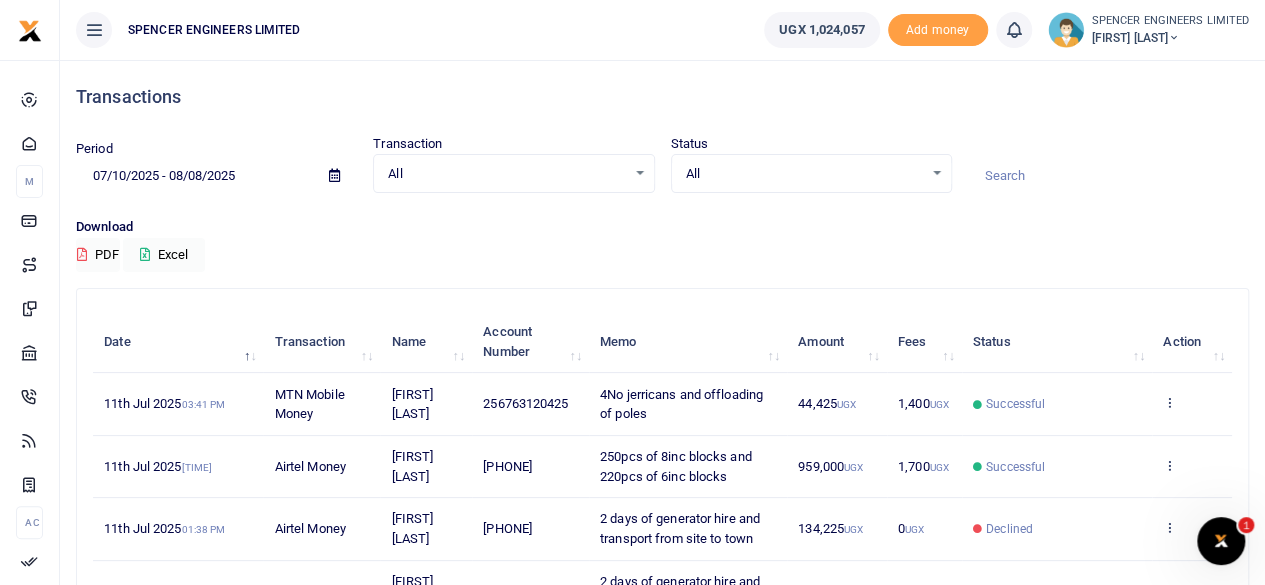 click on "All Select an option..." at bounding box center [513, 174] 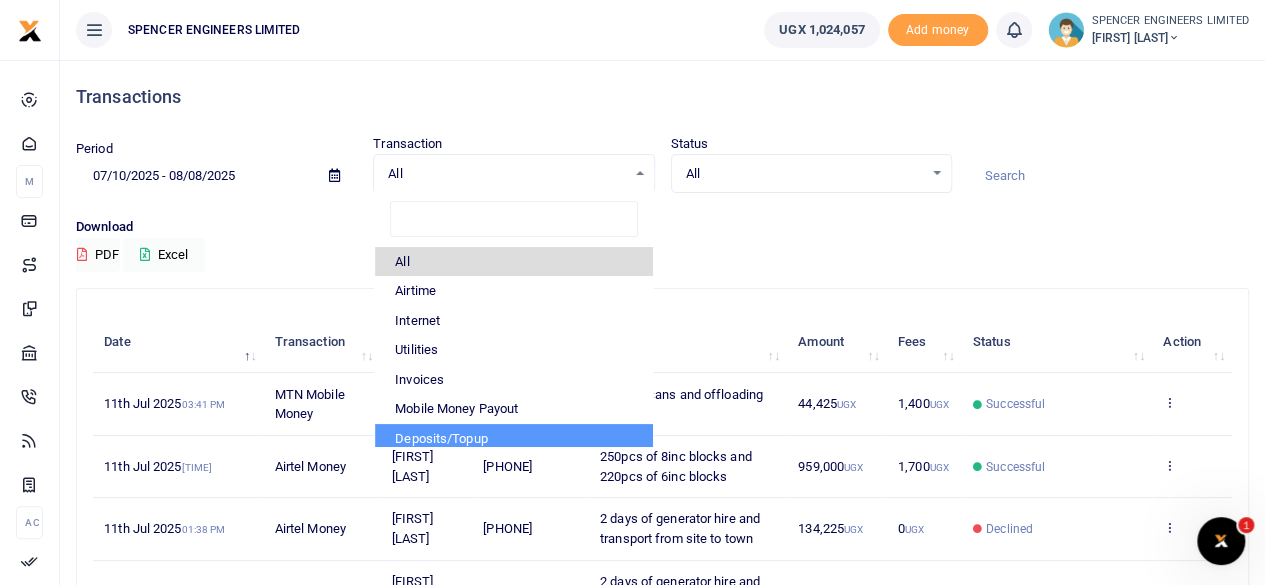 click on "Deposits/Topup" at bounding box center [513, 439] 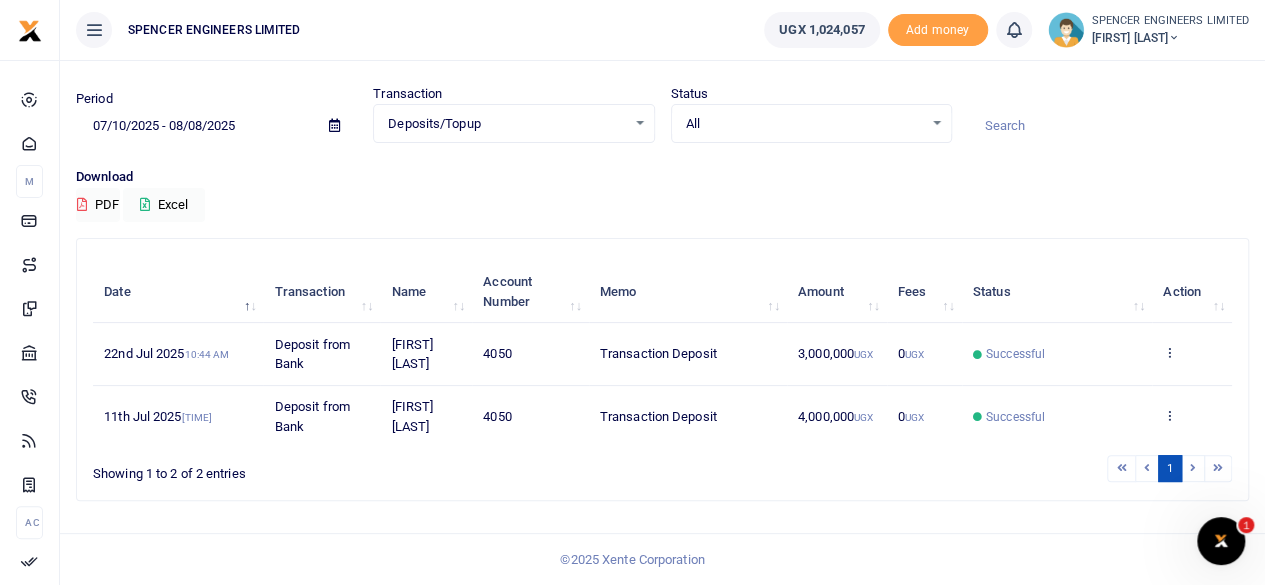scroll, scrollTop: 0, scrollLeft: 0, axis: both 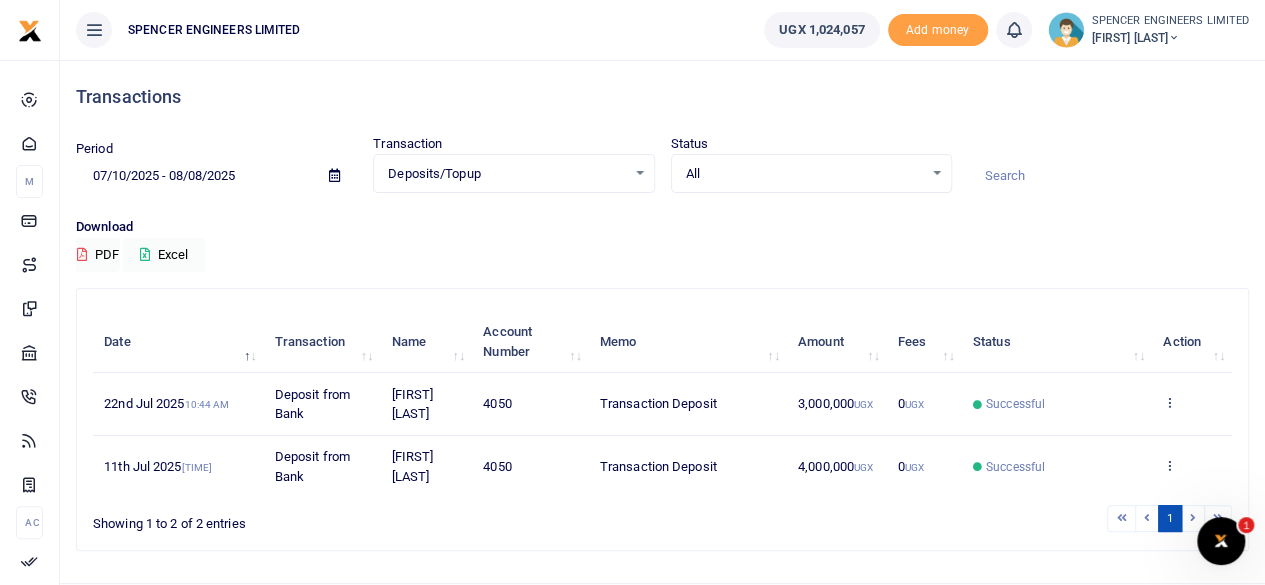 click on "Deposits/Topup Select an option..." at bounding box center (513, 174) 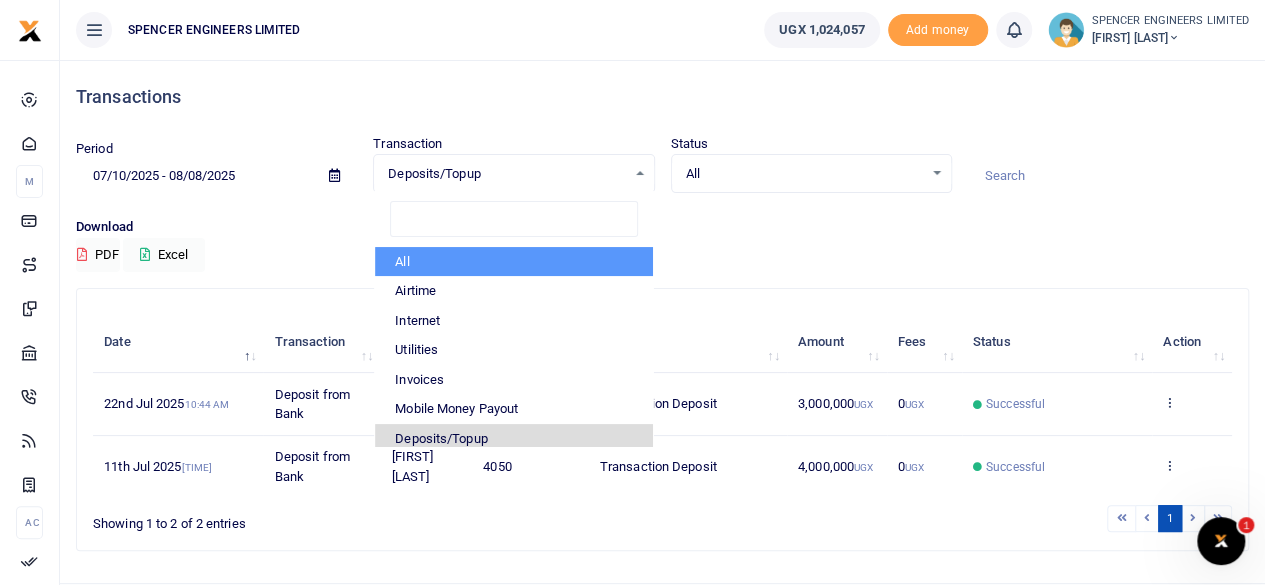 click on "All" at bounding box center (513, 262) 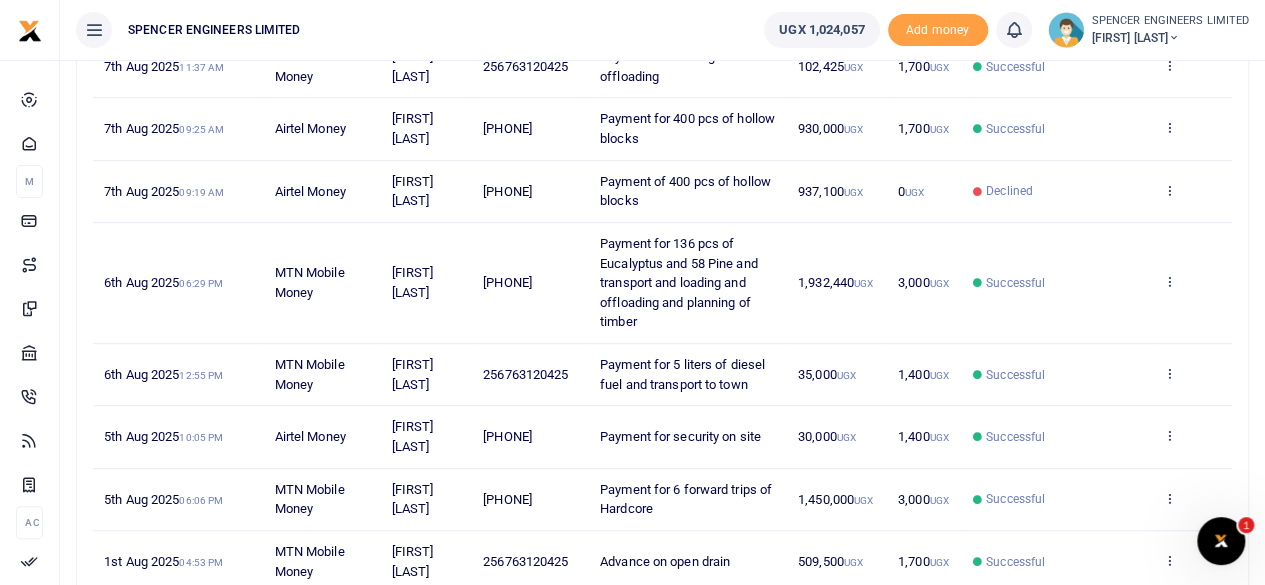 scroll, scrollTop: 621, scrollLeft: 0, axis: vertical 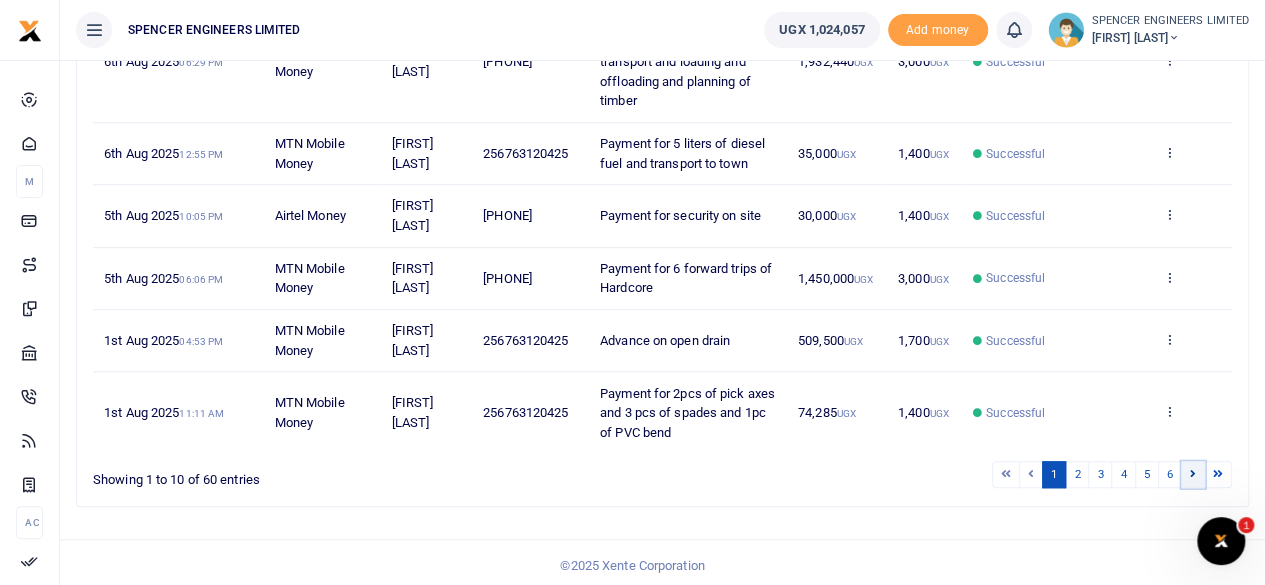 click at bounding box center [1193, 473] 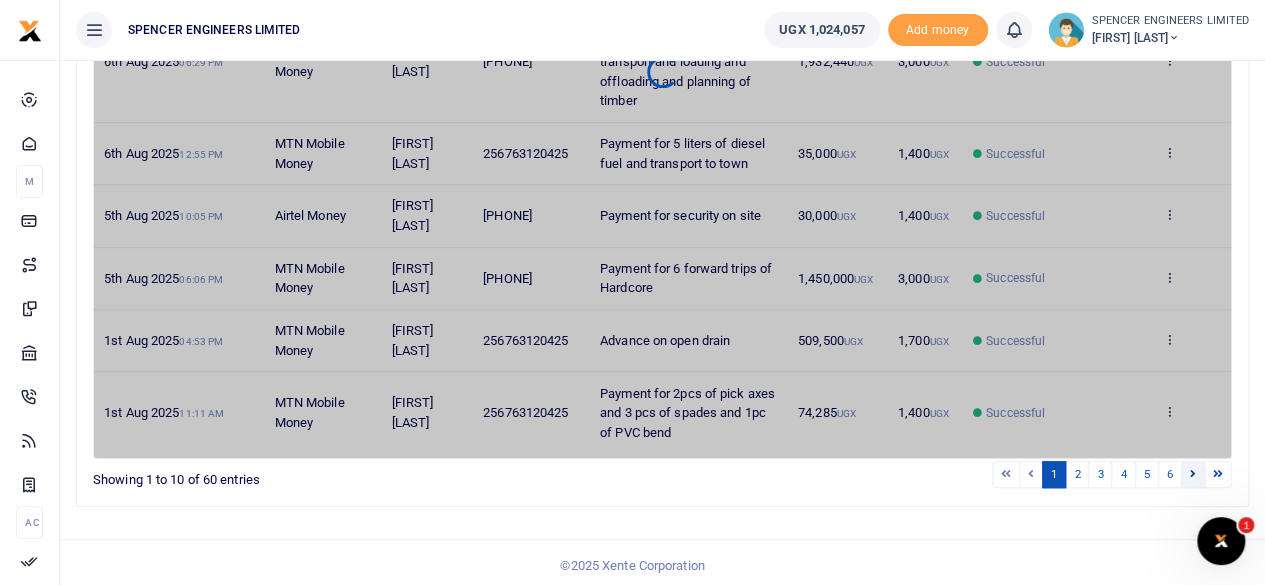 scroll, scrollTop: 582, scrollLeft: 0, axis: vertical 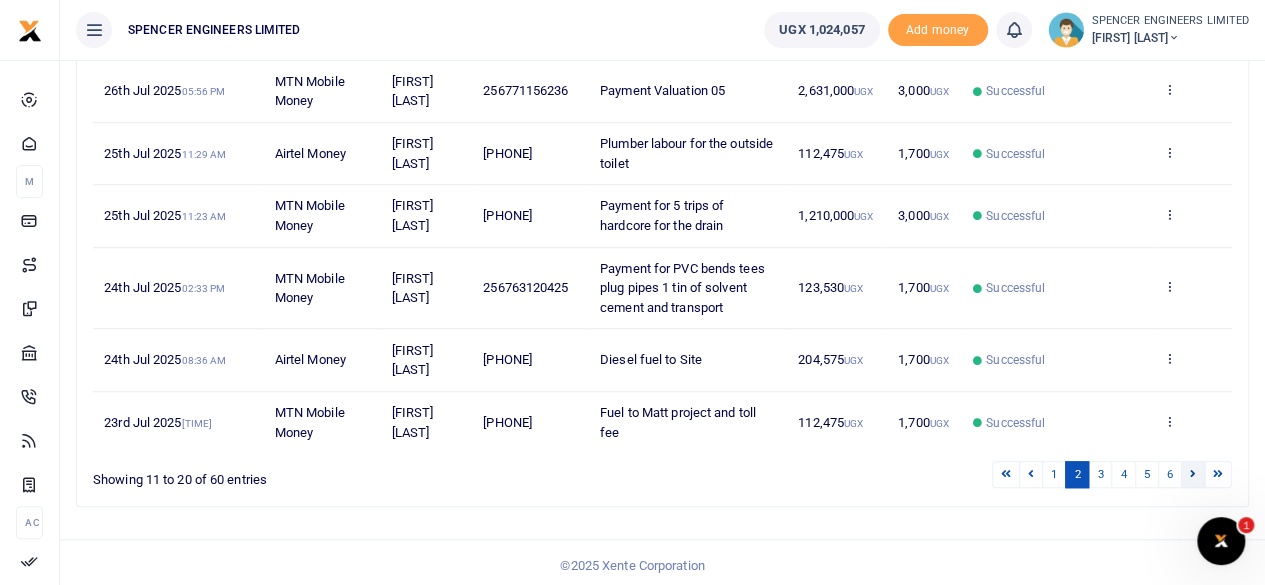 click at bounding box center (1193, 473) 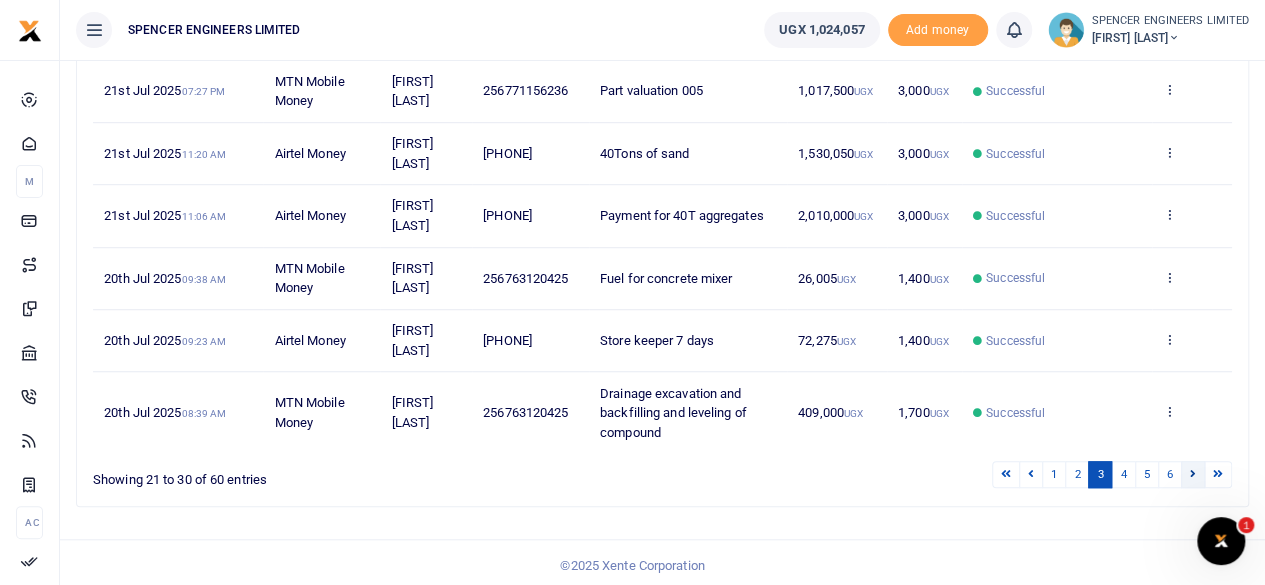 scroll, scrollTop: 640, scrollLeft: 0, axis: vertical 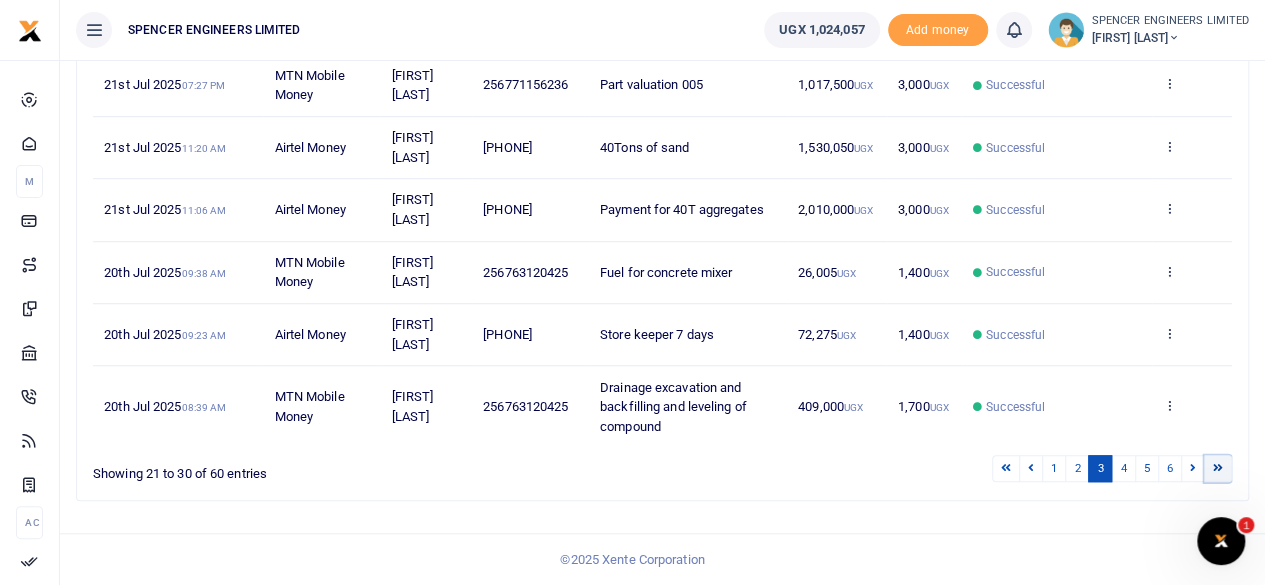 click at bounding box center (1218, 468) 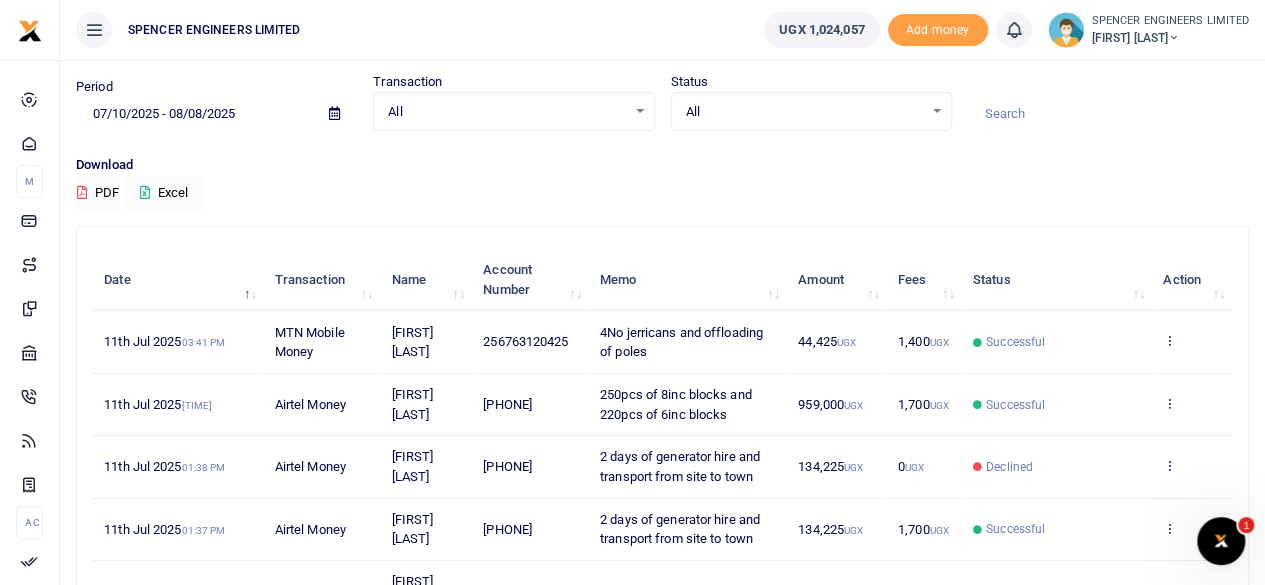 scroll, scrollTop: 0, scrollLeft: 0, axis: both 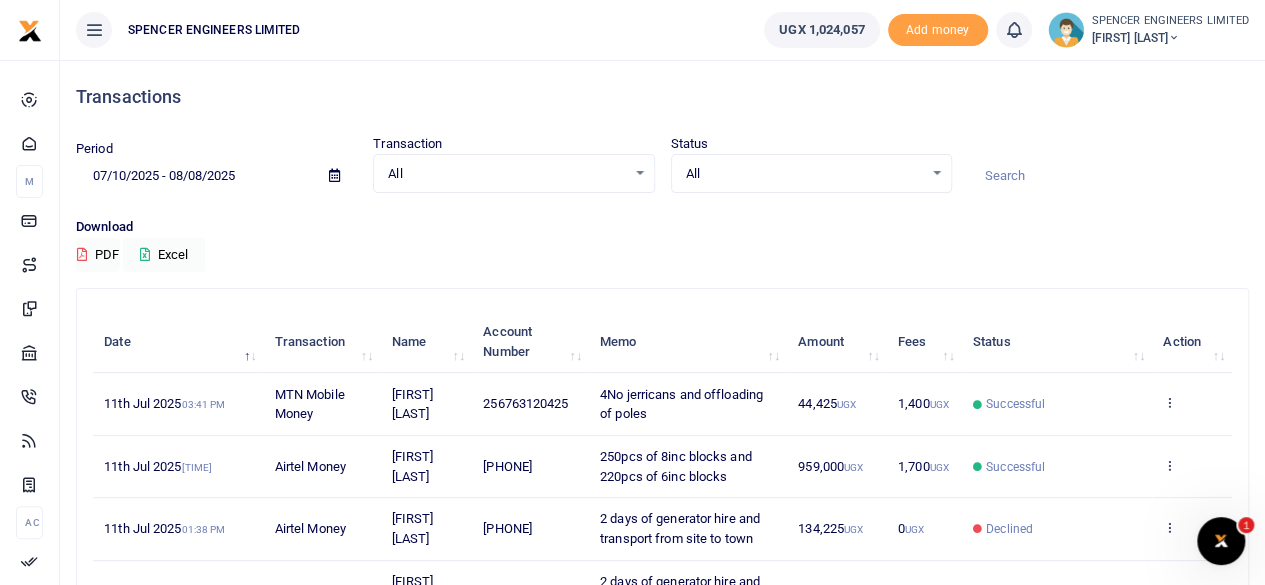 click on "All Select an option..." at bounding box center (811, 174) 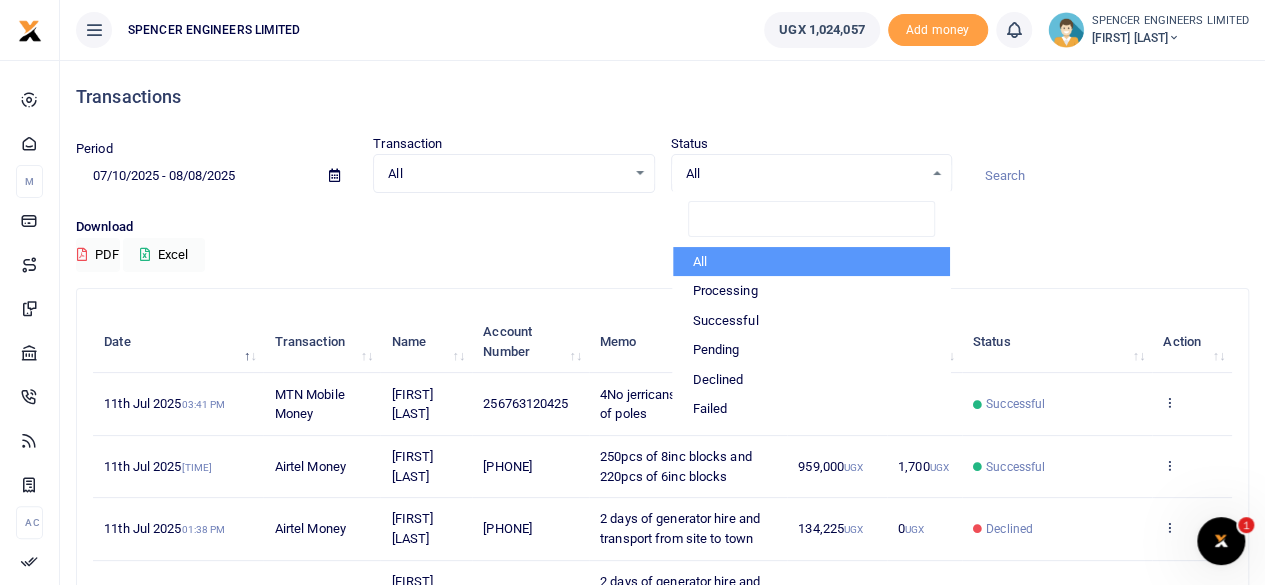 click on "All" at bounding box center (811, 262) 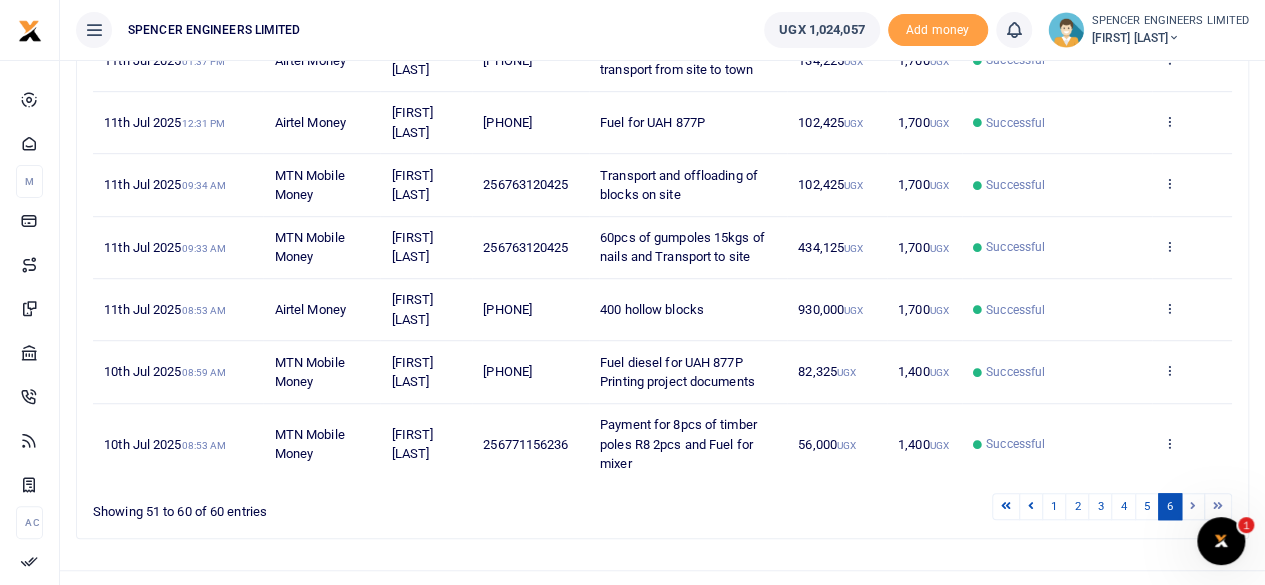scroll, scrollTop: 562, scrollLeft: 0, axis: vertical 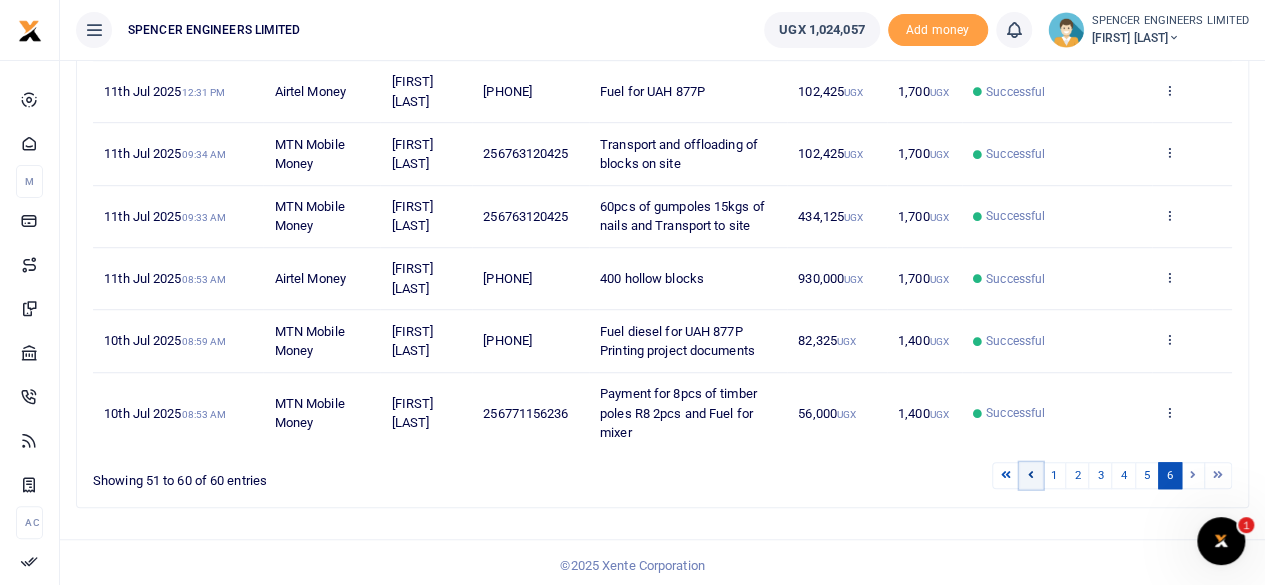 click at bounding box center (1031, 474) 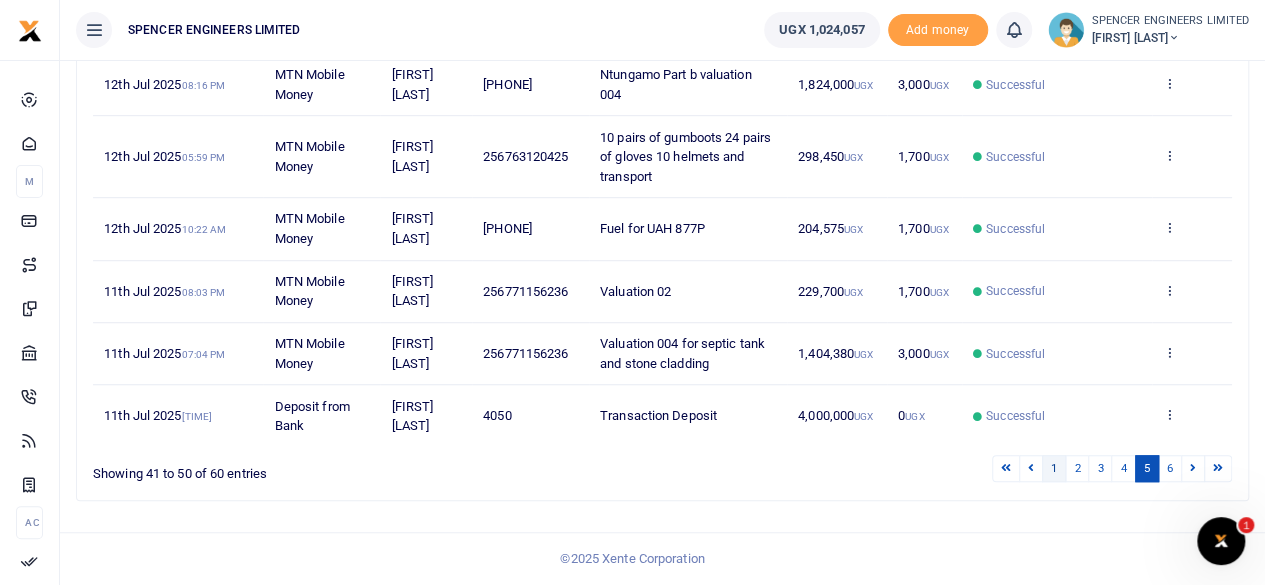 scroll, scrollTop: 602, scrollLeft: 0, axis: vertical 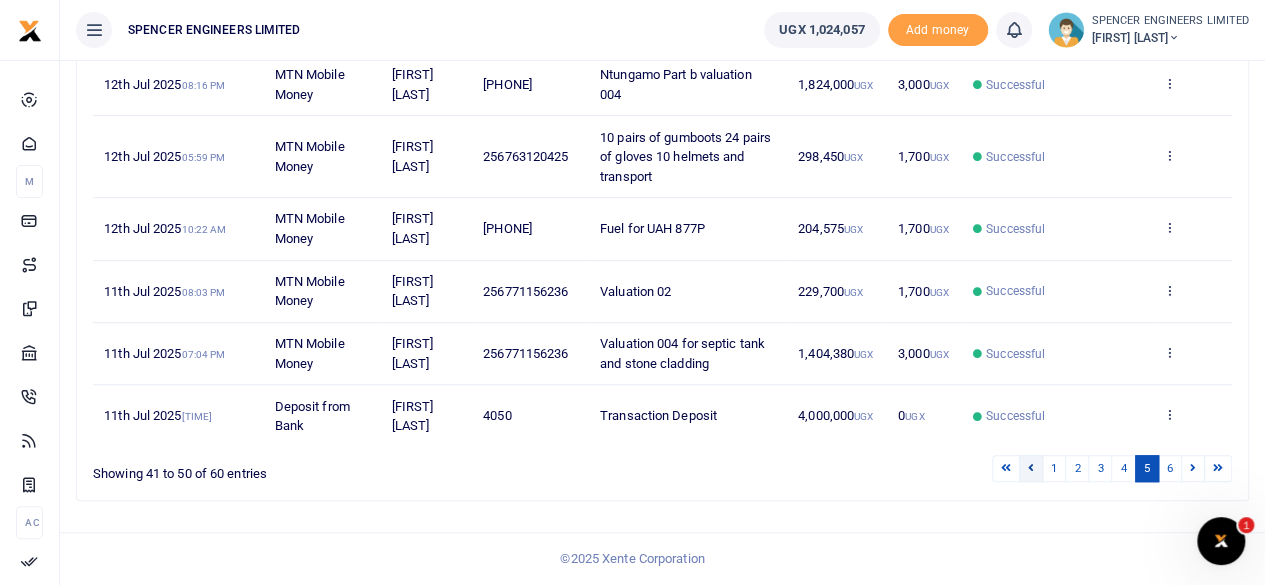 click at bounding box center [1031, 468] 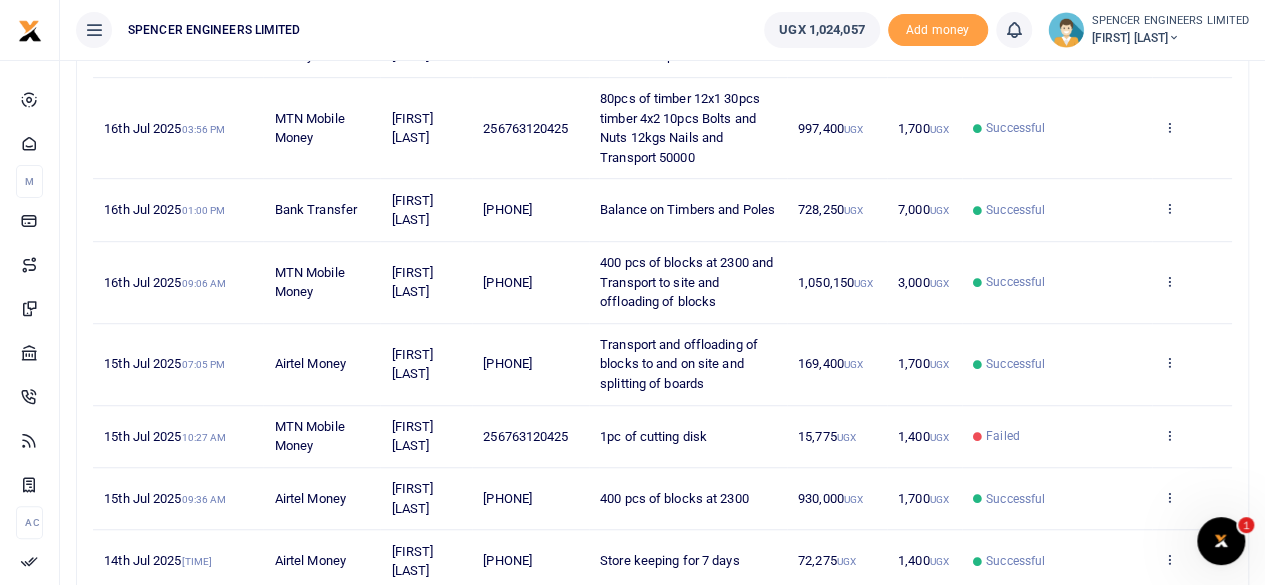 scroll, scrollTop: 602, scrollLeft: 0, axis: vertical 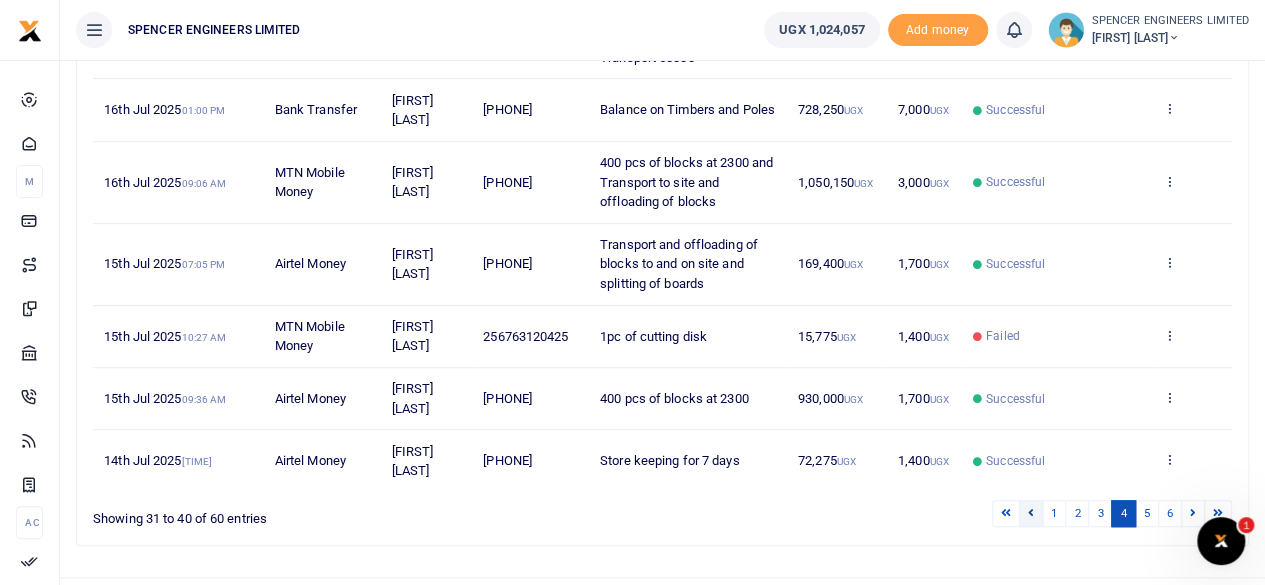 click at bounding box center [1031, 513] 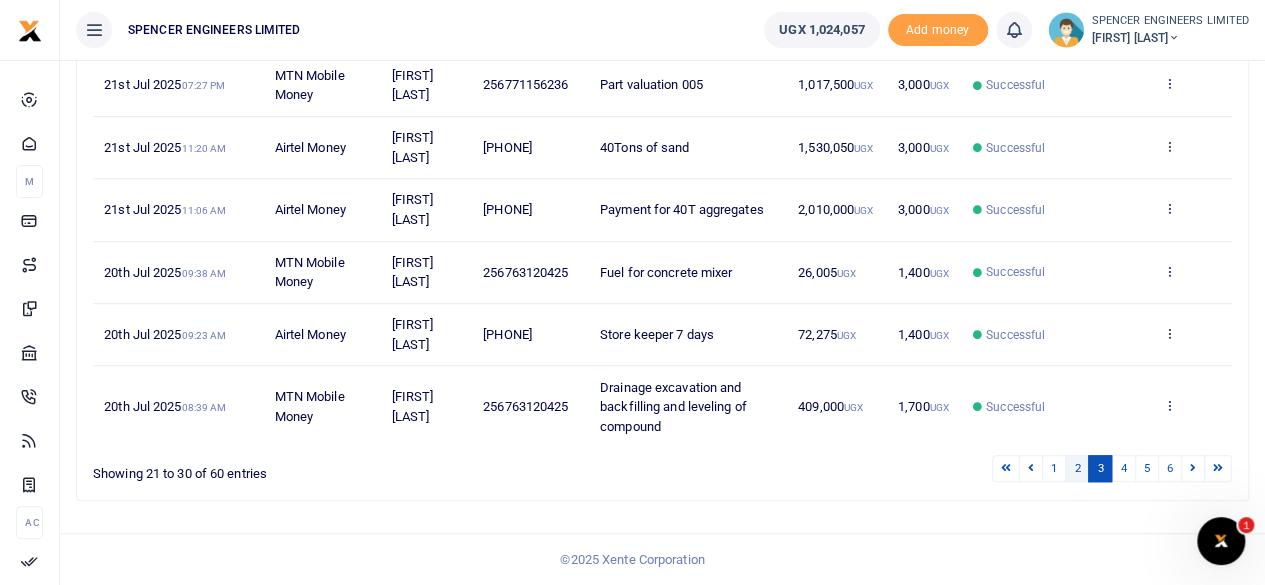 scroll, scrollTop: 640, scrollLeft: 0, axis: vertical 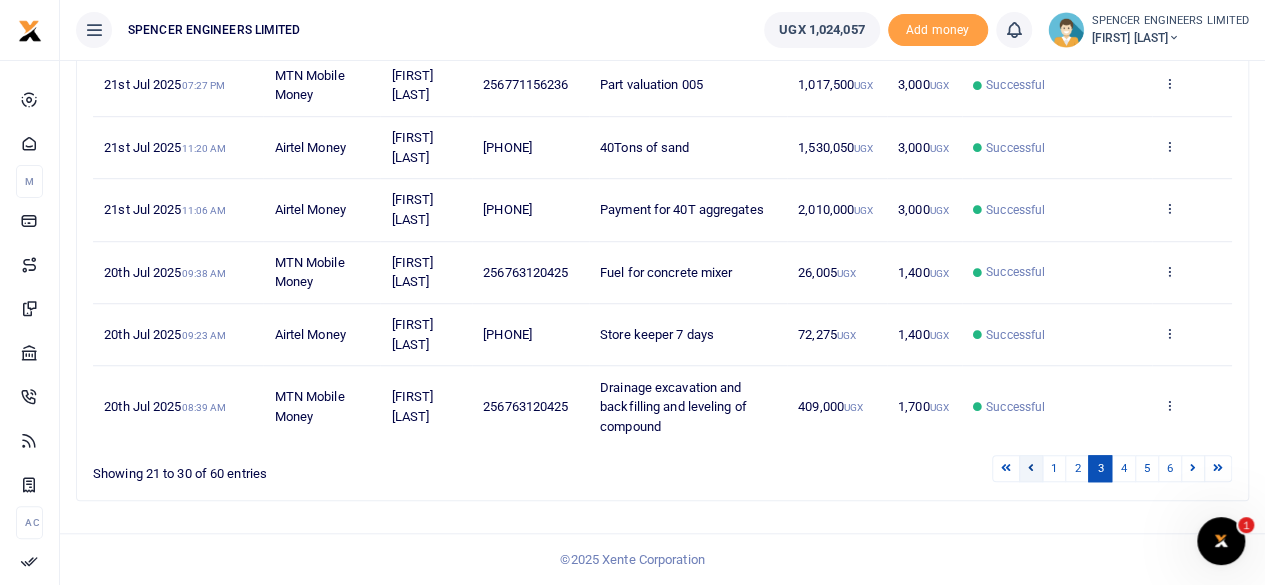 click at bounding box center (1031, 468) 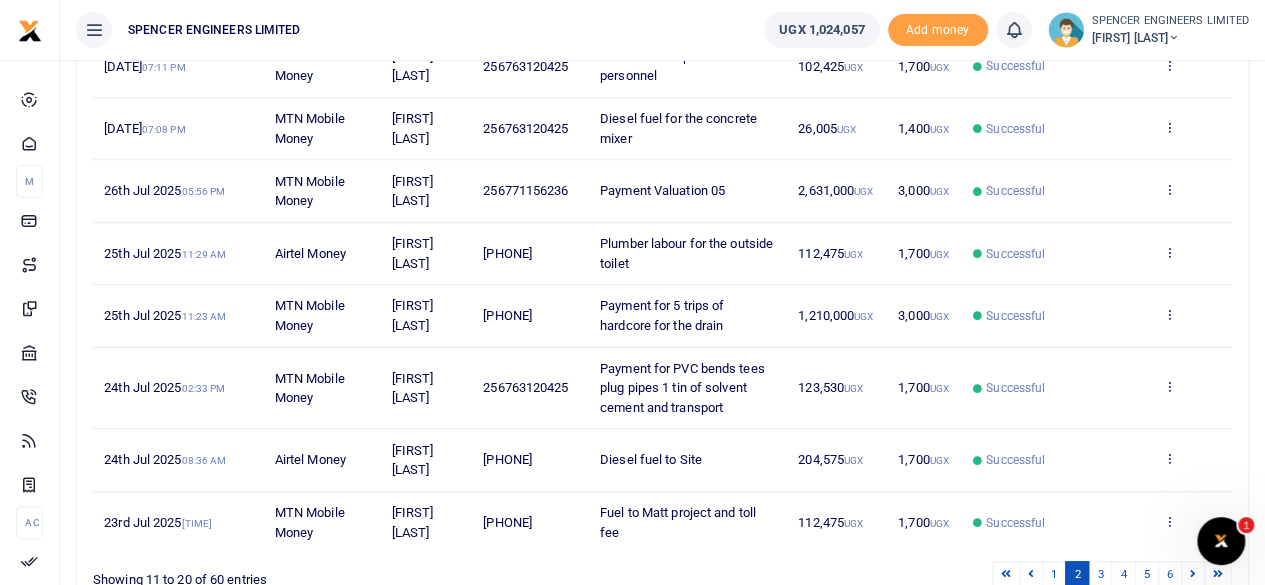scroll, scrollTop: 582, scrollLeft: 0, axis: vertical 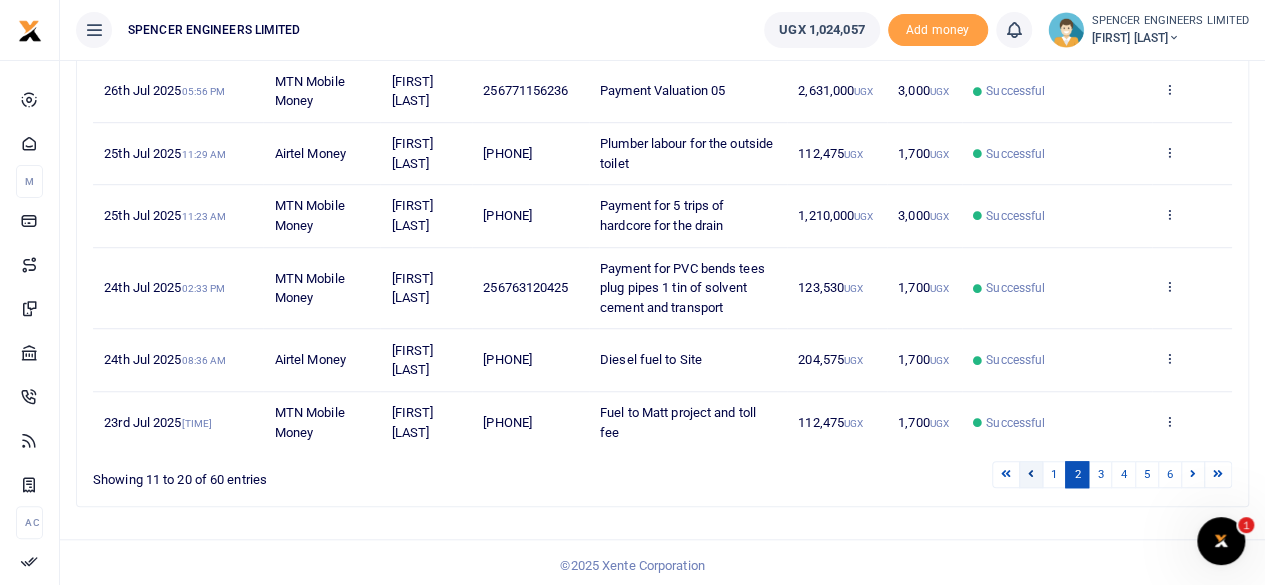 click at bounding box center [1031, 474] 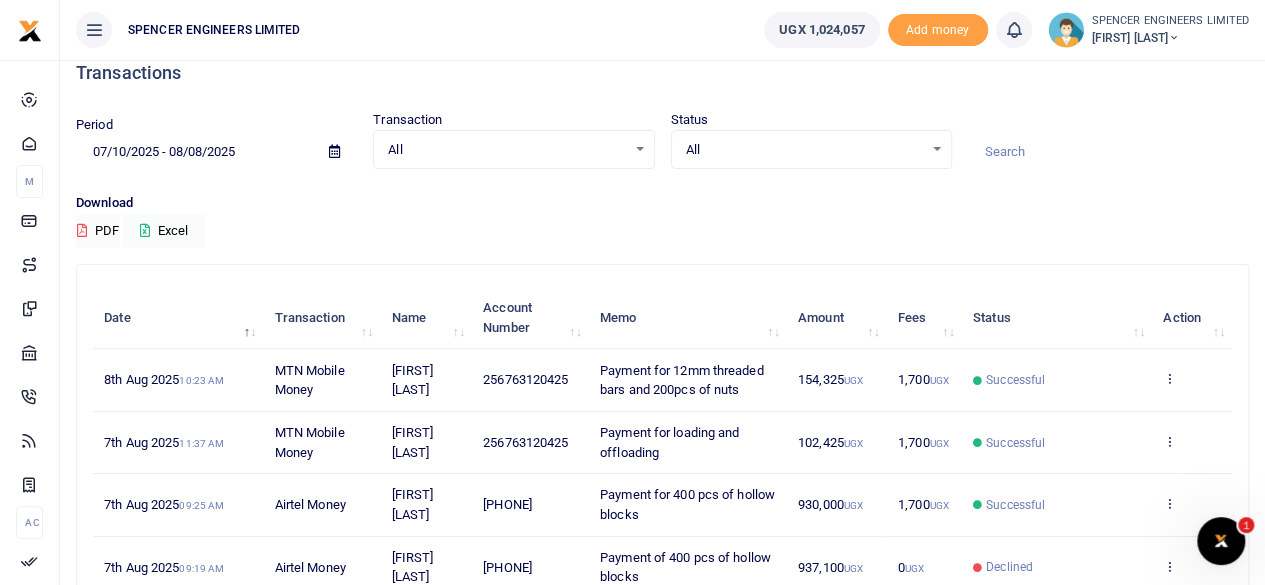 scroll, scrollTop: 0, scrollLeft: 0, axis: both 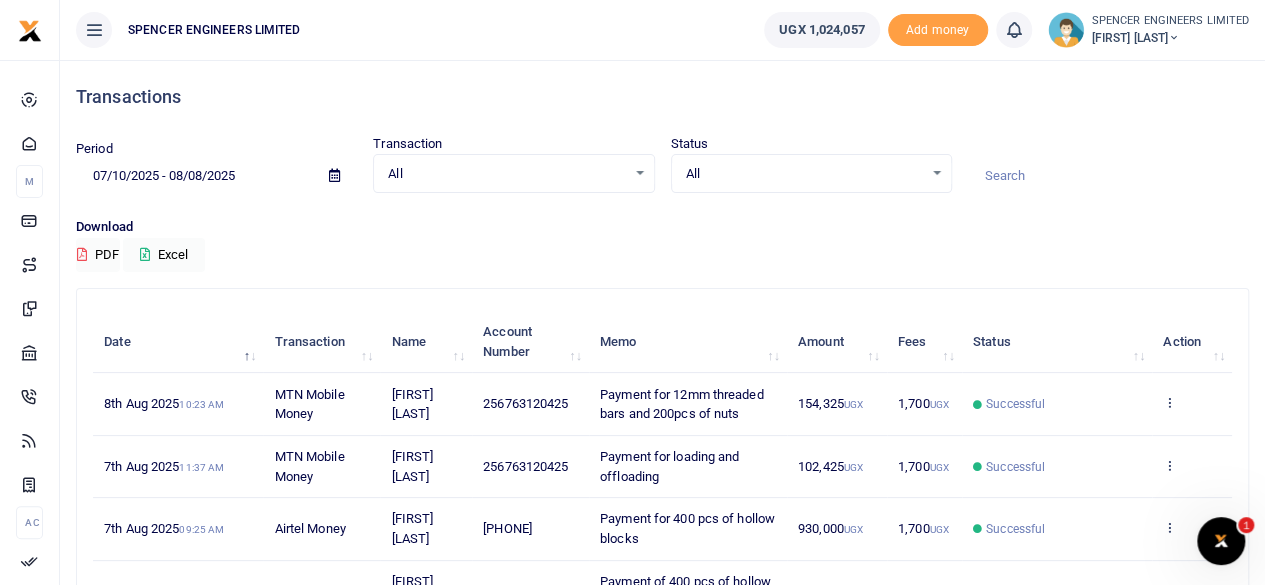 click at bounding box center [1174, 38] 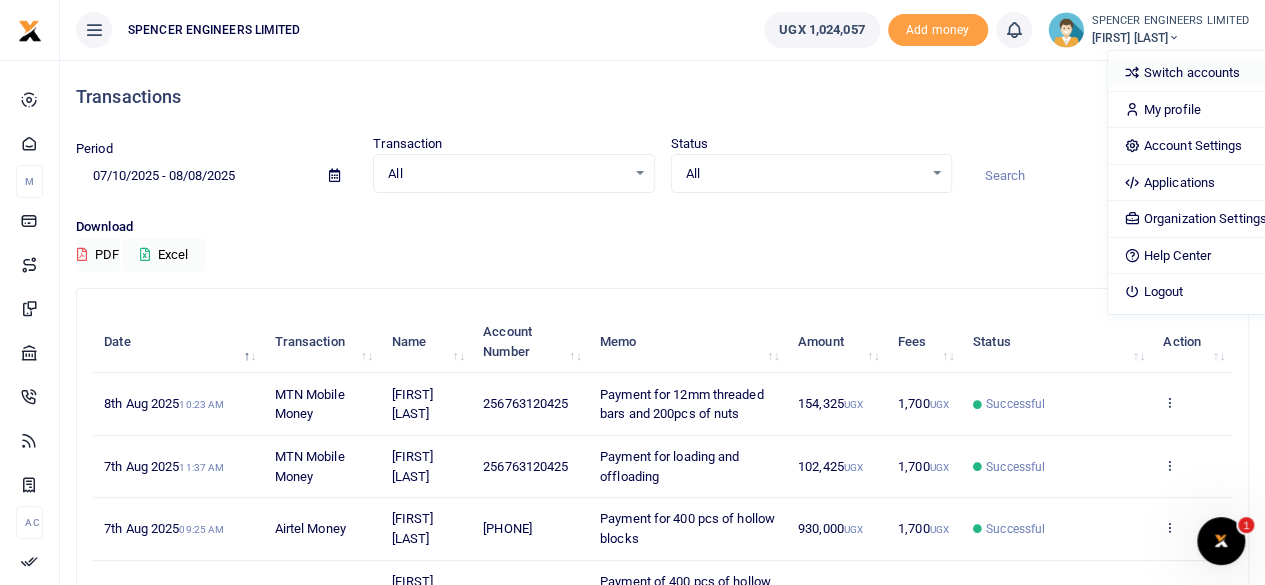 click on "Switch accounts" at bounding box center [1195, 73] 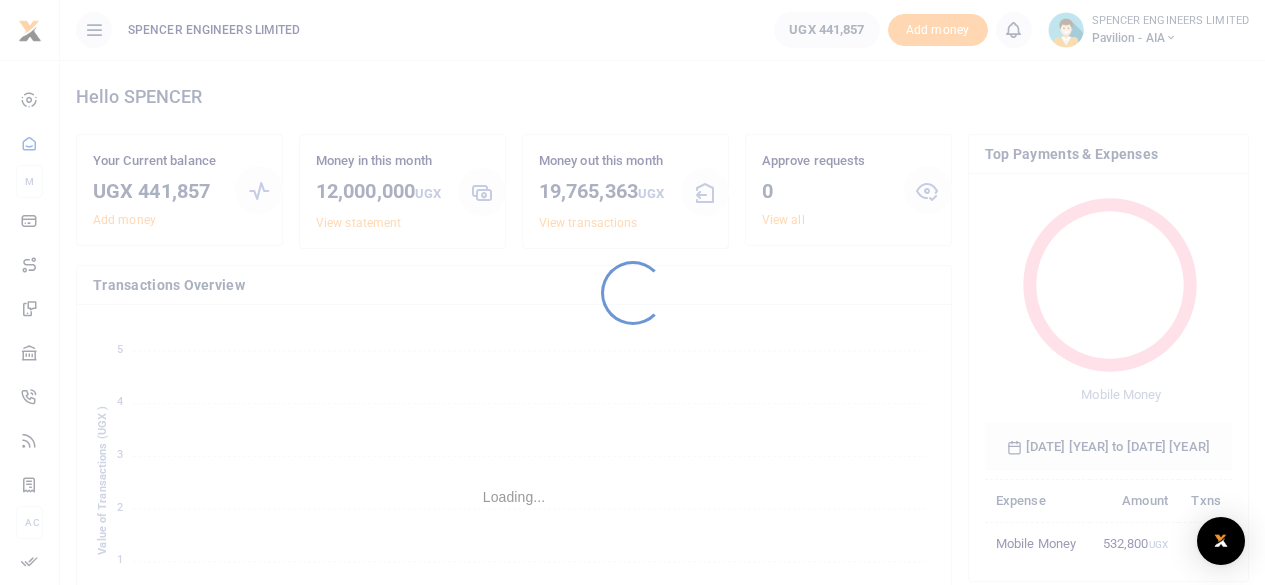 scroll, scrollTop: 0, scrollLeft: 0, axis: both 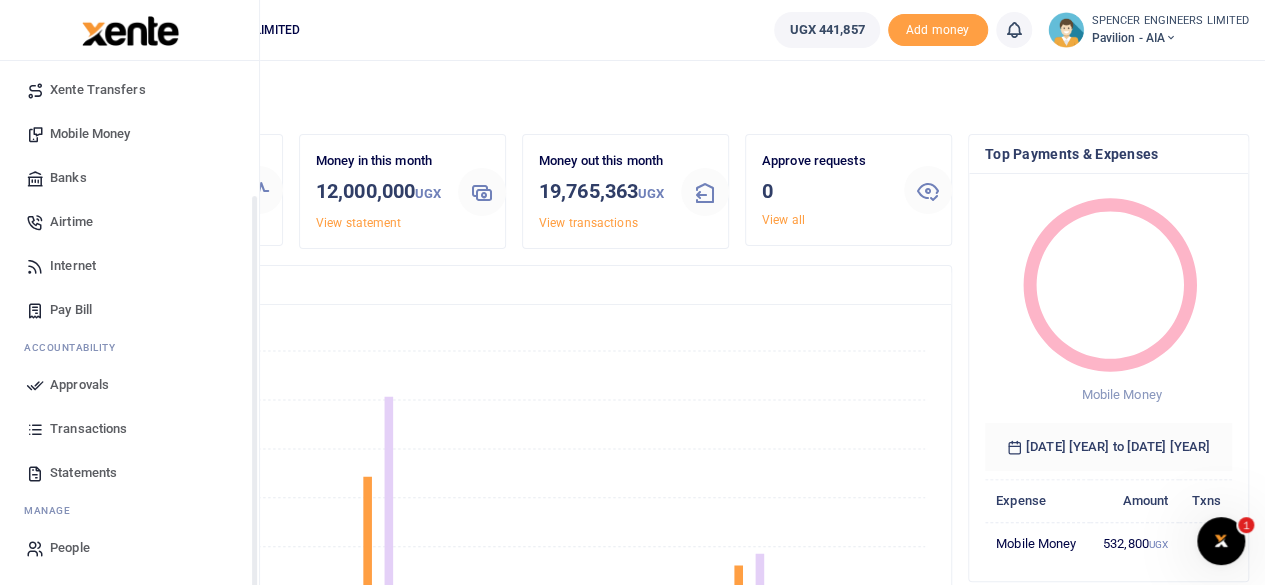 click on "Transactions" at bounding box center [88, 429] 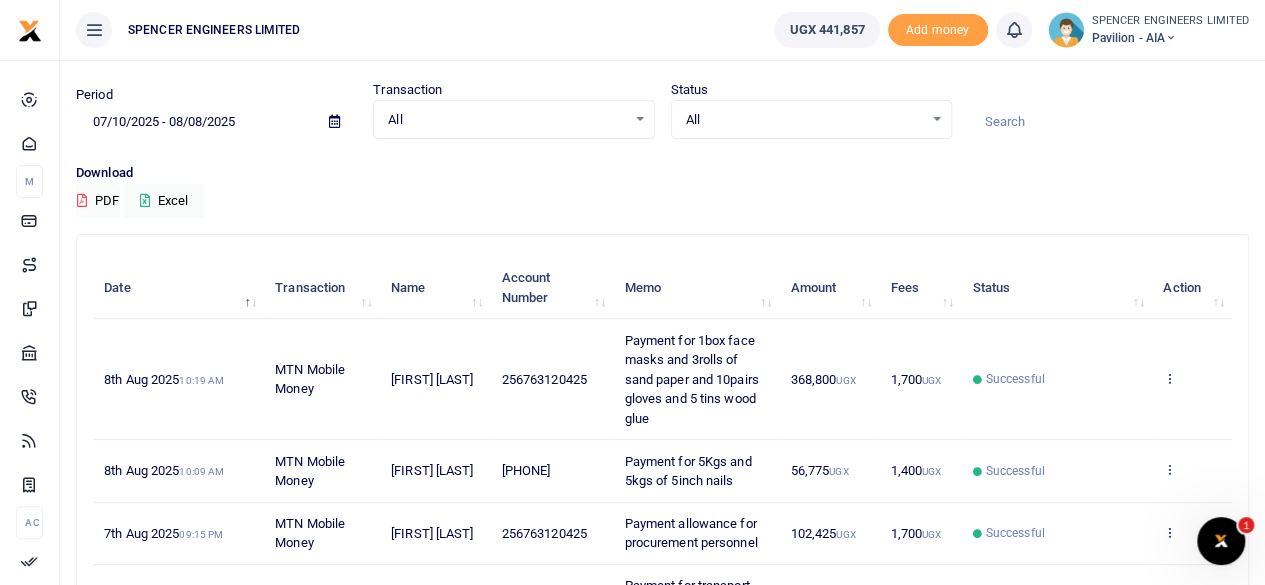 scroll, scrollTop: 100, scrollLeft: 0, axis: vertical 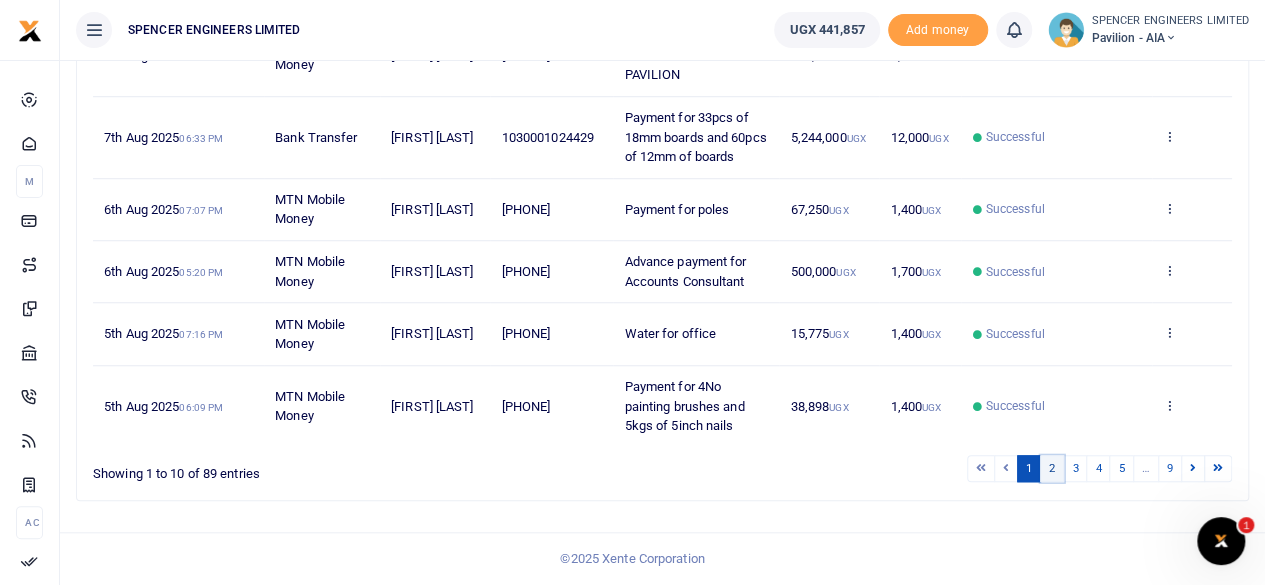 click on "2" at bounding box center (1052, 468) 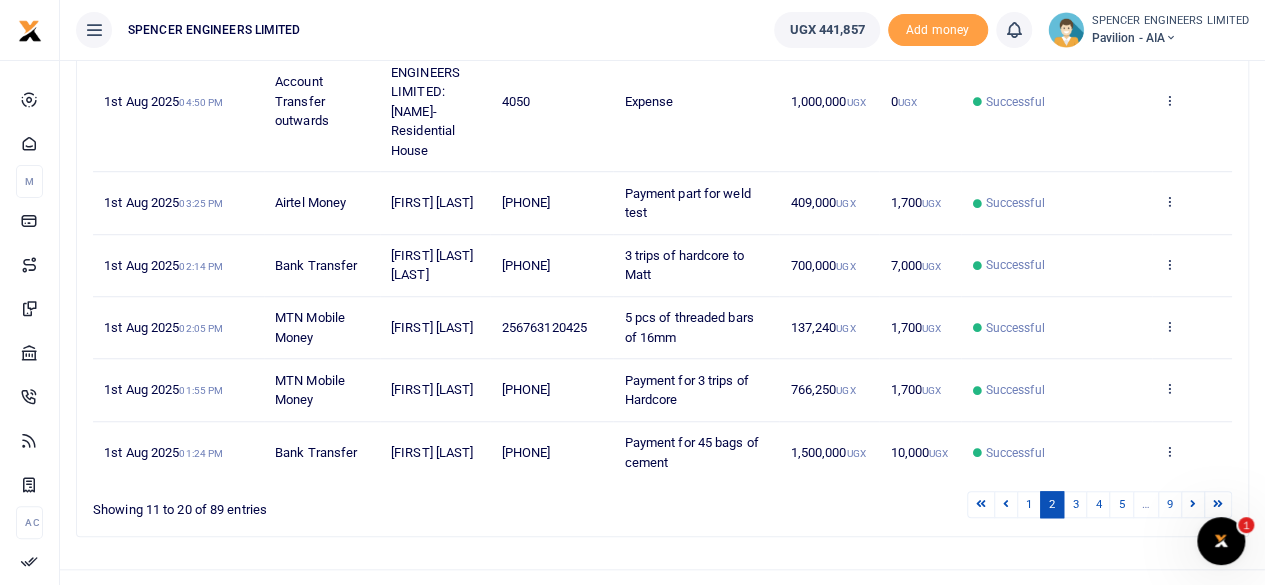 scroll, scrollTop: 660, scrollLeft: 0, axis: vertical 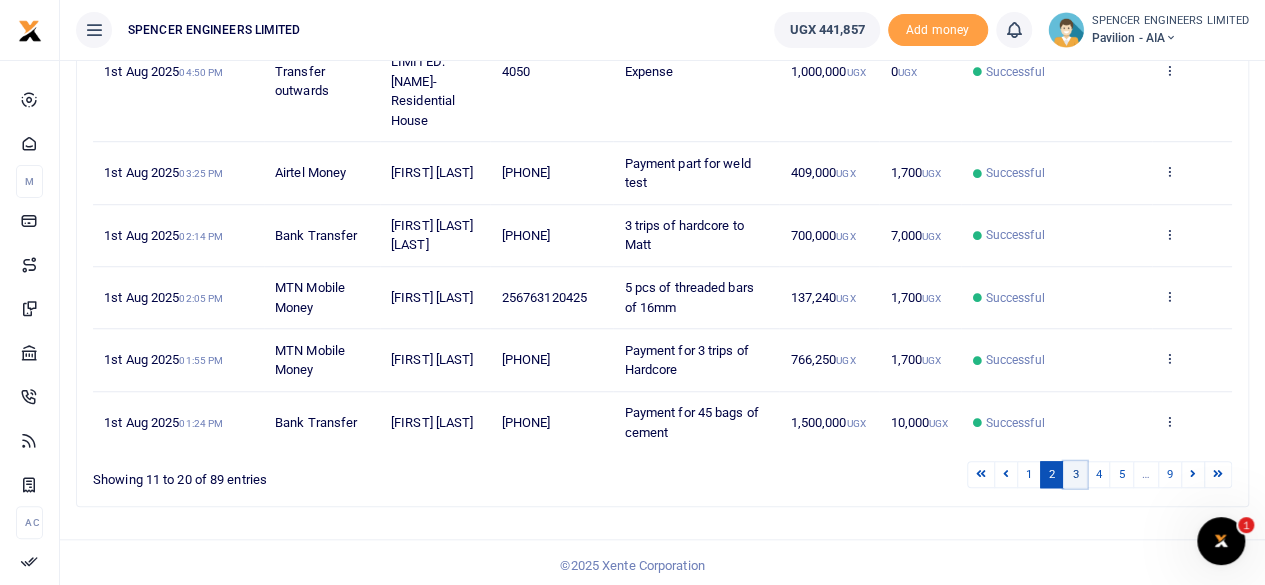 click on "3" at bounding box center (1075, 474) 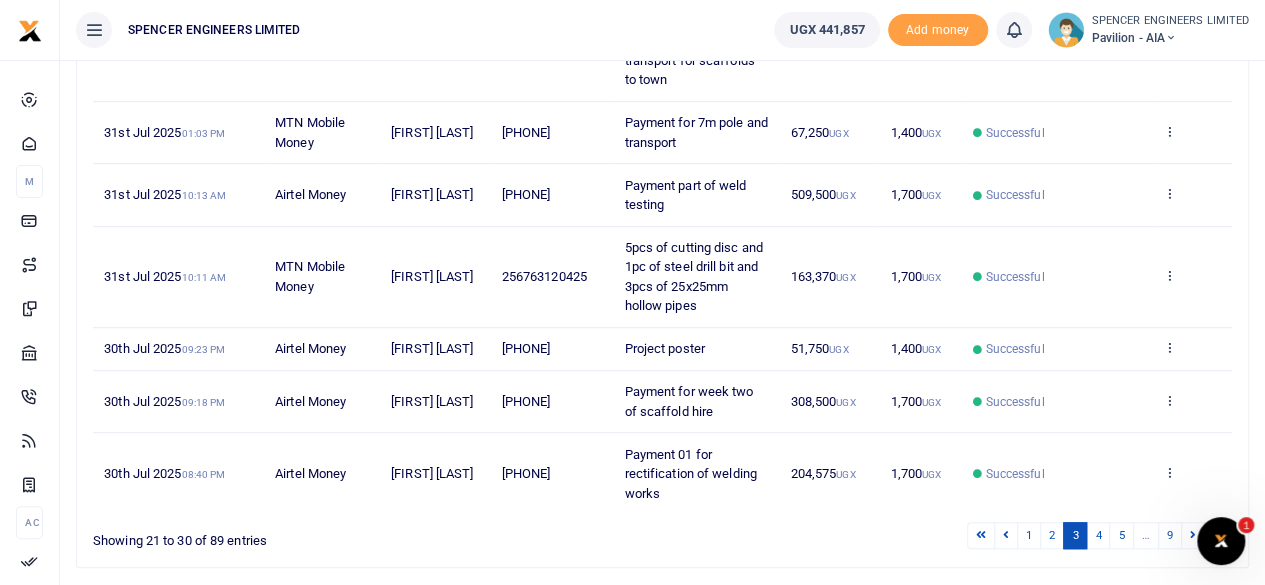 scroll, scrollTop: 660, scrollLeft: 0, axis: vertical 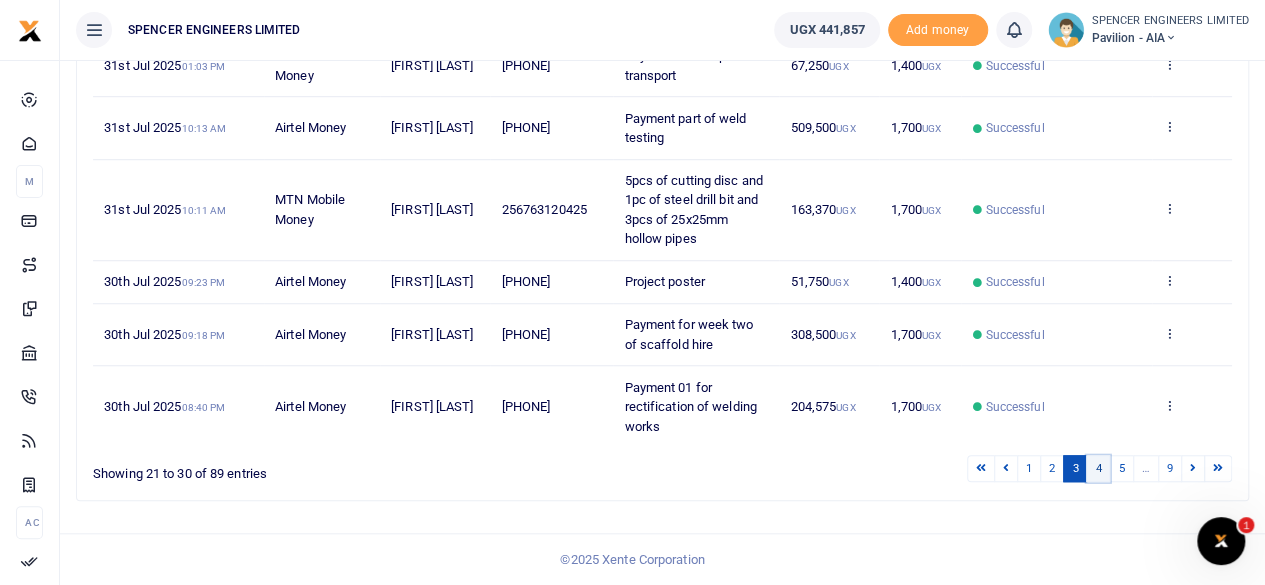 click on "4" at bounding box center (1098, 468) 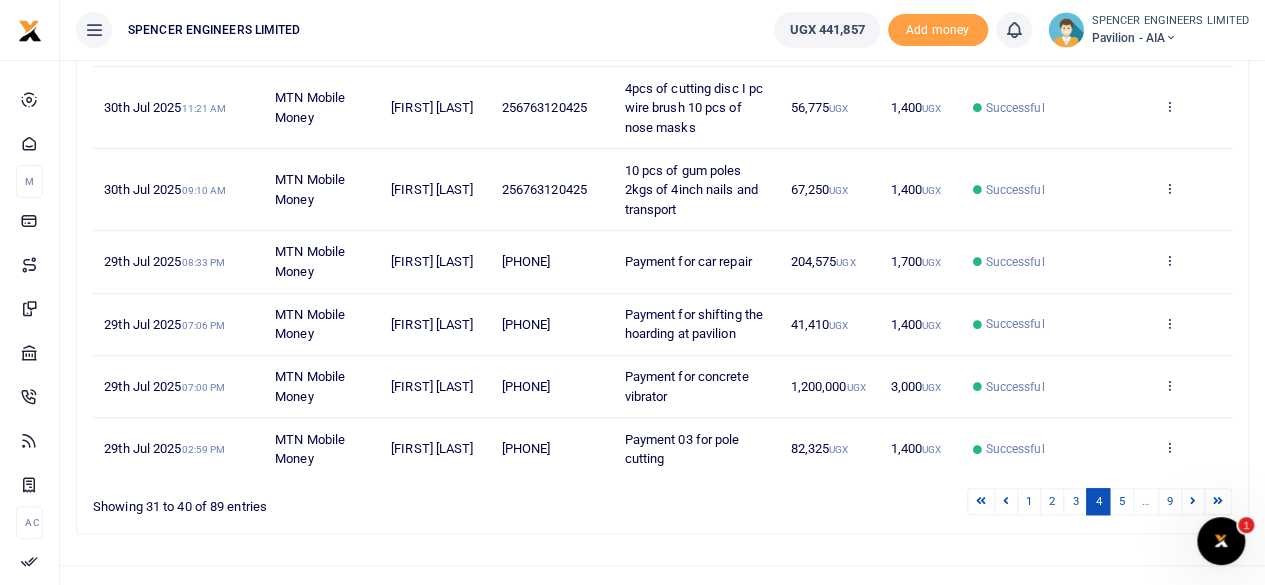 scroll, scrollTop: 602, scrollLeft: 0, axis: vertical 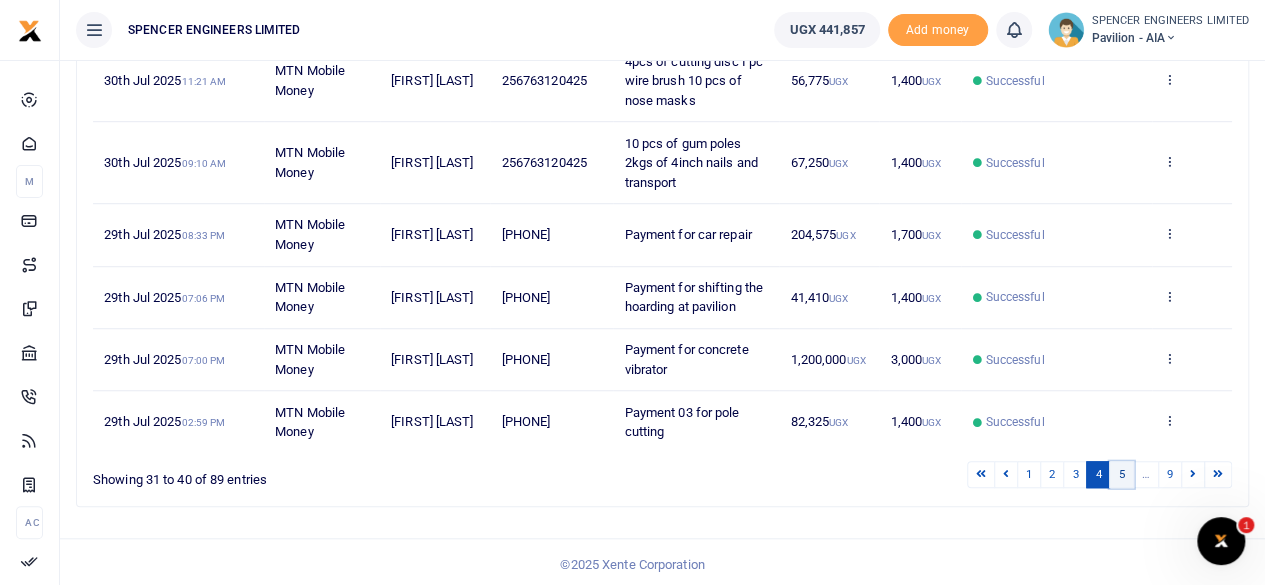 click on "5" at bounding box center [1121, 474] 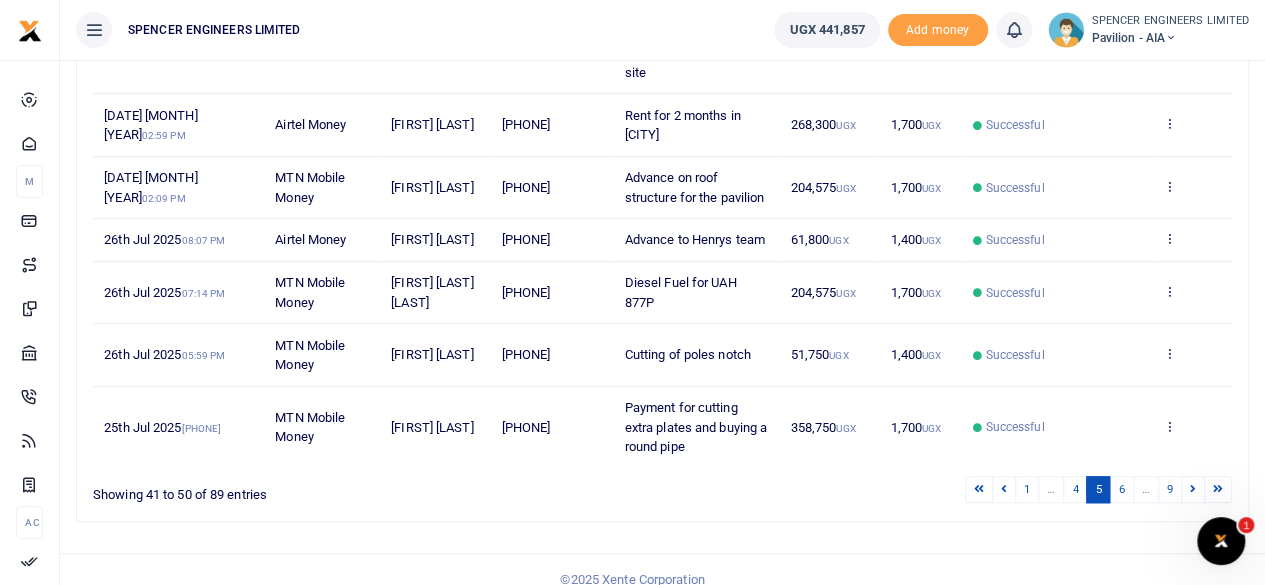 scroll, scrollTop: 660, scrollLeft: 0, axis: vertical 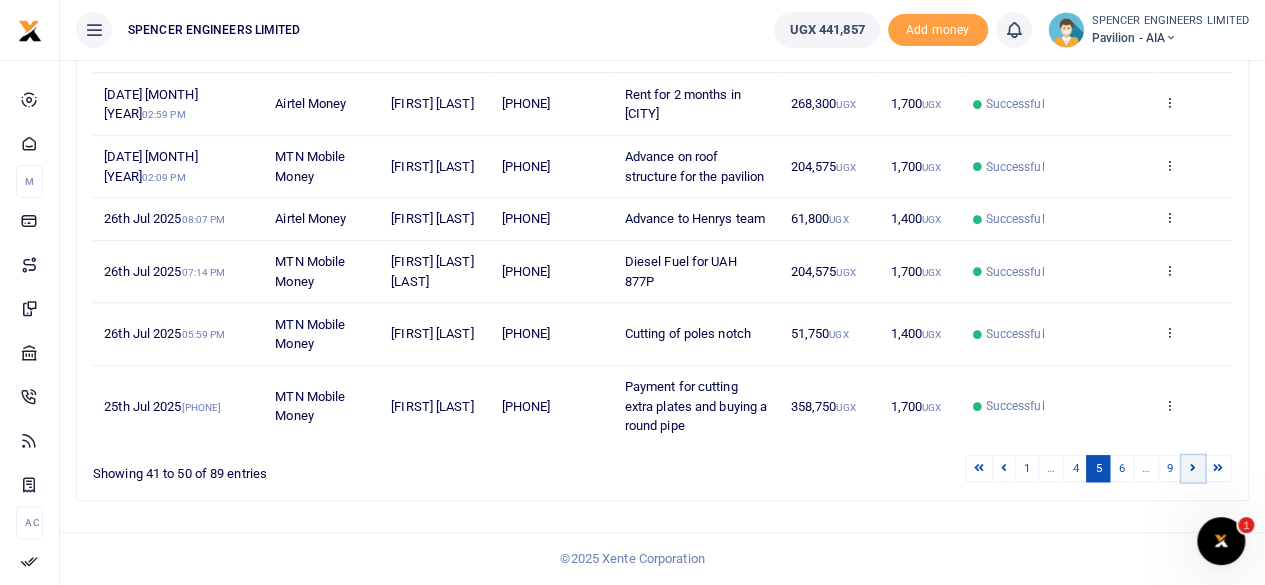 click at bounding box center [1193, 467] 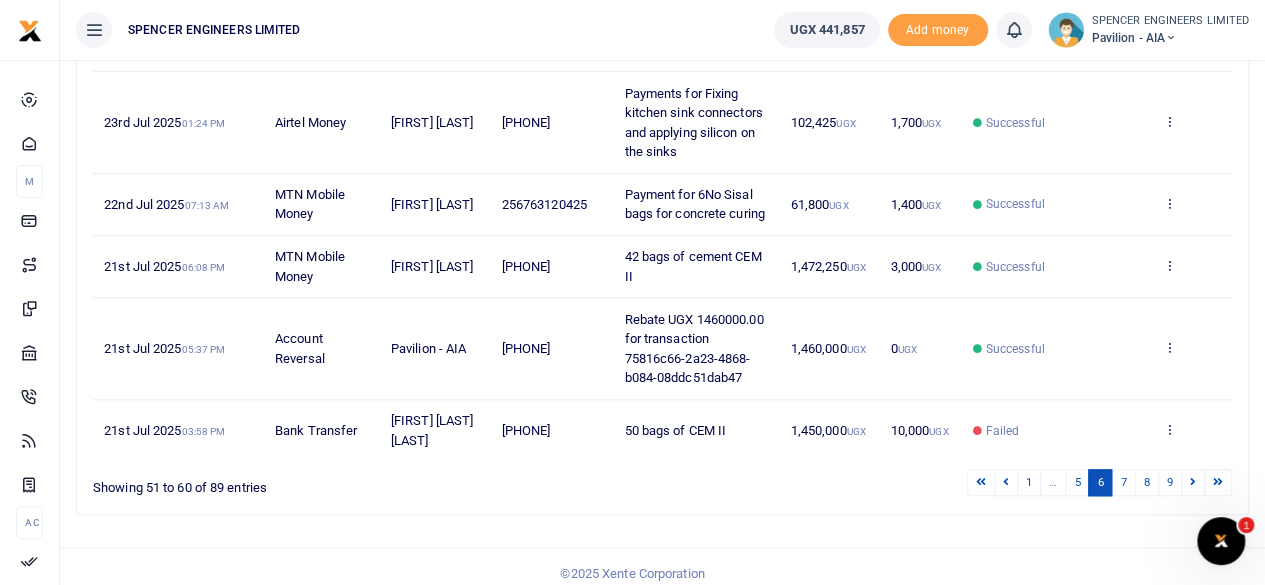 scroll, scrollTop: 758, scrollLeft: 0, axis: vertical 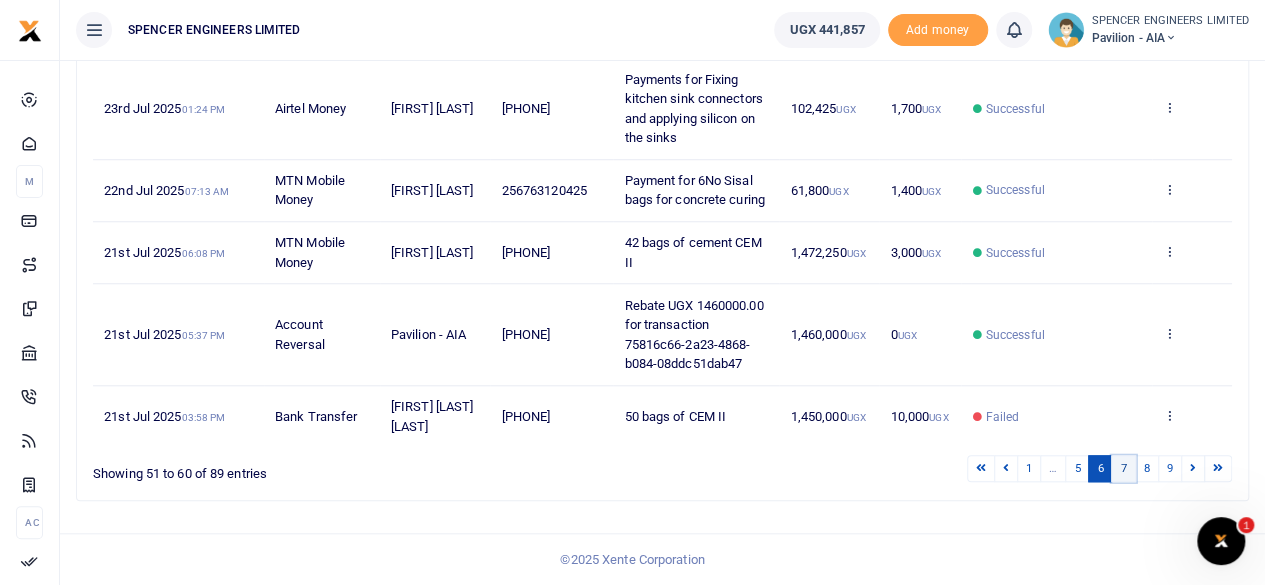 click on "7" at bounding box center (1123, 468) 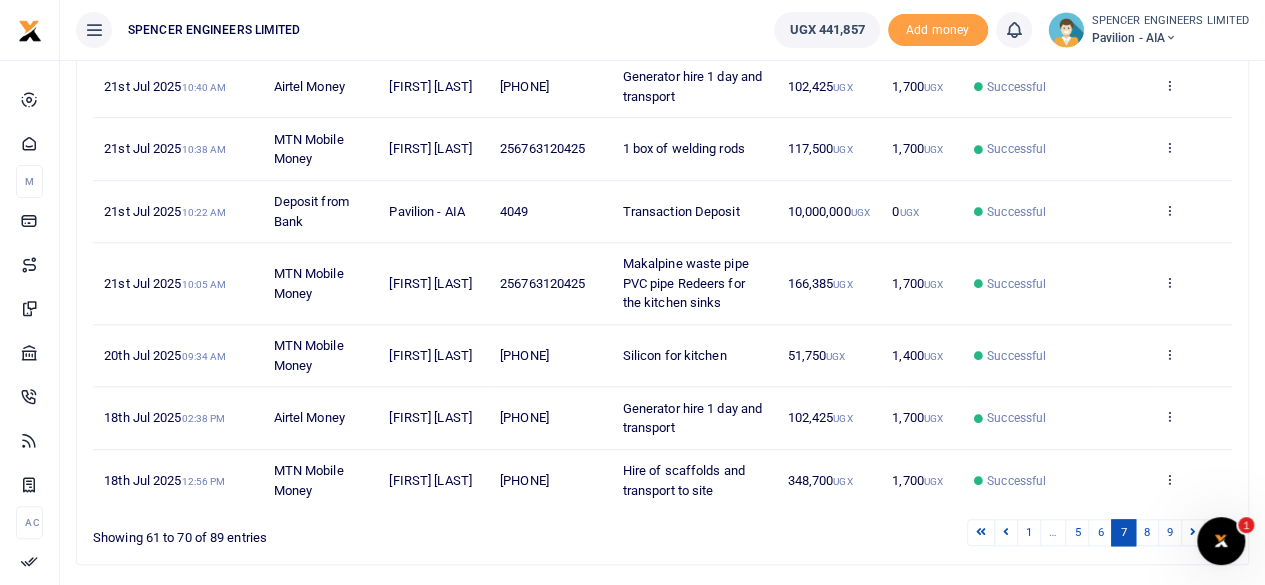 scroll, scrollTop: 855, scrollLeft: 0, axis: vertical 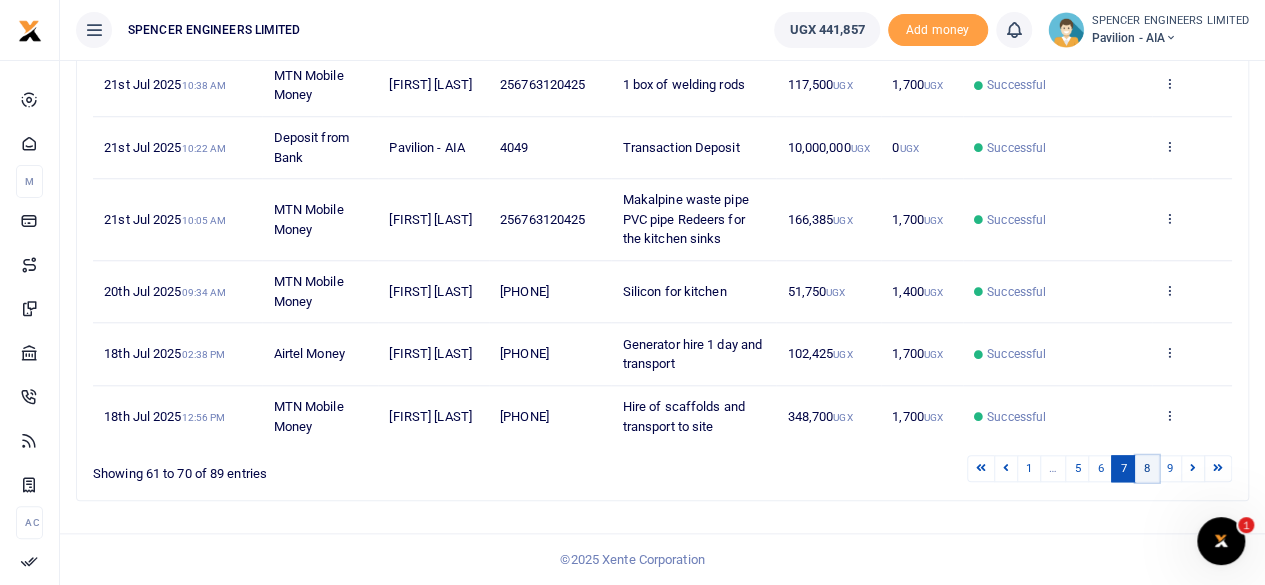 click on "8" at bounding box center [1147, 468] 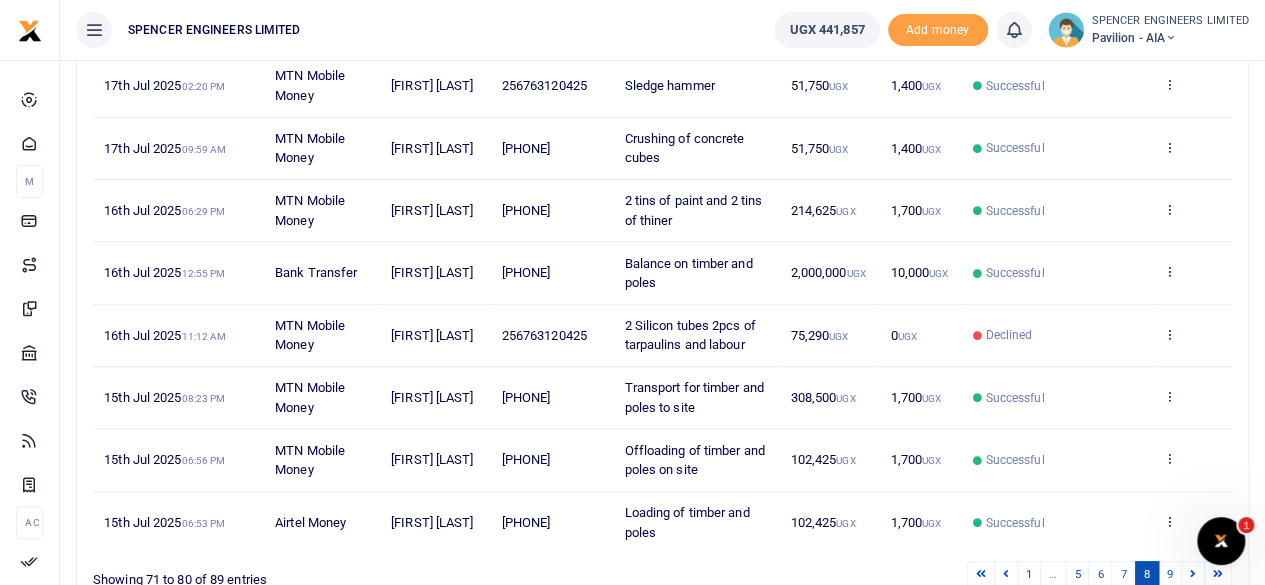 scroll, scrollTop: 621, scrollLeft: 0, axis: vertical 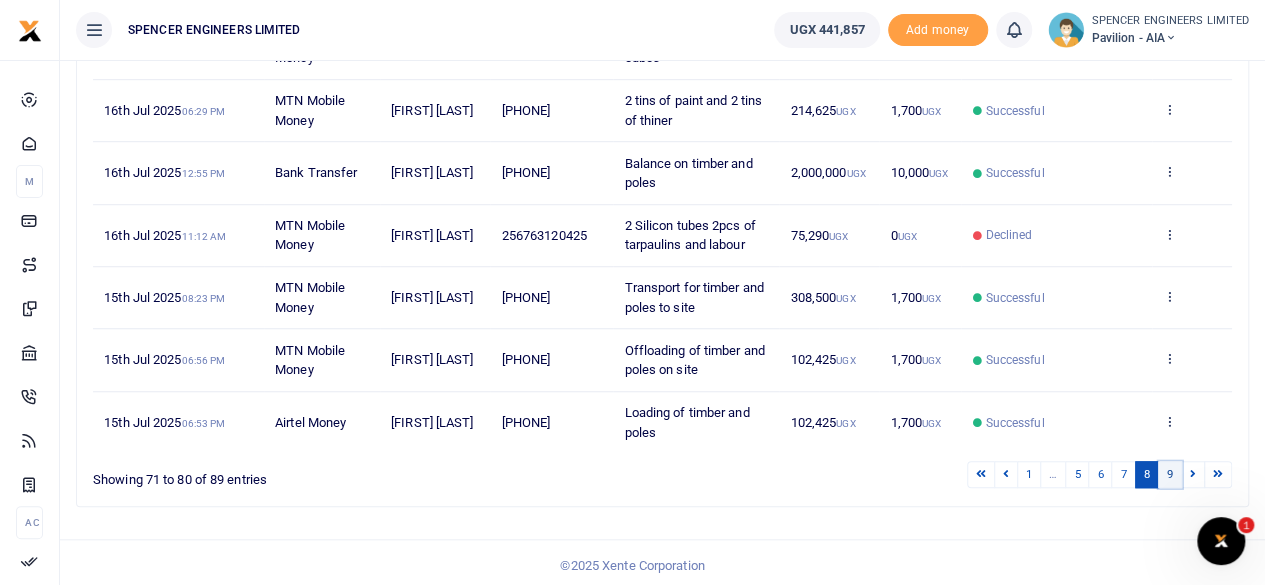 click on "9" at bounding box center [1170, 474] 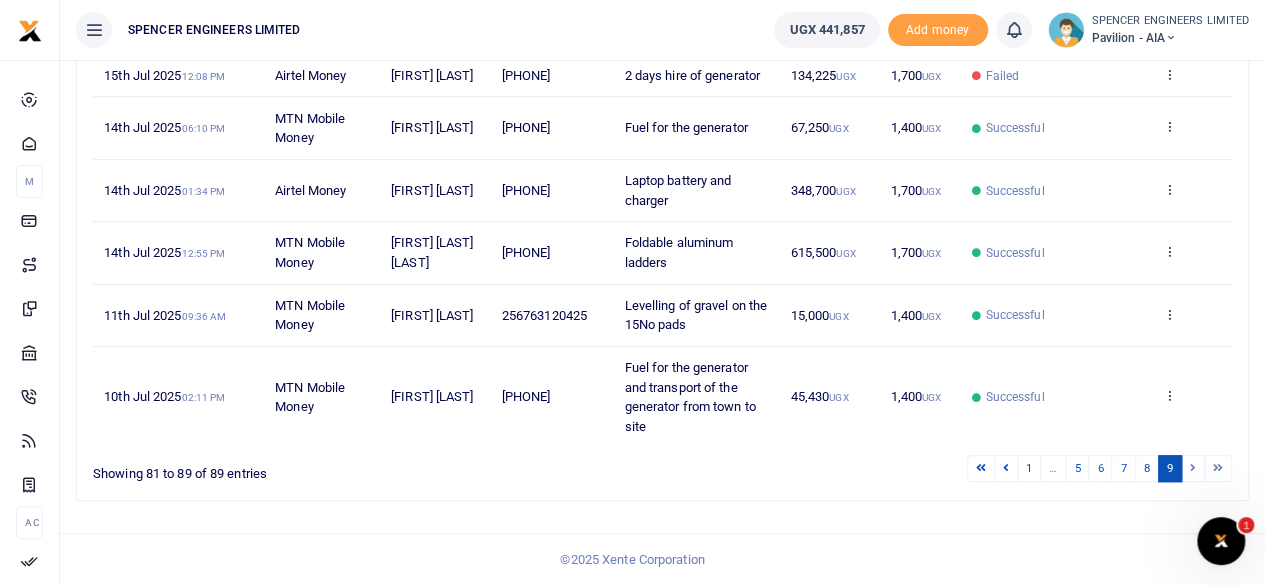 scroll, scrollTop: 520, scrollLeft: 0, axis: vertical 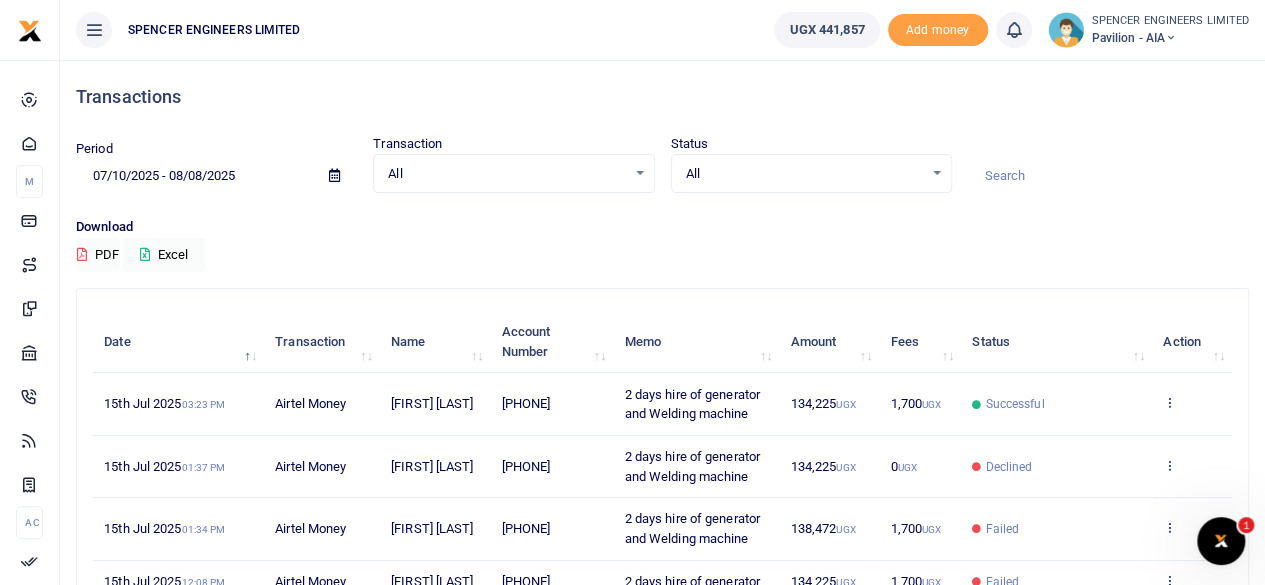 click at bounding box center [334, 175] 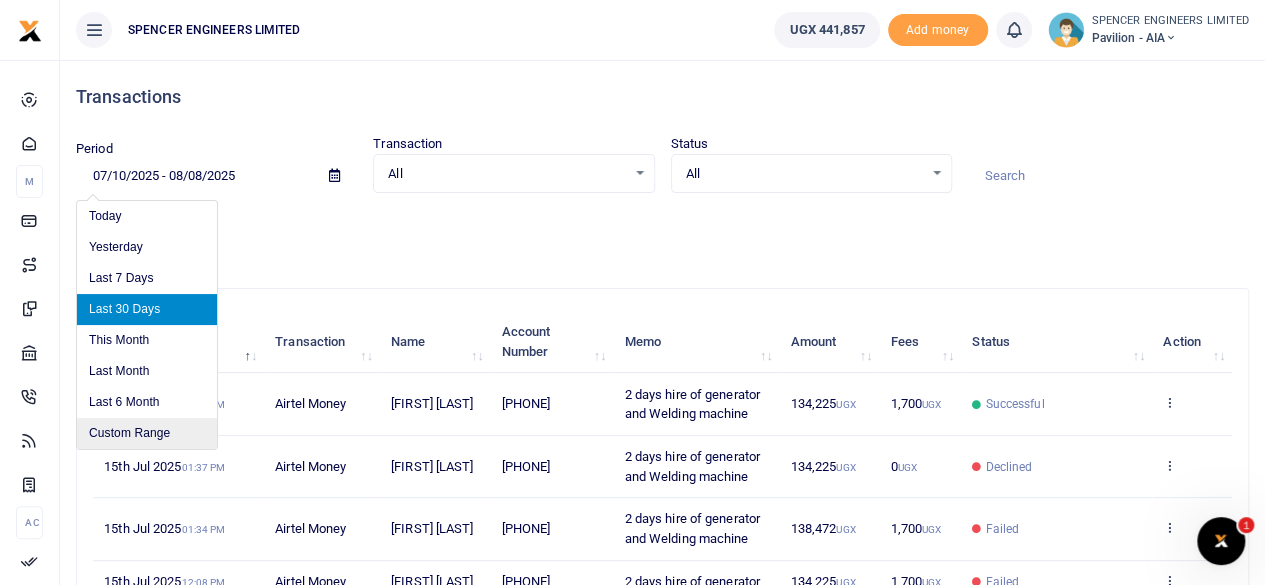 click on "Custom Range" at bounding box center [147, 433] 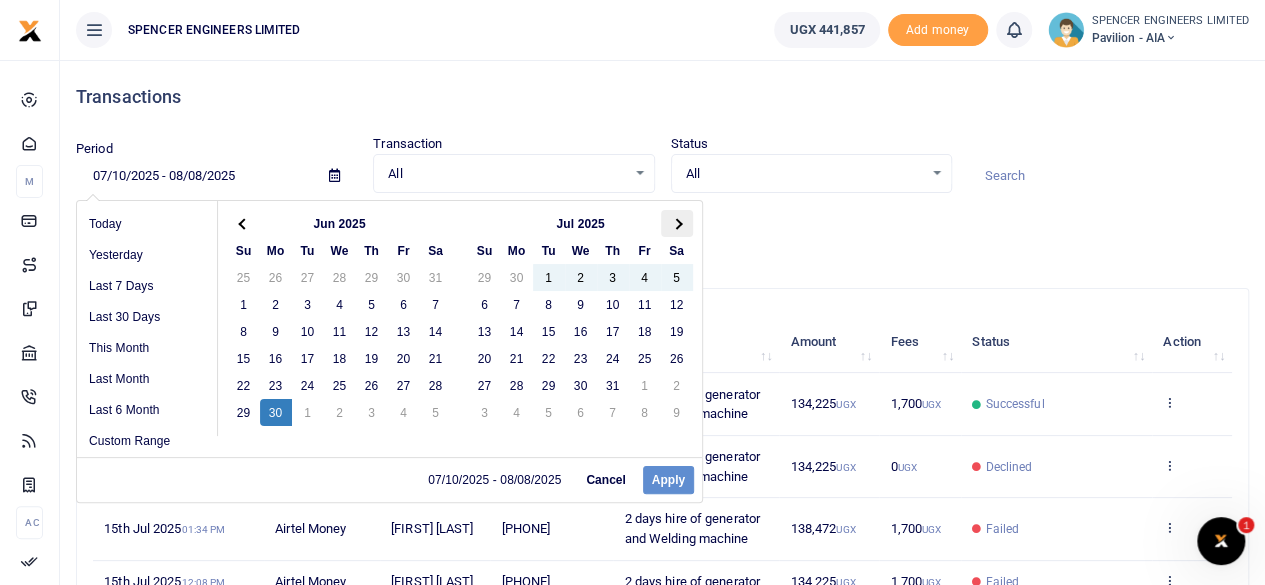 click at bounding box center [676, 223] 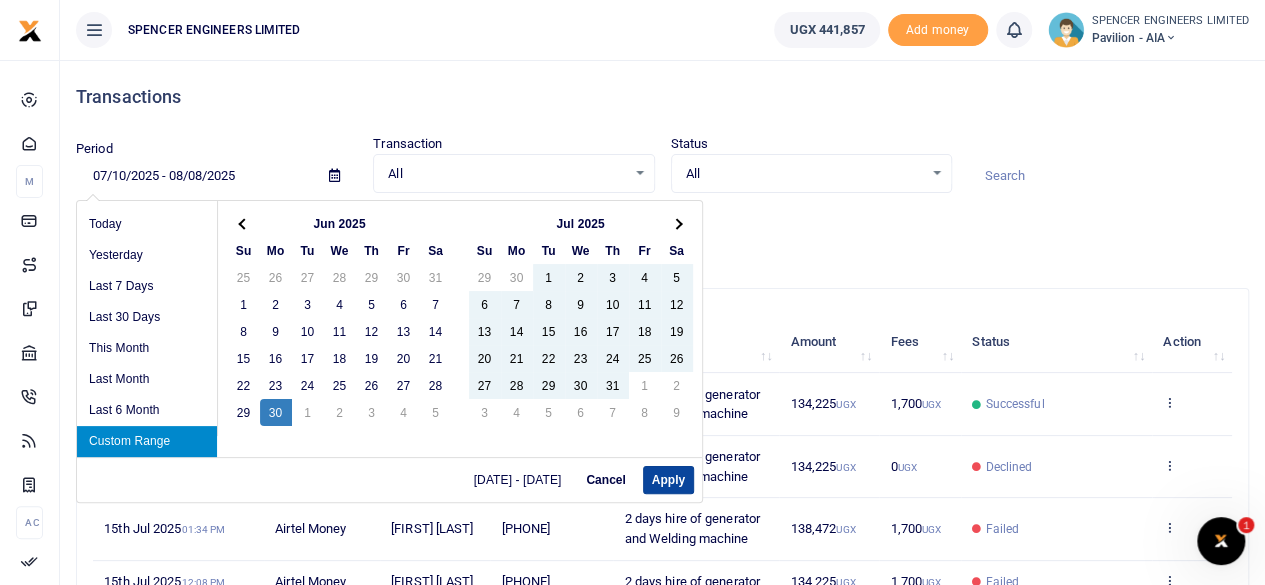 click on "Apply" at bounding box center (668, 480) 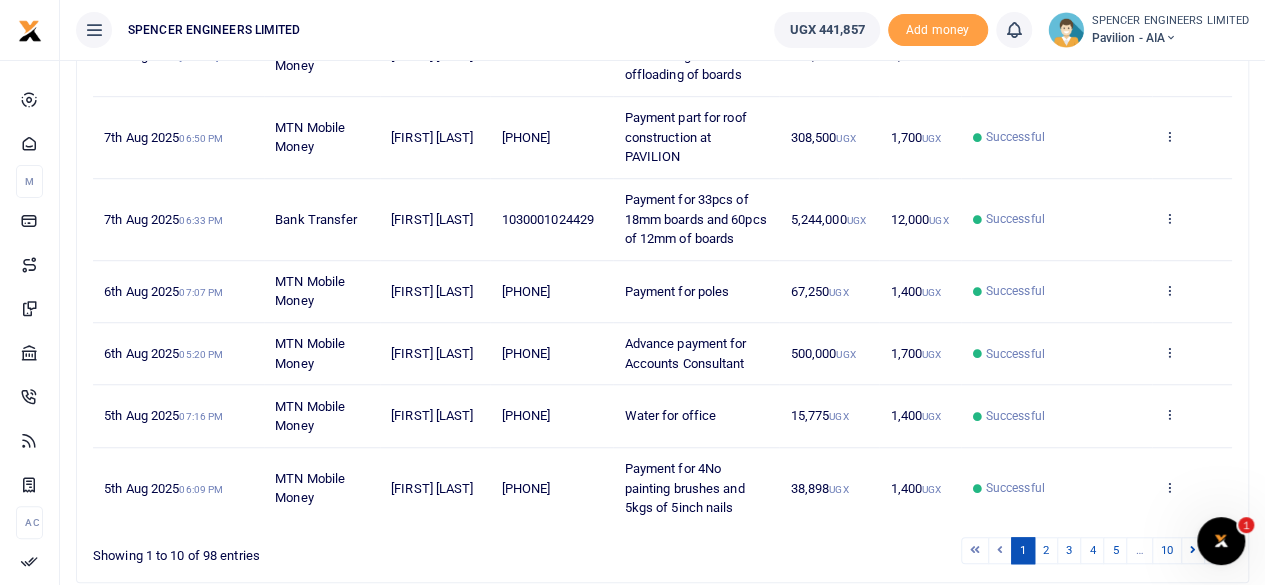 scroll, scrollTop: 699, scrollLeft: 0, axis: vertical 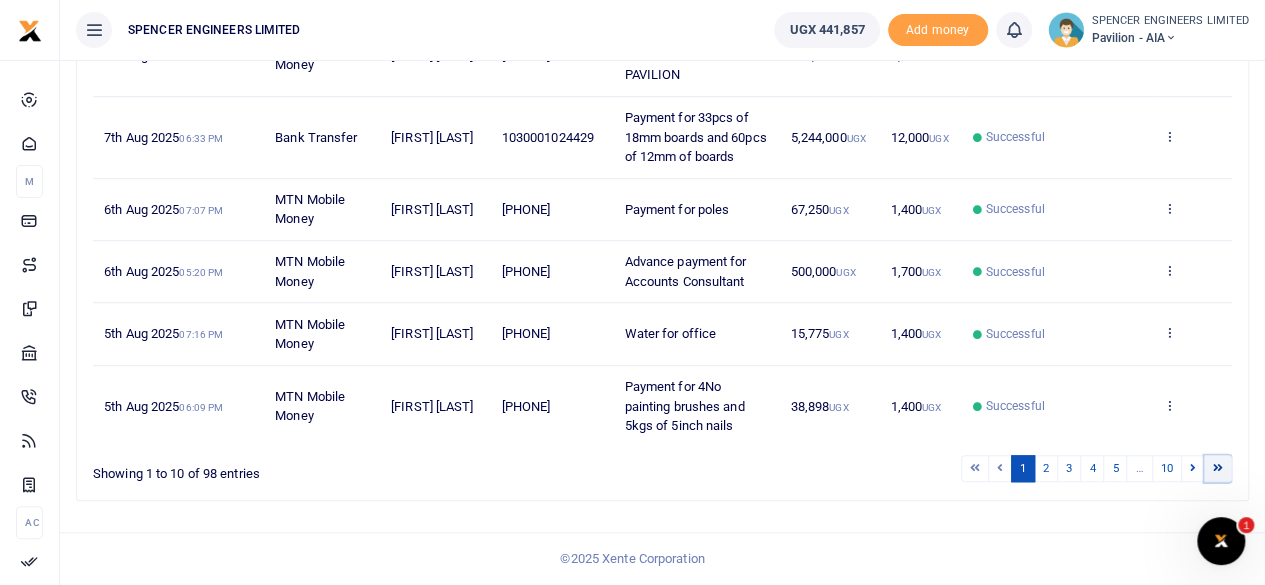 click at bounding box center [1218, 467] 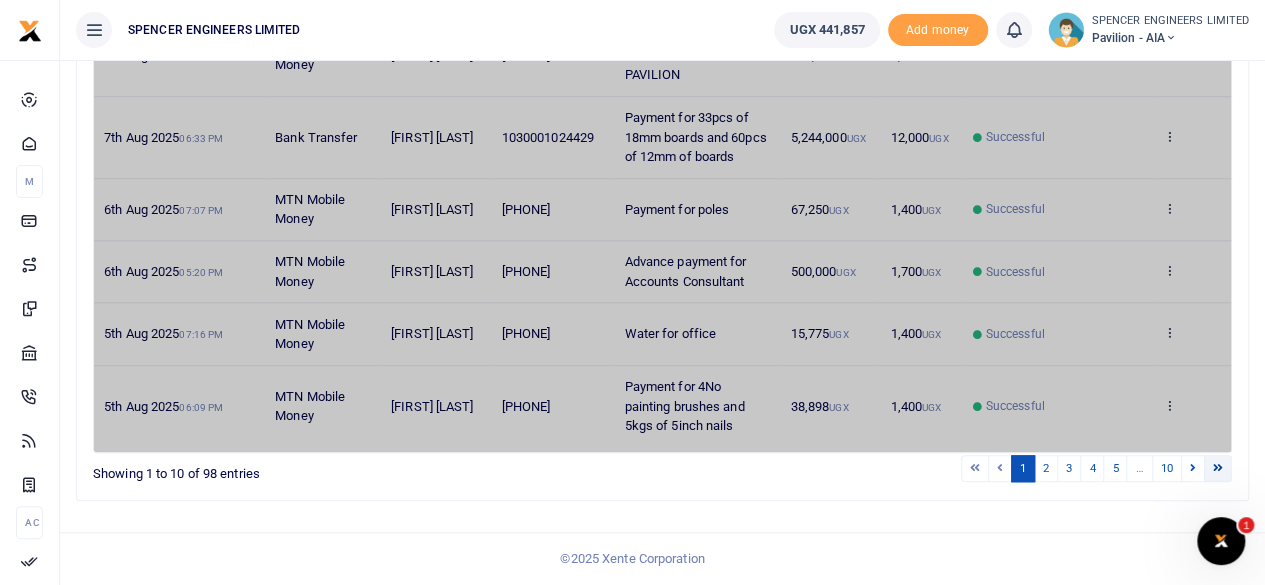 scroll, scrollTop: 478, scrollLeft: 0, axis: vertical 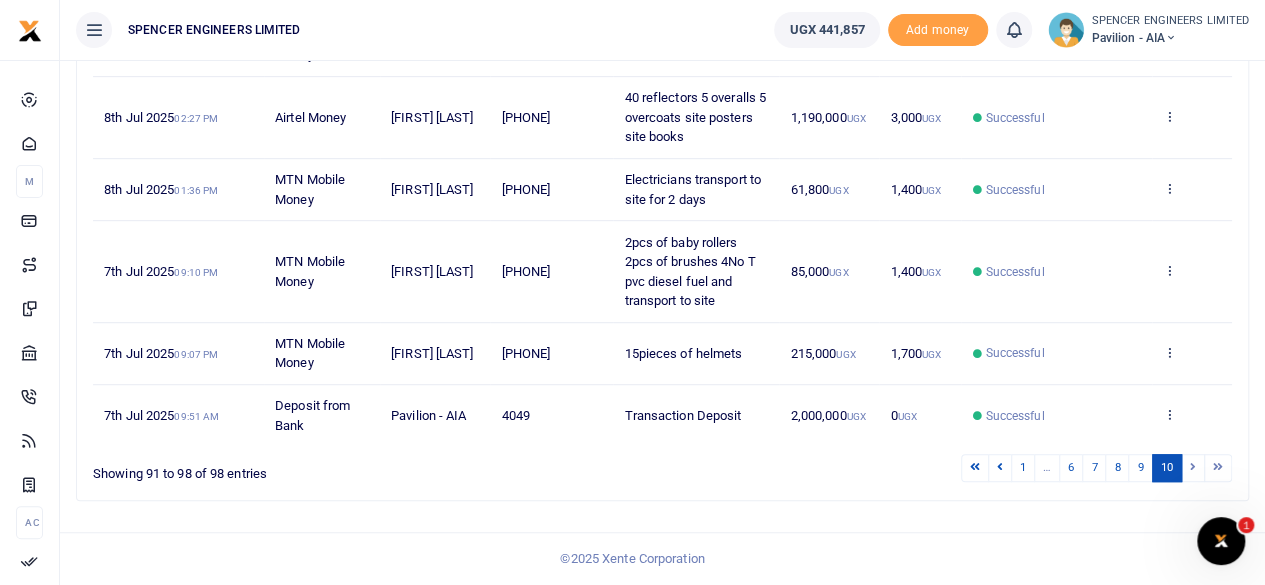 click at bounding box center (1218, 467) 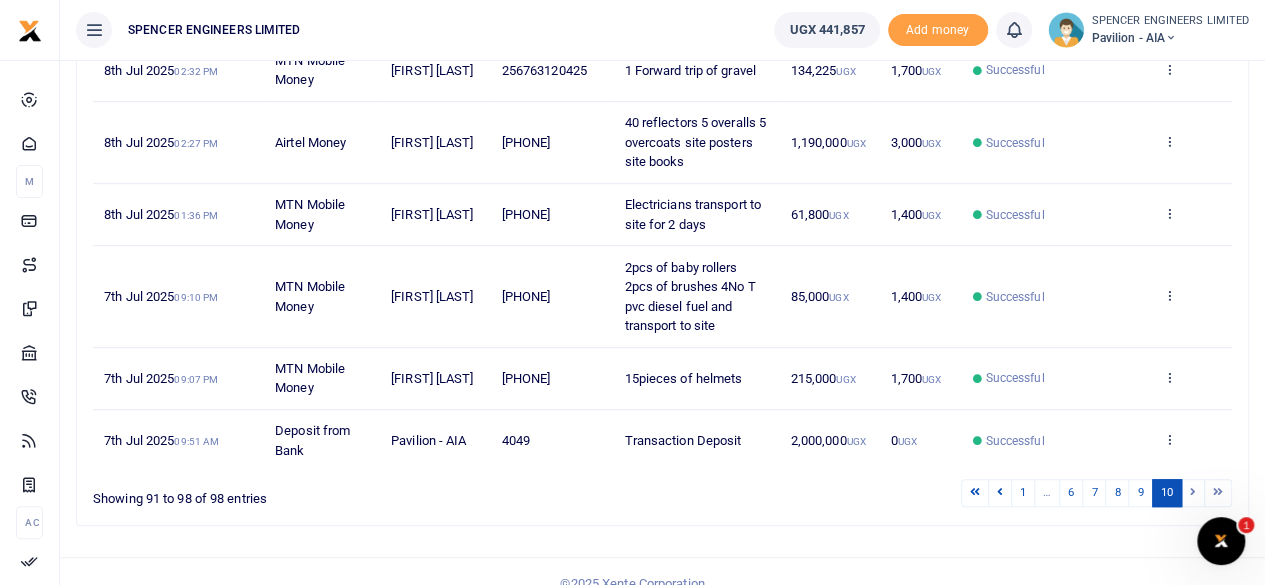 scroll, scrollTop: 478, scrollLeft: 0, axis: vertical 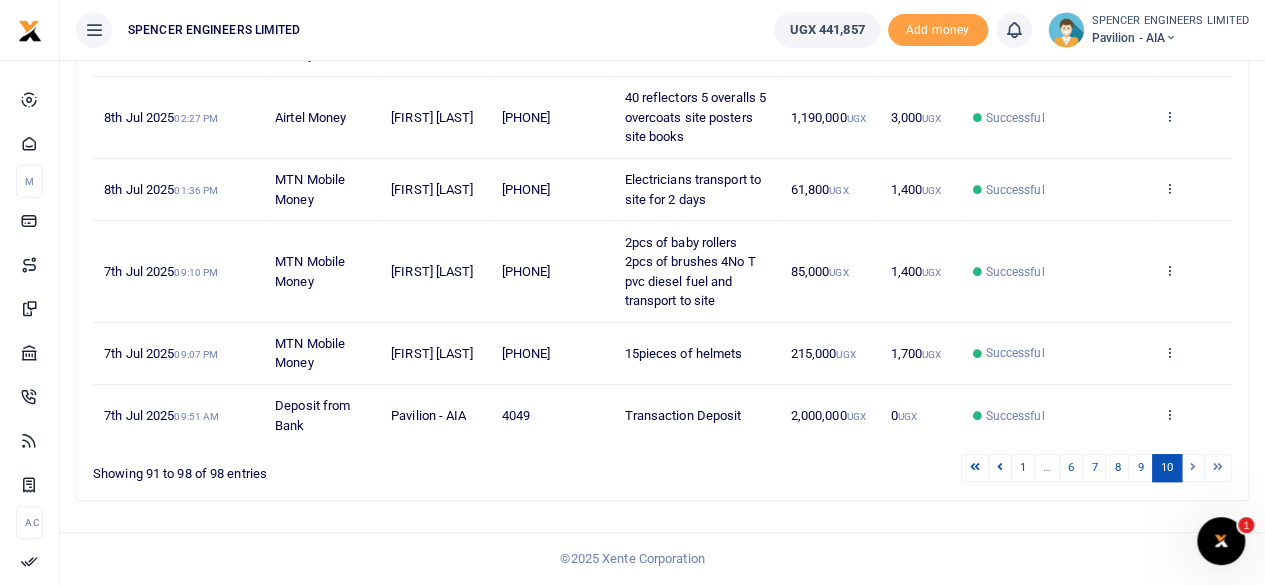 click at bounding box center [1193, 467] 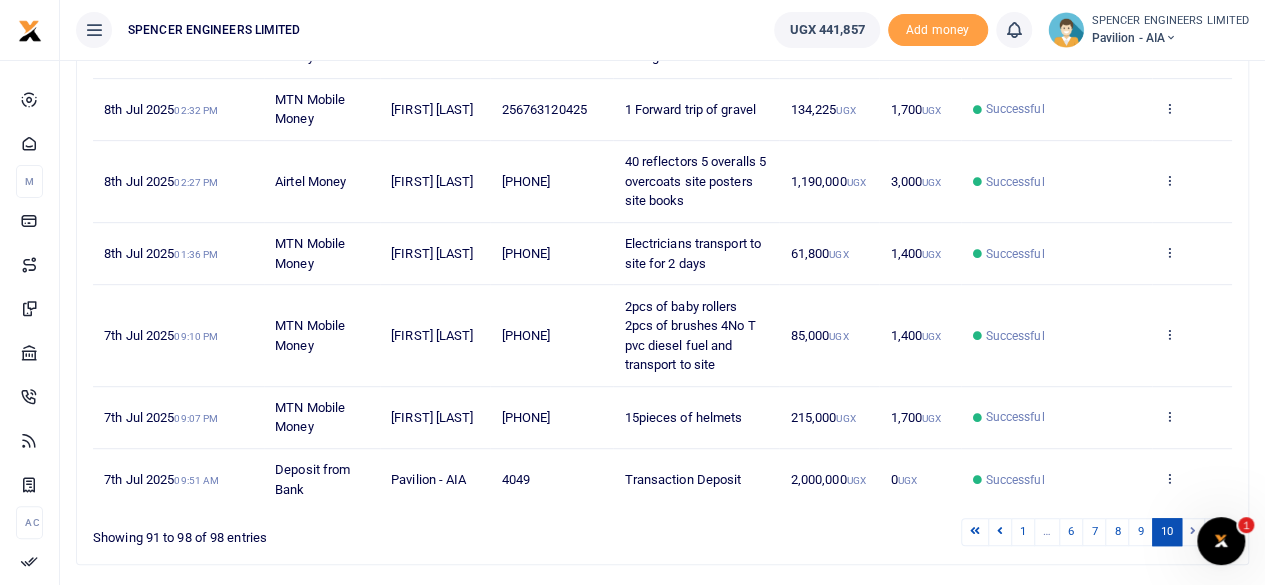 scroll, scrollTop: 478, scrollLeft: 0, axis: vertical 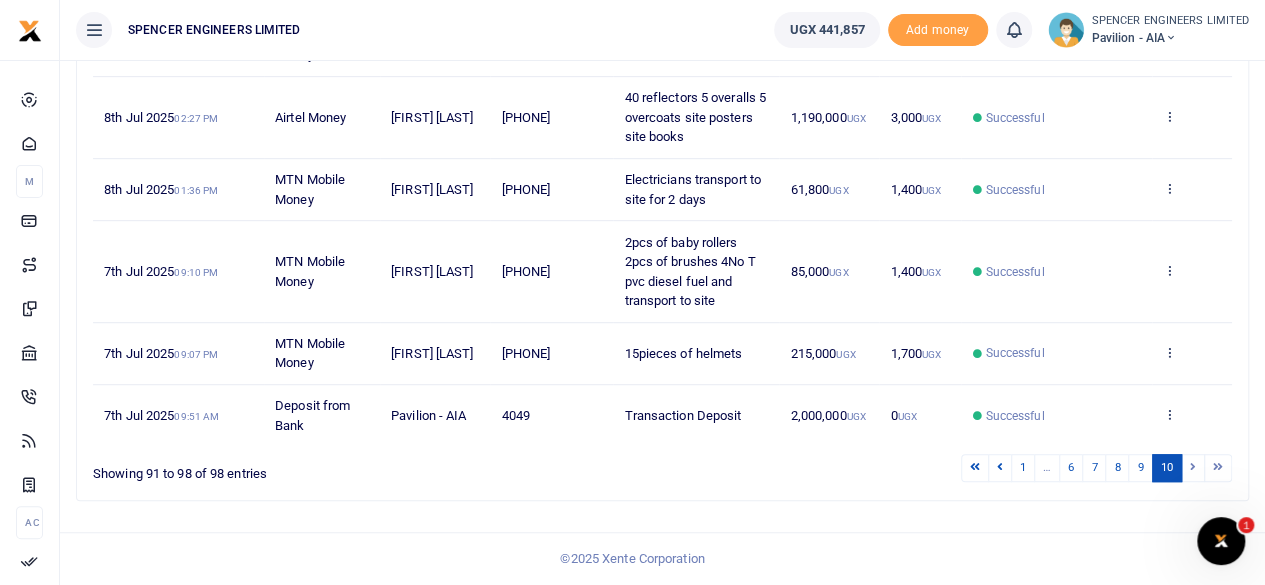 drag, startPoint x: 525, startPoint y: 478, endPoint x: 571, endPoint y: 465, distance: 47.801674 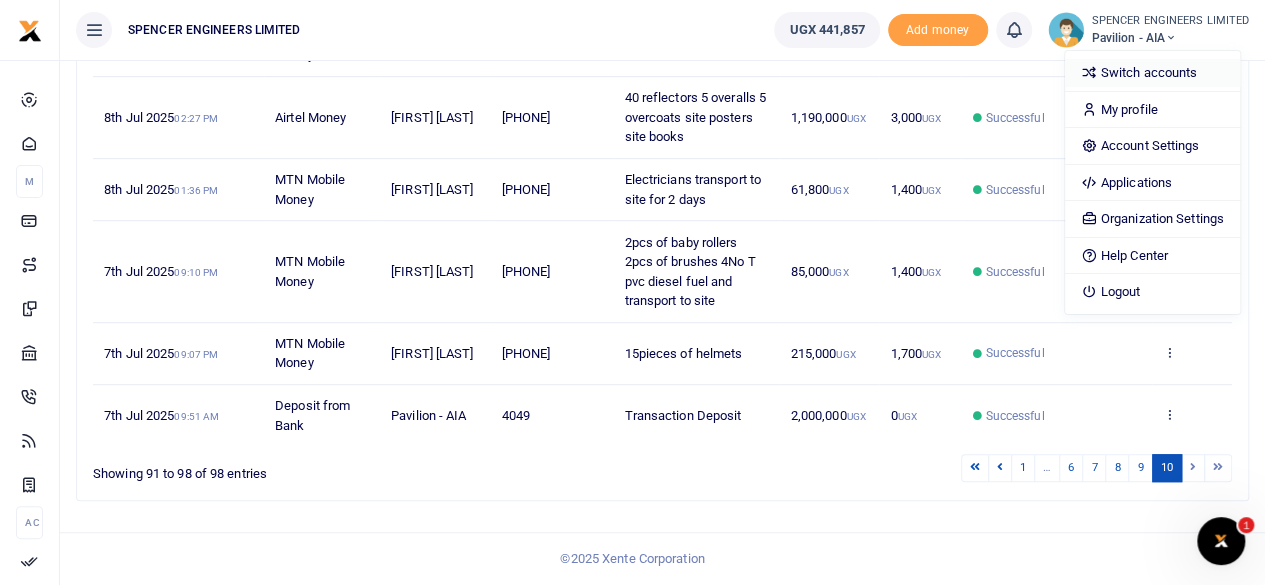 click on "Switch accounts" at bounding box center [1152, 73] 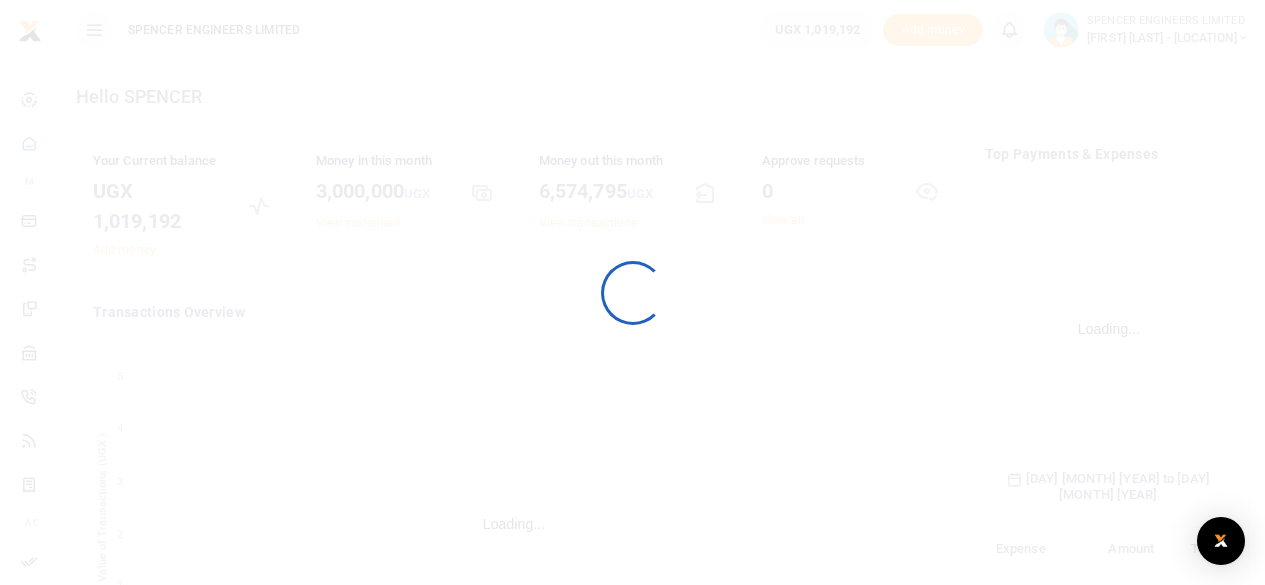 scroll, scrollTop: 0, scrollLeft: 0, axis: both 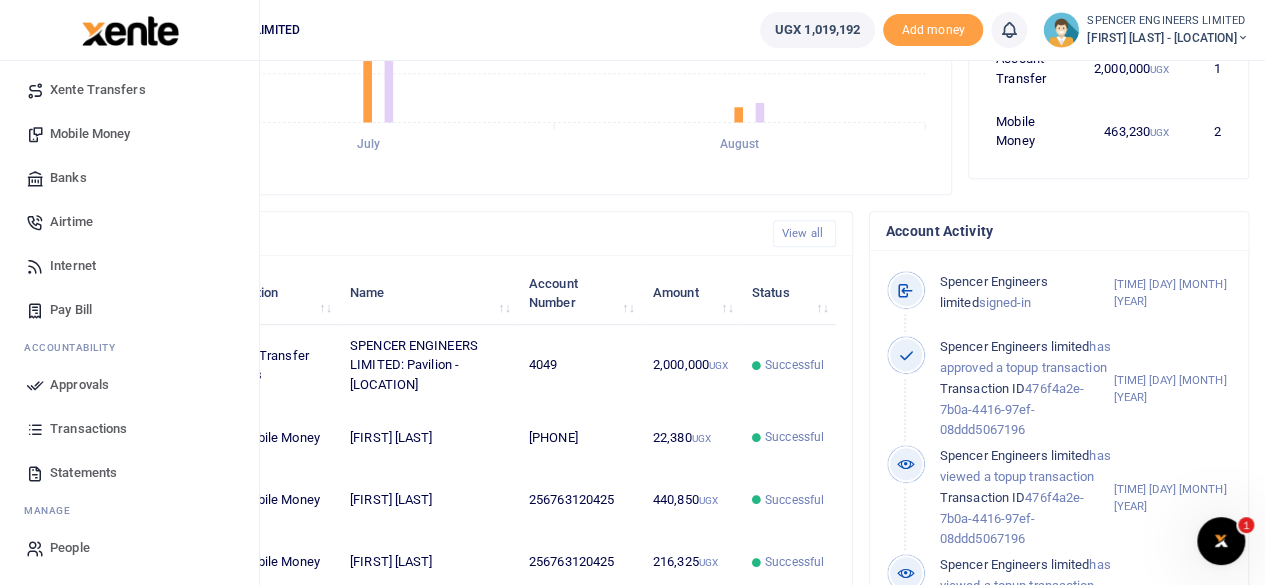 click on "Transactions" at bounding box center (88, 429) 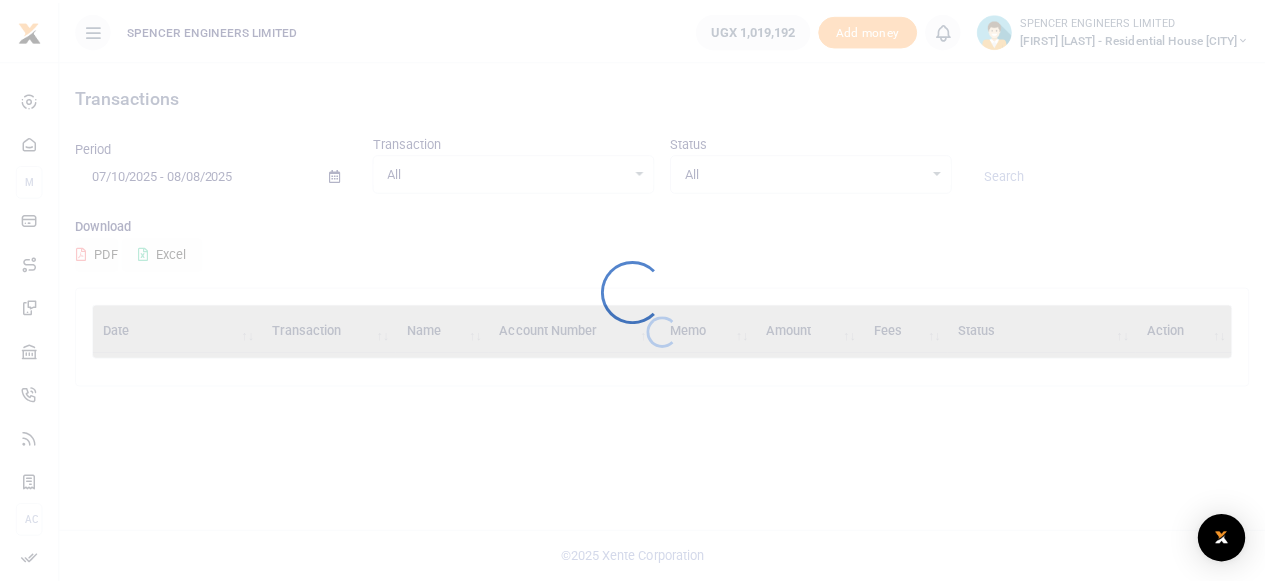 scroll, scrollTop: 0, scrollLeft: 0, axis: both 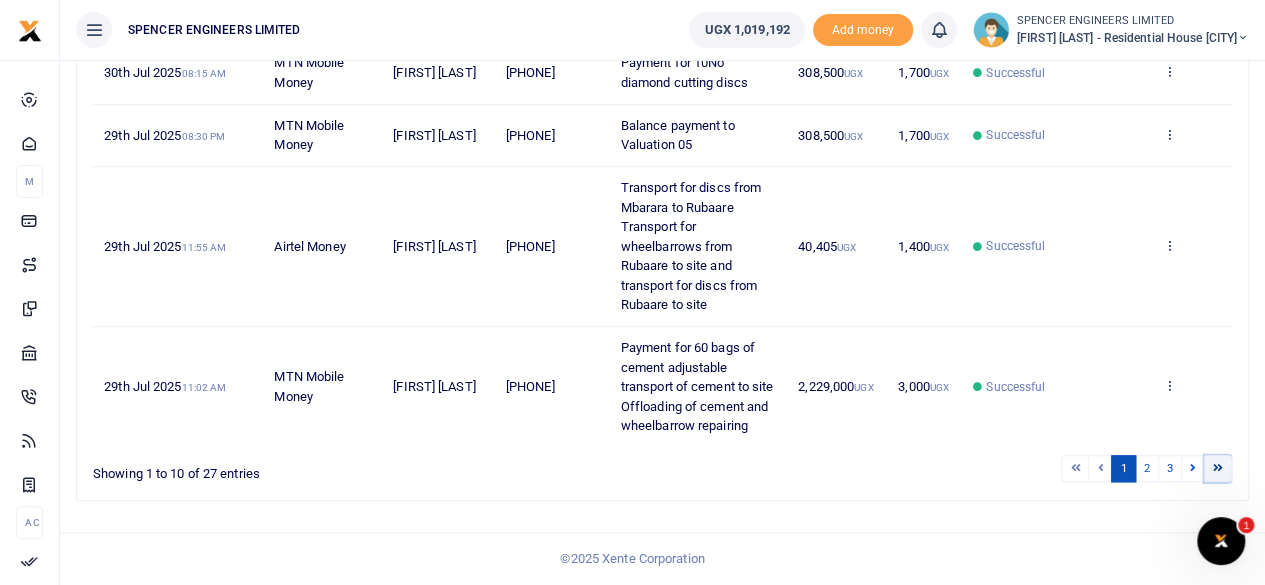 click at bounding box center [1218, 467] 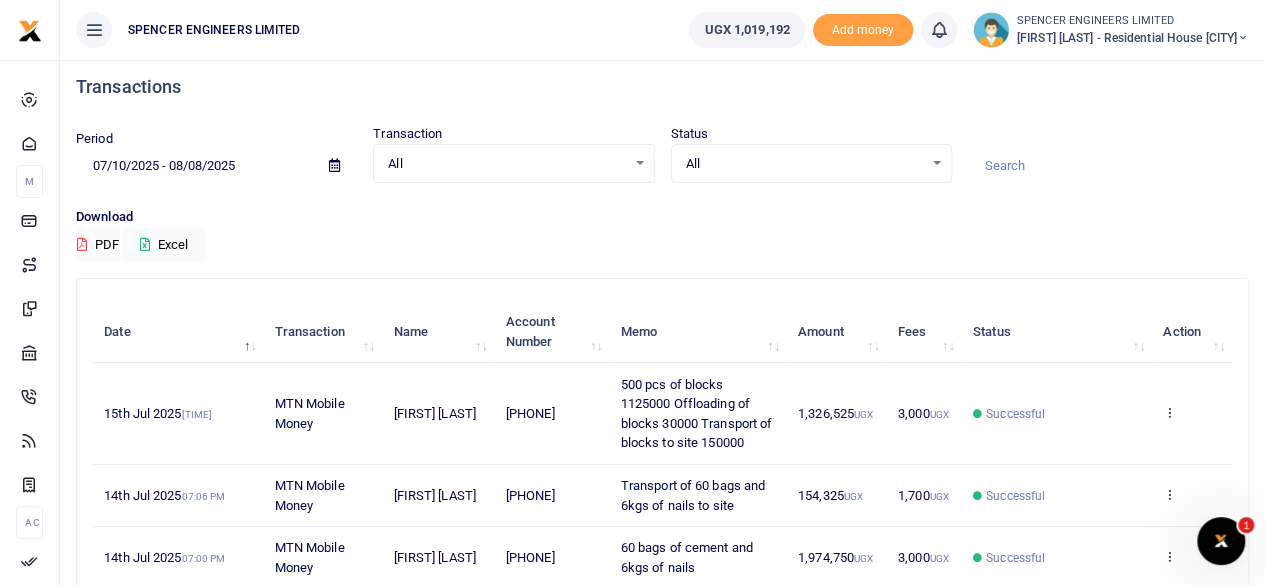 scroll, scrollTop: 0, scrollLeft: 0, axis: both 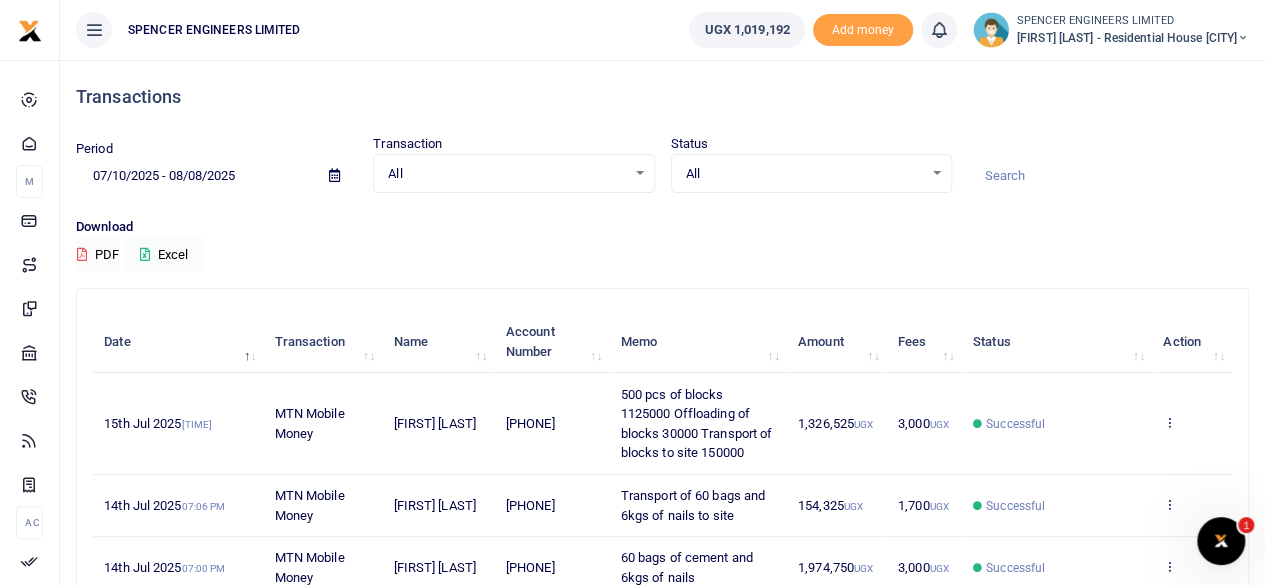 click at bounding box center [334, 175] 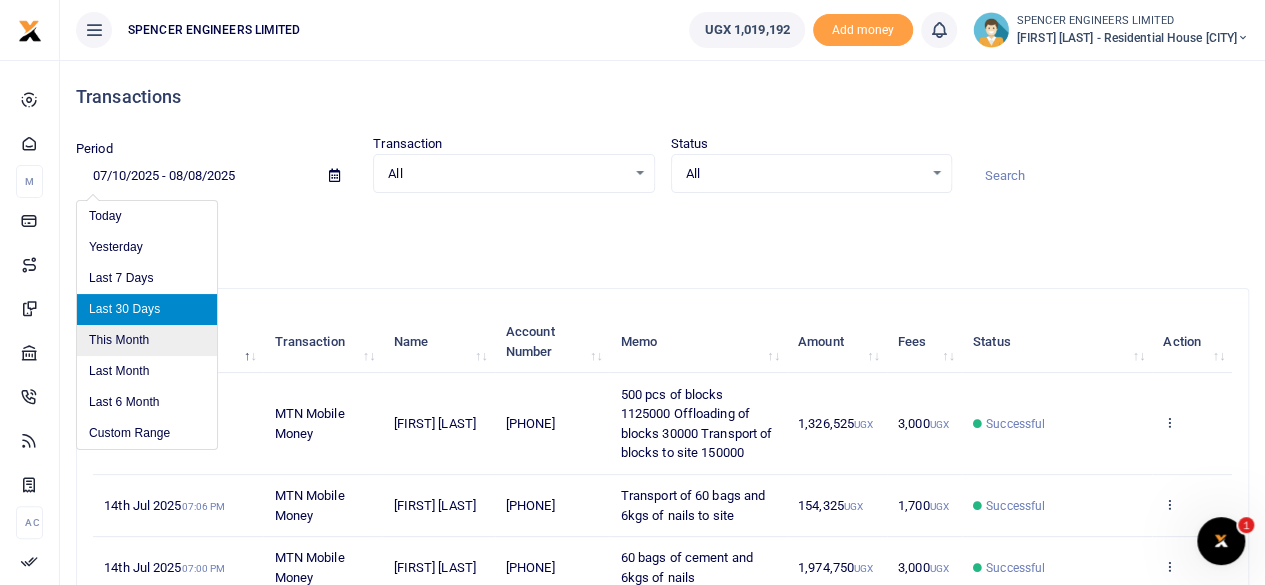 click on "This Month" at bounding box center (147, 340) 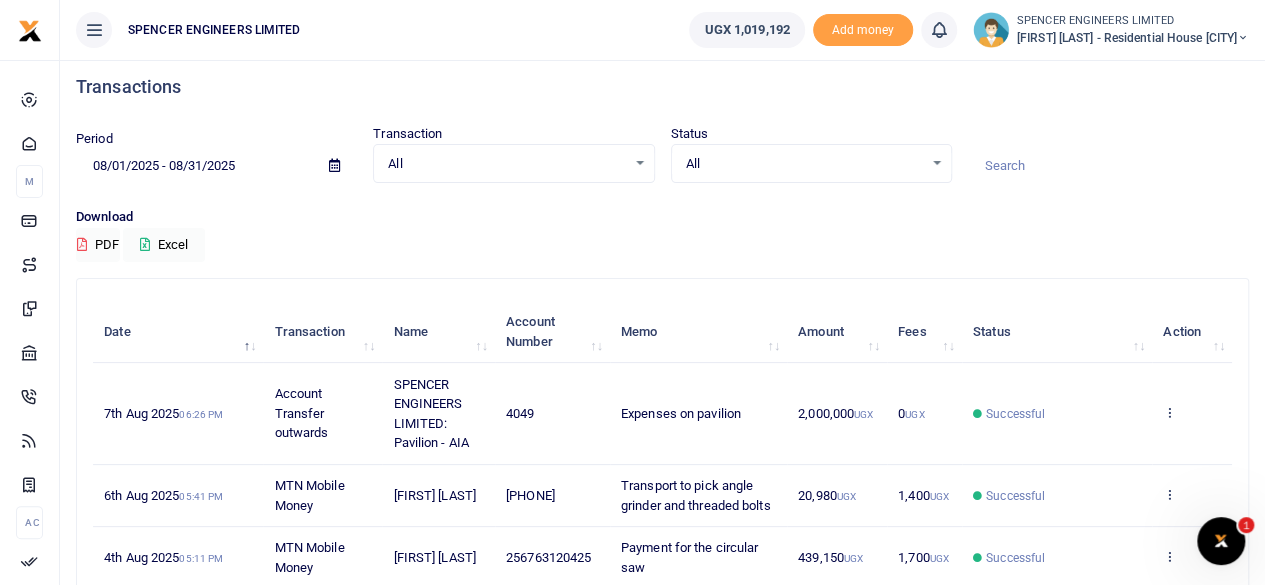 scroll, scrollTop: 0, scrollLeft: 0, axis: both 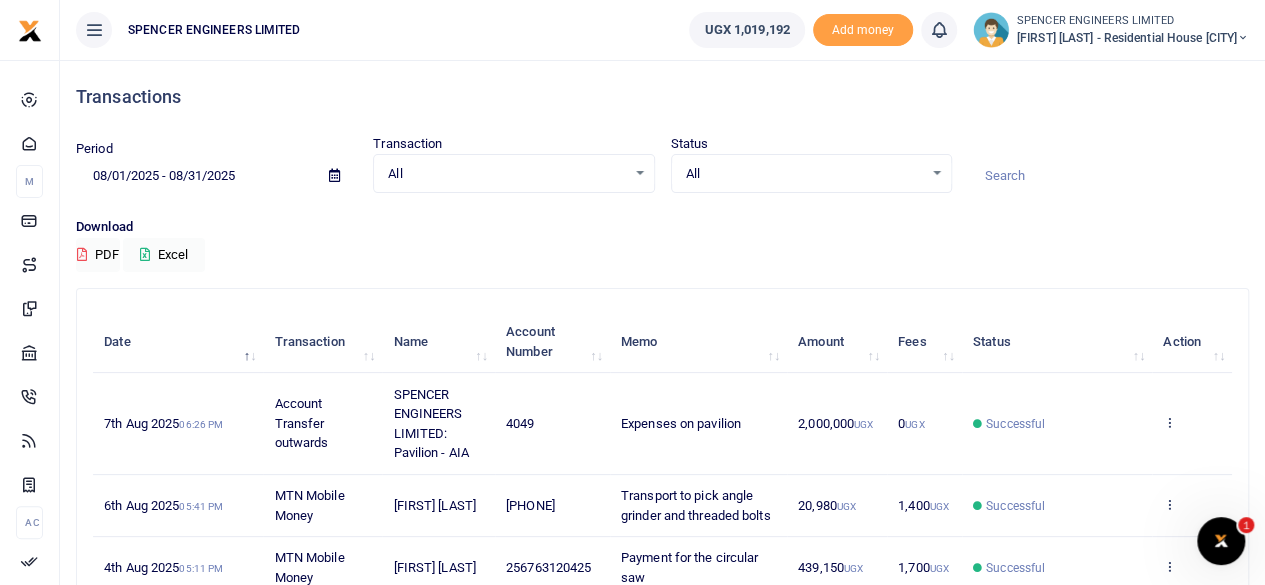 click at bounding box center [334, 175] 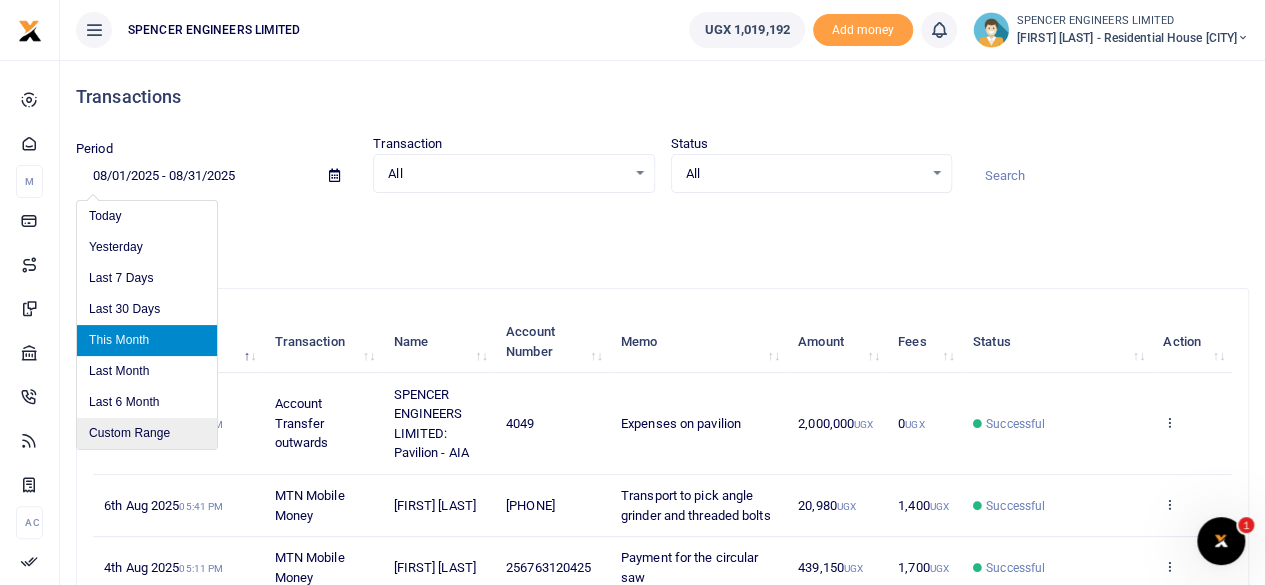 click on "Custom Range" at bounding box center (147, 433) 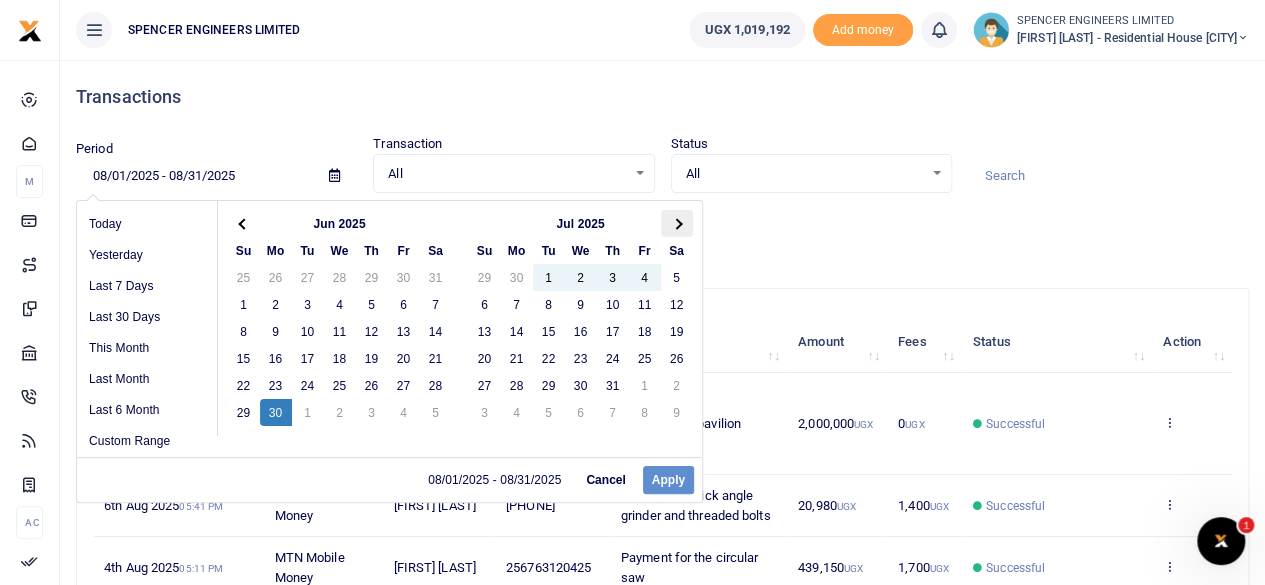click at bounding box center [676, 223] 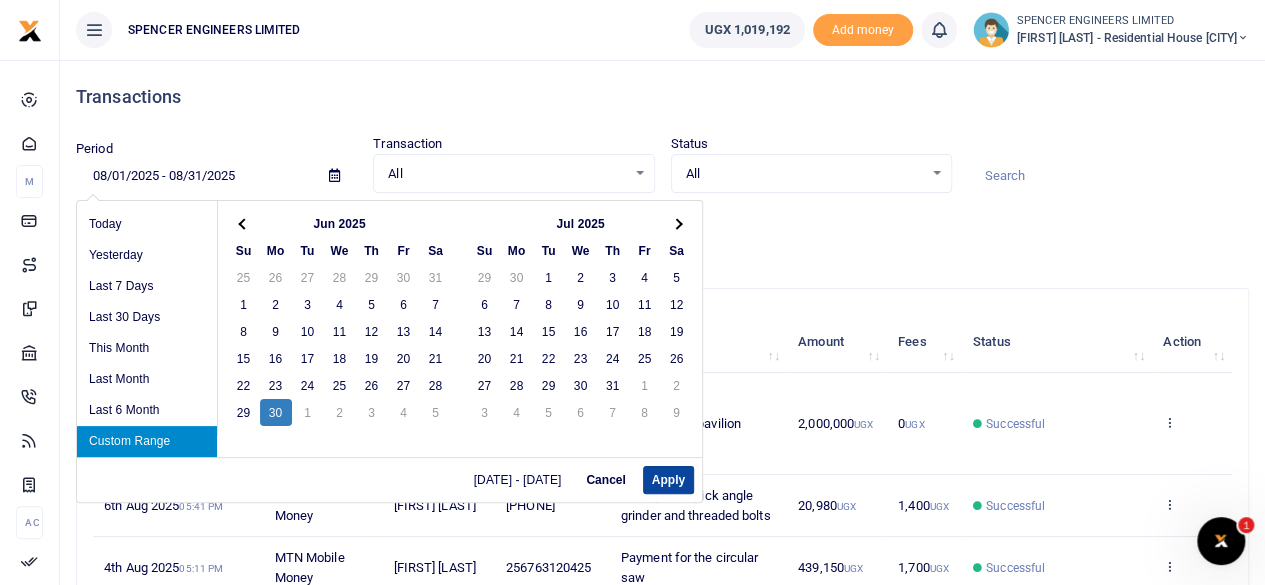 click on "Apply" at bounding box center [668, 480] 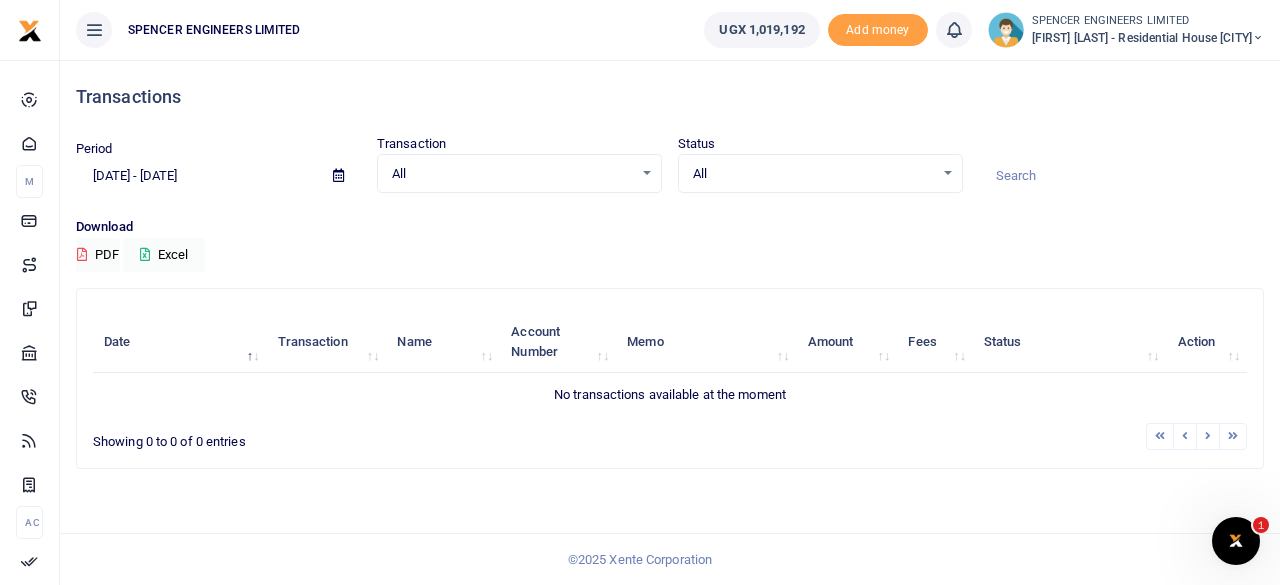 click at bounding box center [338, 175] 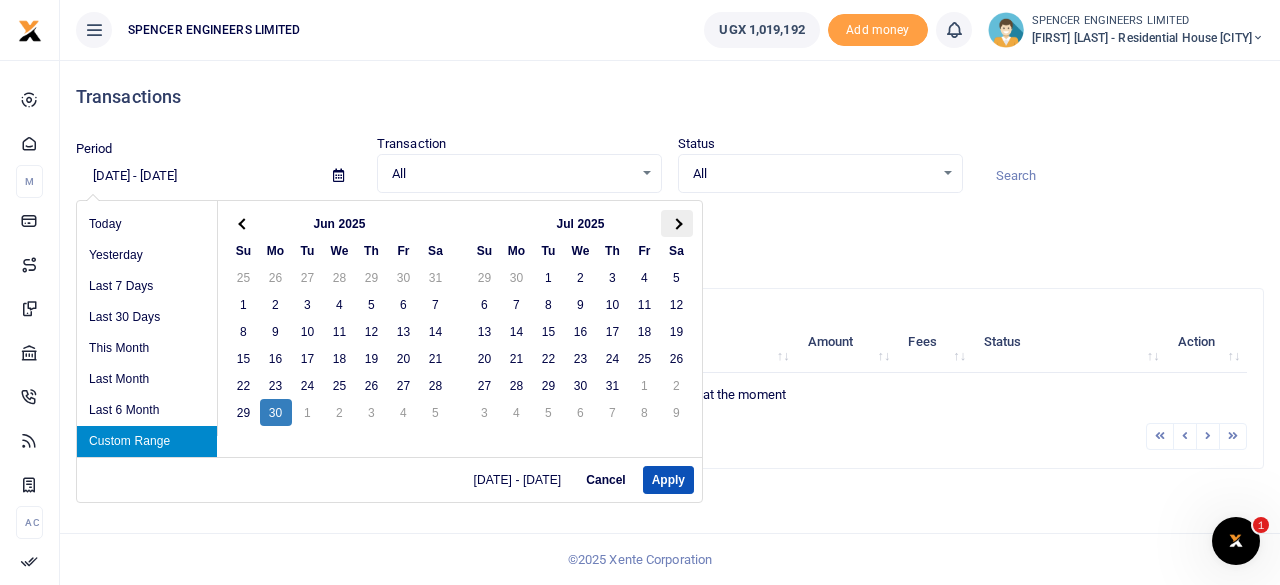 click at bounding box center [676, 223] 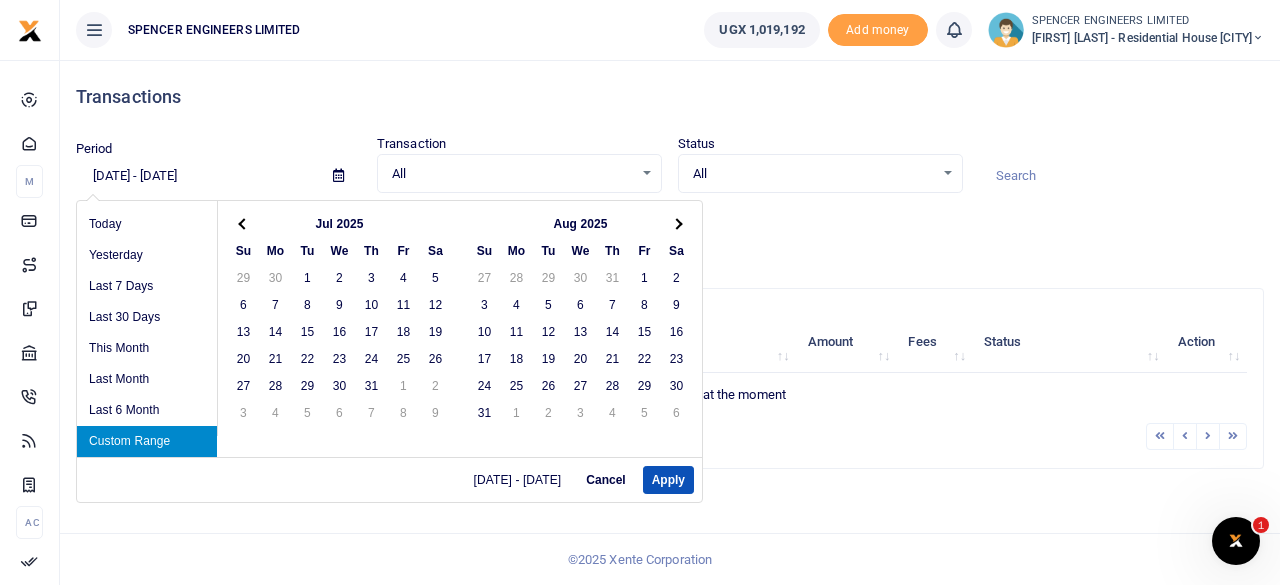 click at bounding box center [676, 223] 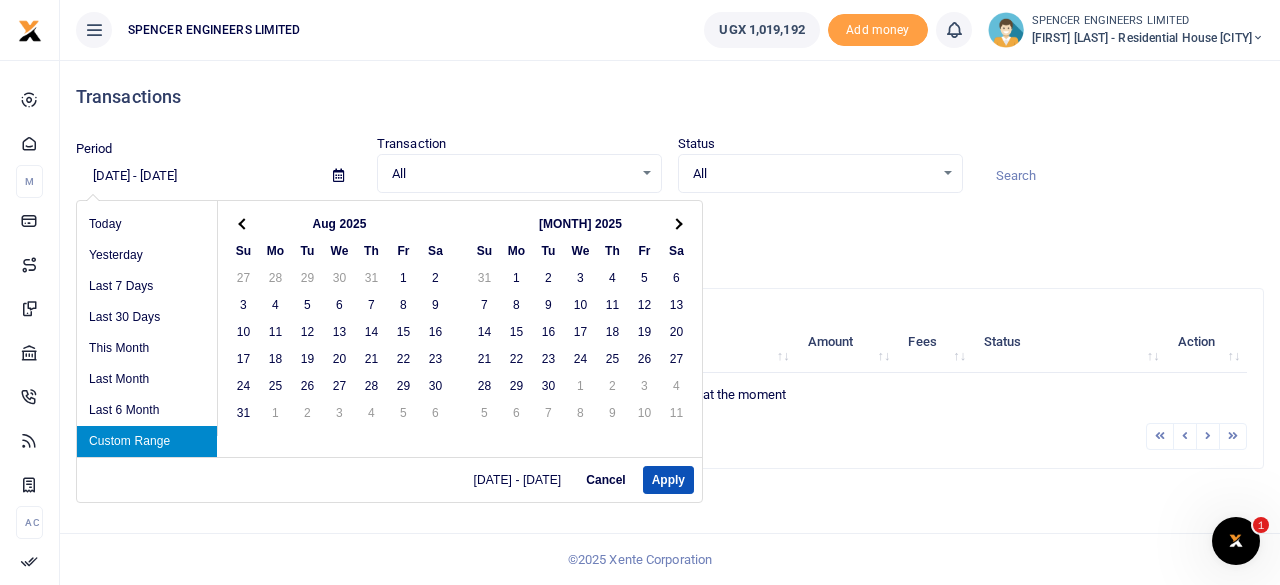click at bounding box center [676, 223] 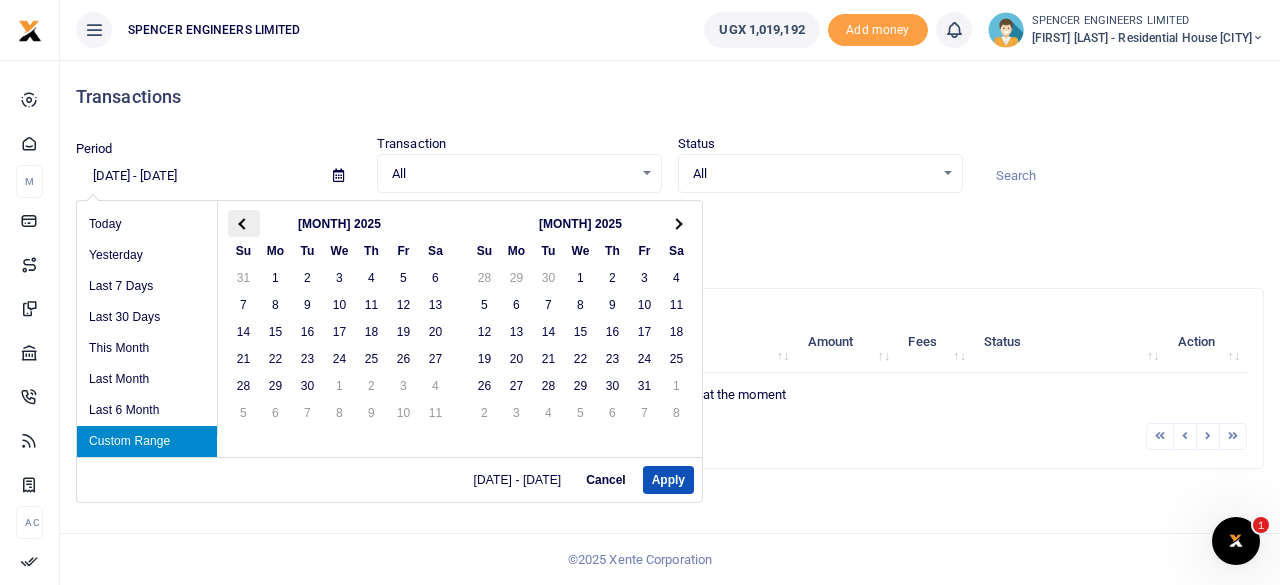 click at bounding box center [244, 223] 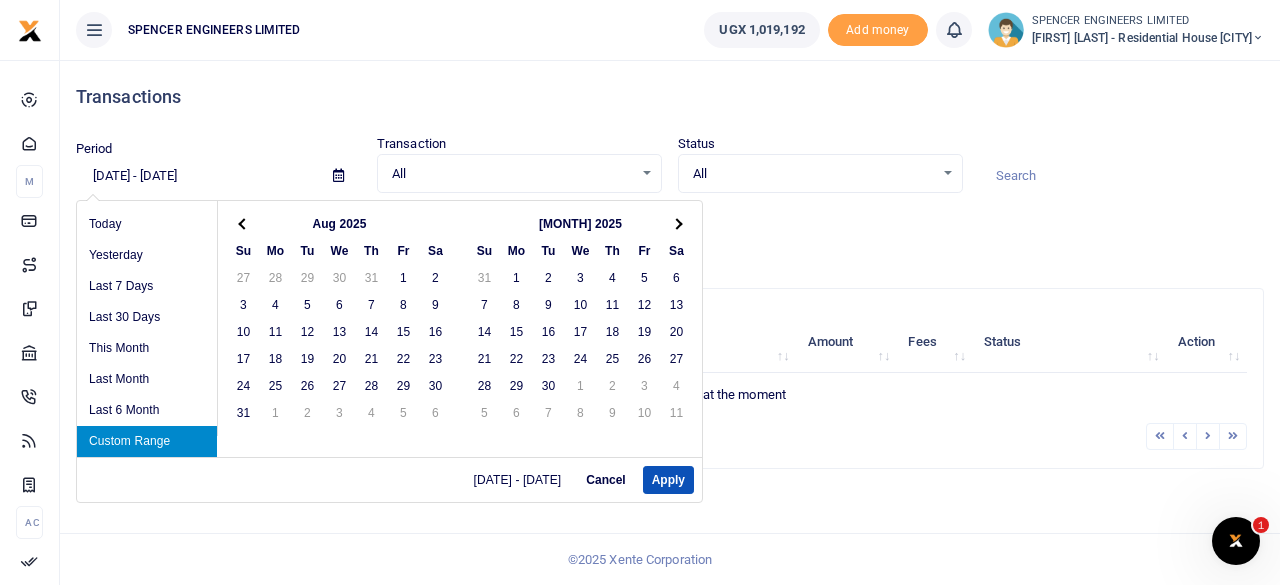 click at bounding box center (244, 223) 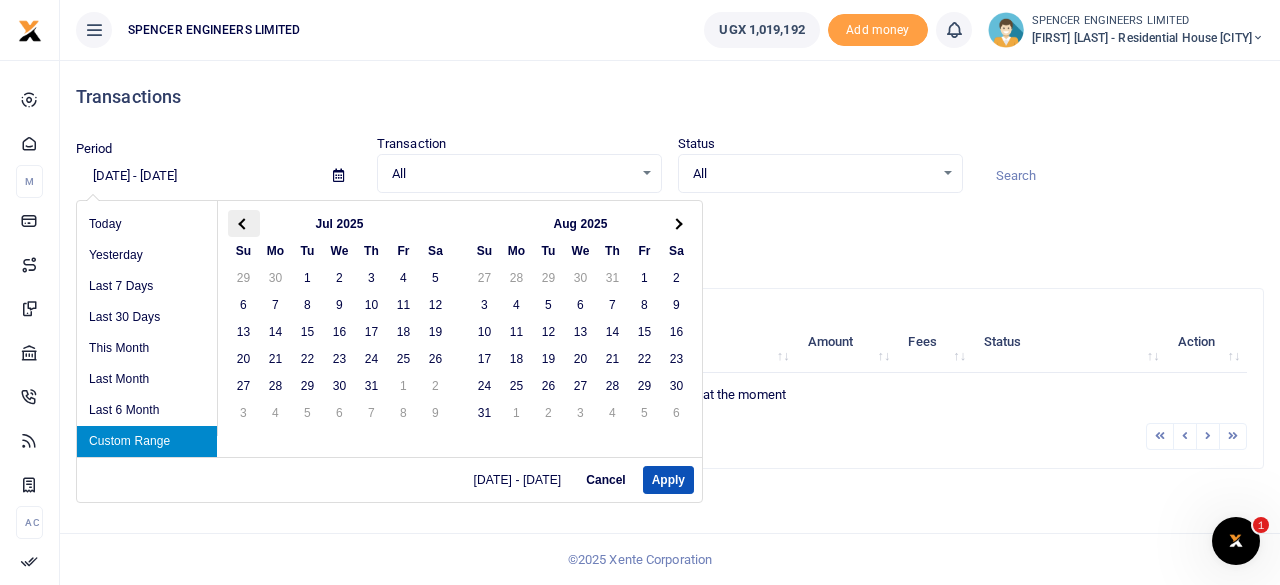 click at bounding box center [243, 223] 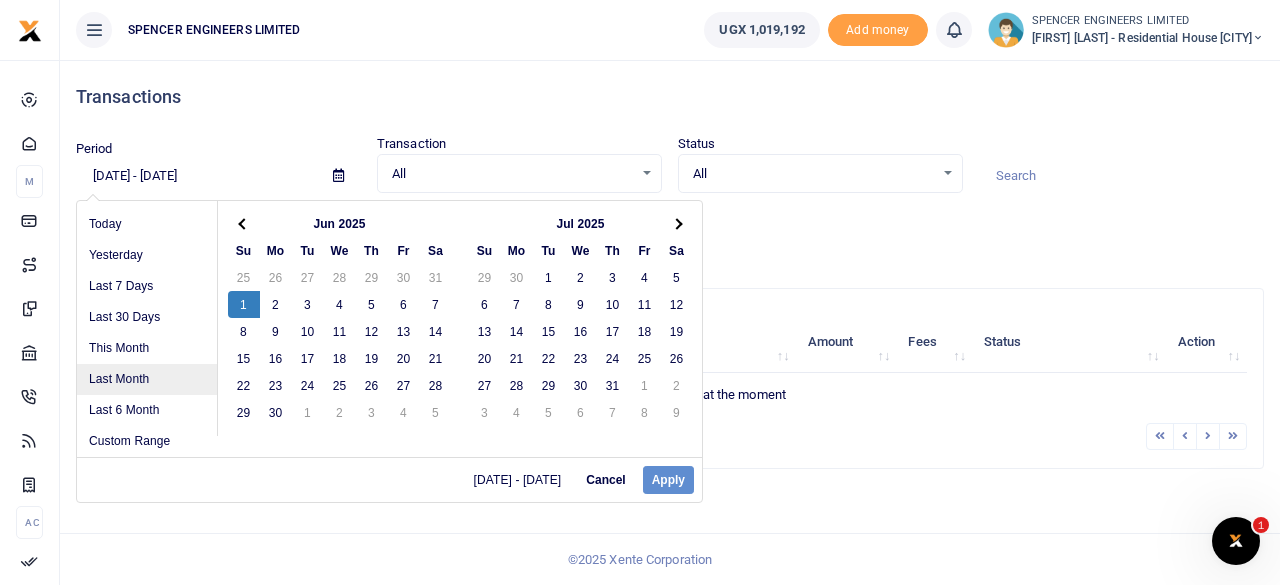 click on "Last Month" at bounding box center [147, 379] 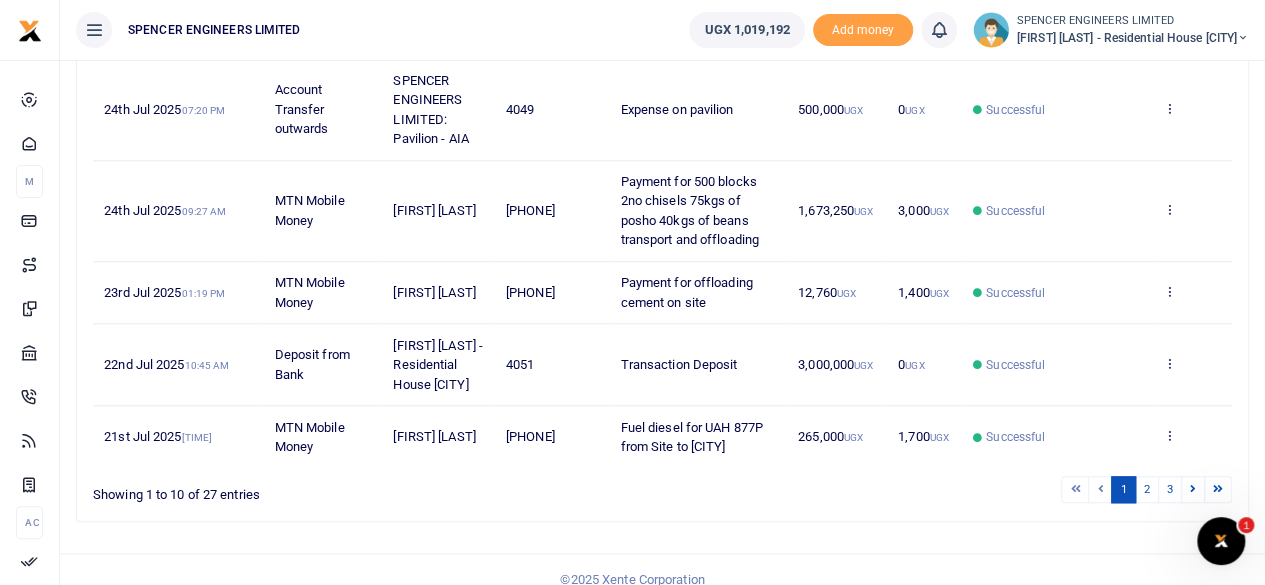 scroll, scrollTop: 855, scrollLeft: 0, axis: vertical 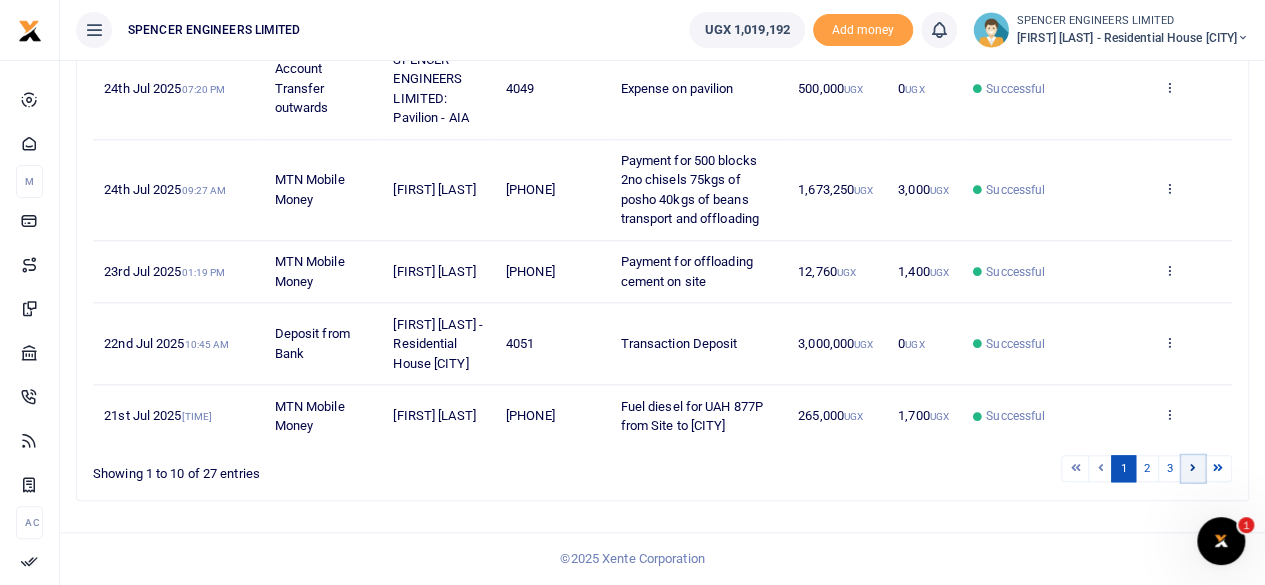 click at bounding box center [1193, 467] 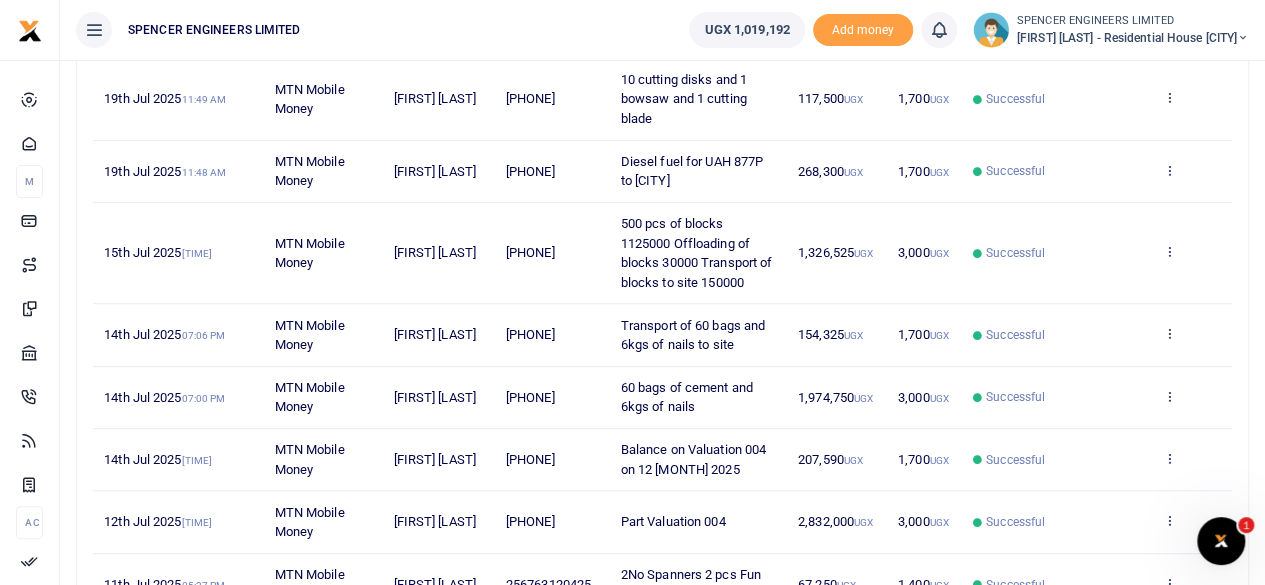 scroll, scrollTop: 660, scrollLeft: 0, axis: vertical 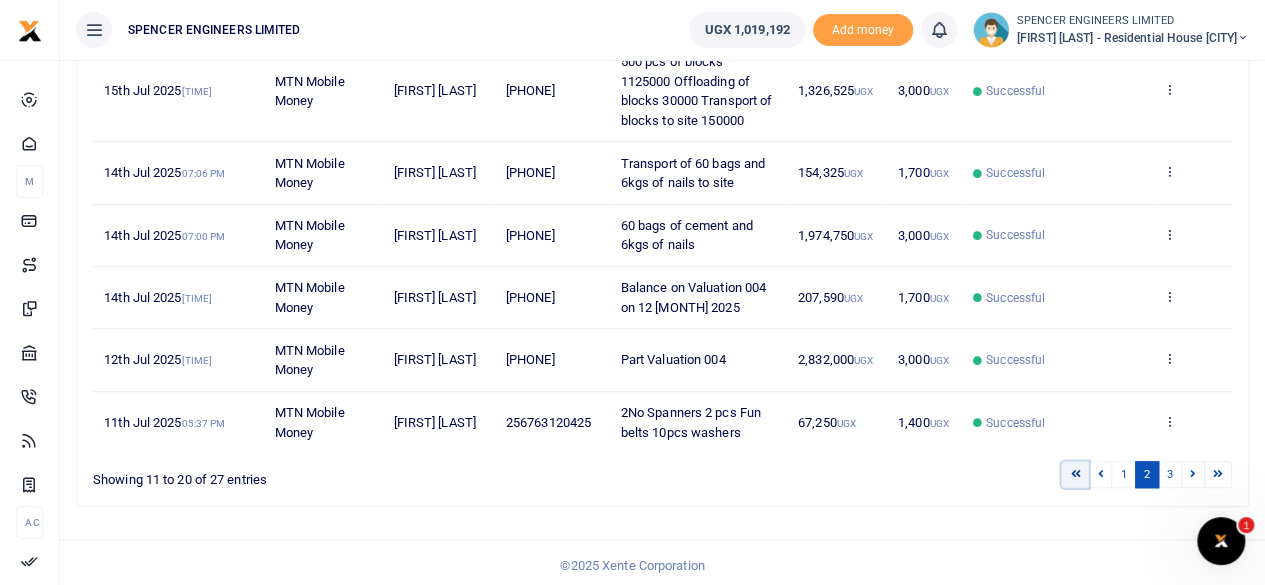 click at bounding box center [1075, 473] 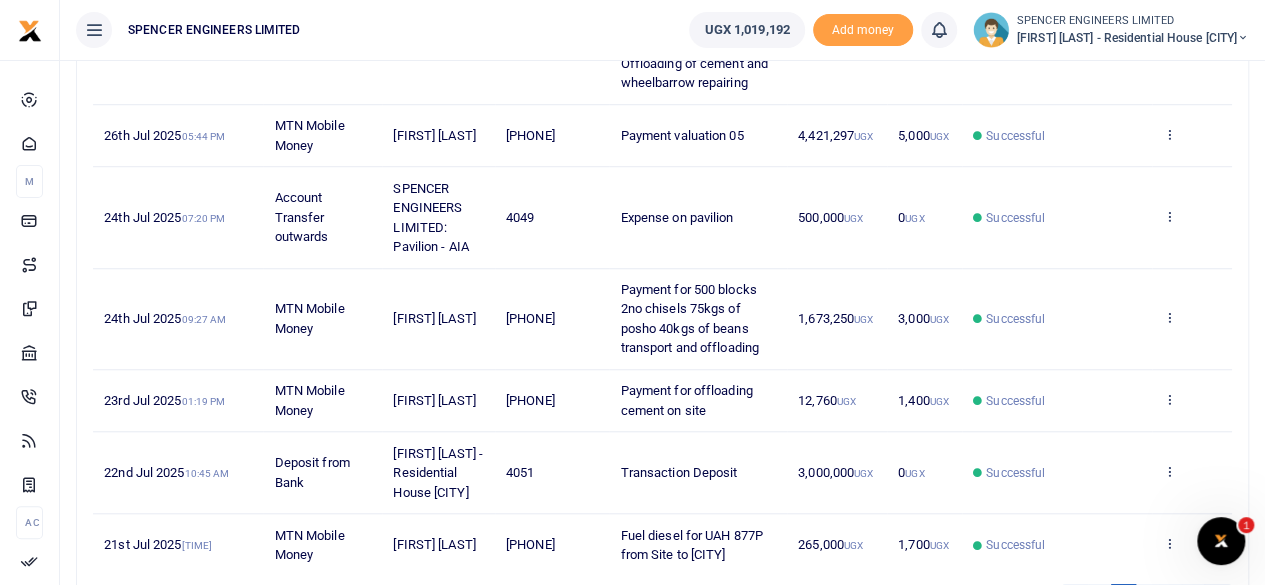 scroll, scrollTop: 855, scrollLeft: 0, axis: vertical 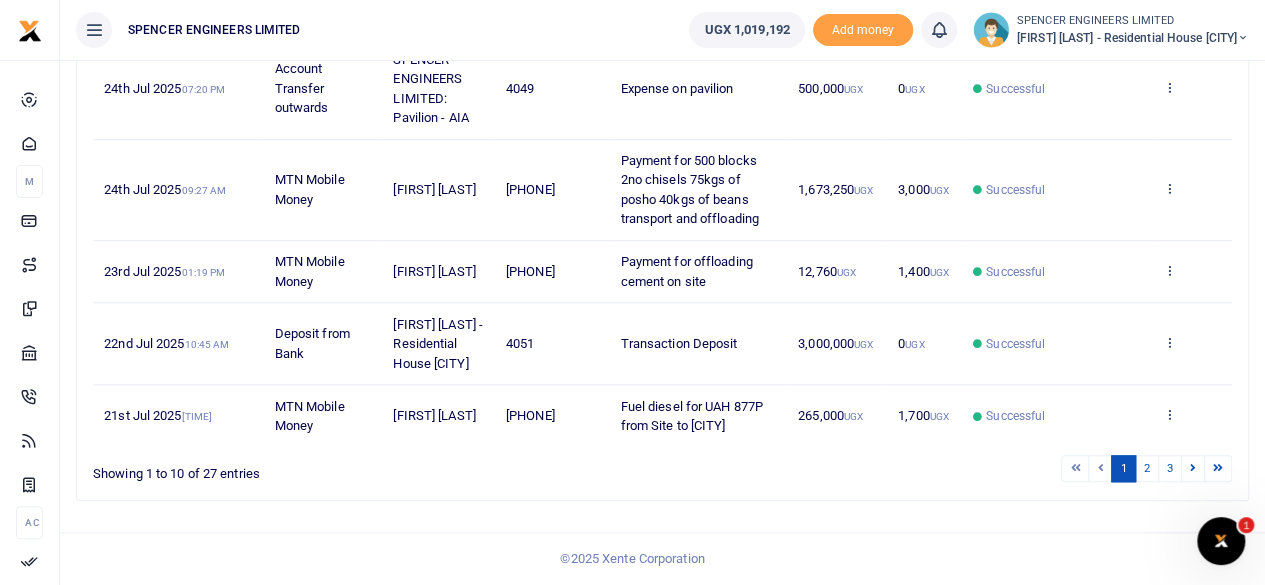 click at bounding box center (1075, 468) 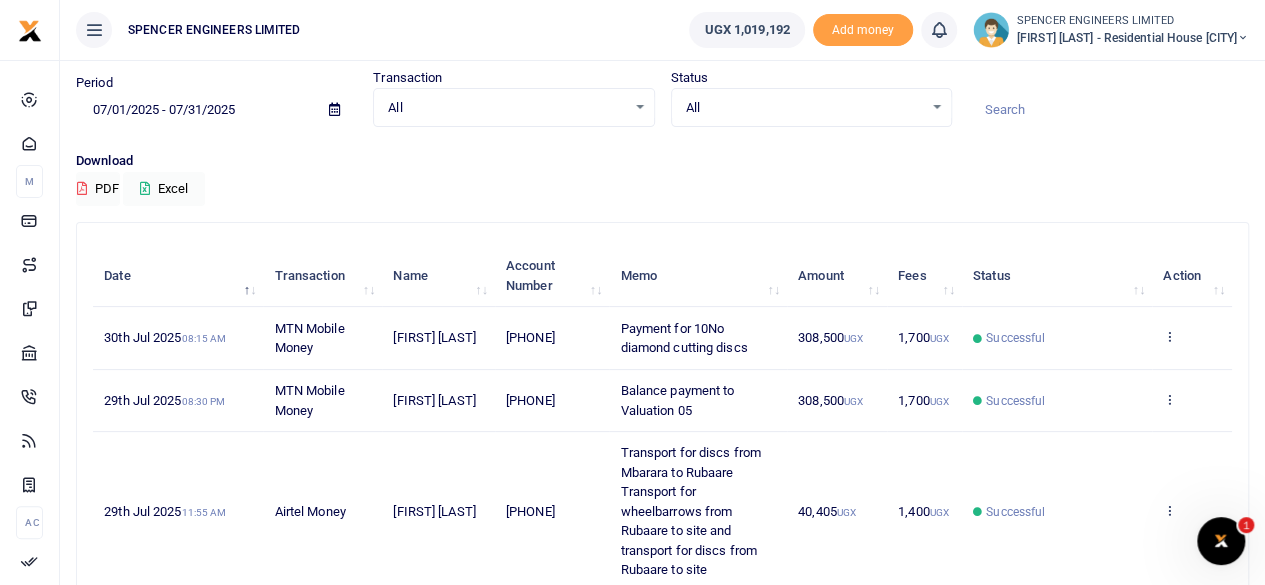 scroll, scrollTop: 55, scrollLeft: 0, axis: vertical 